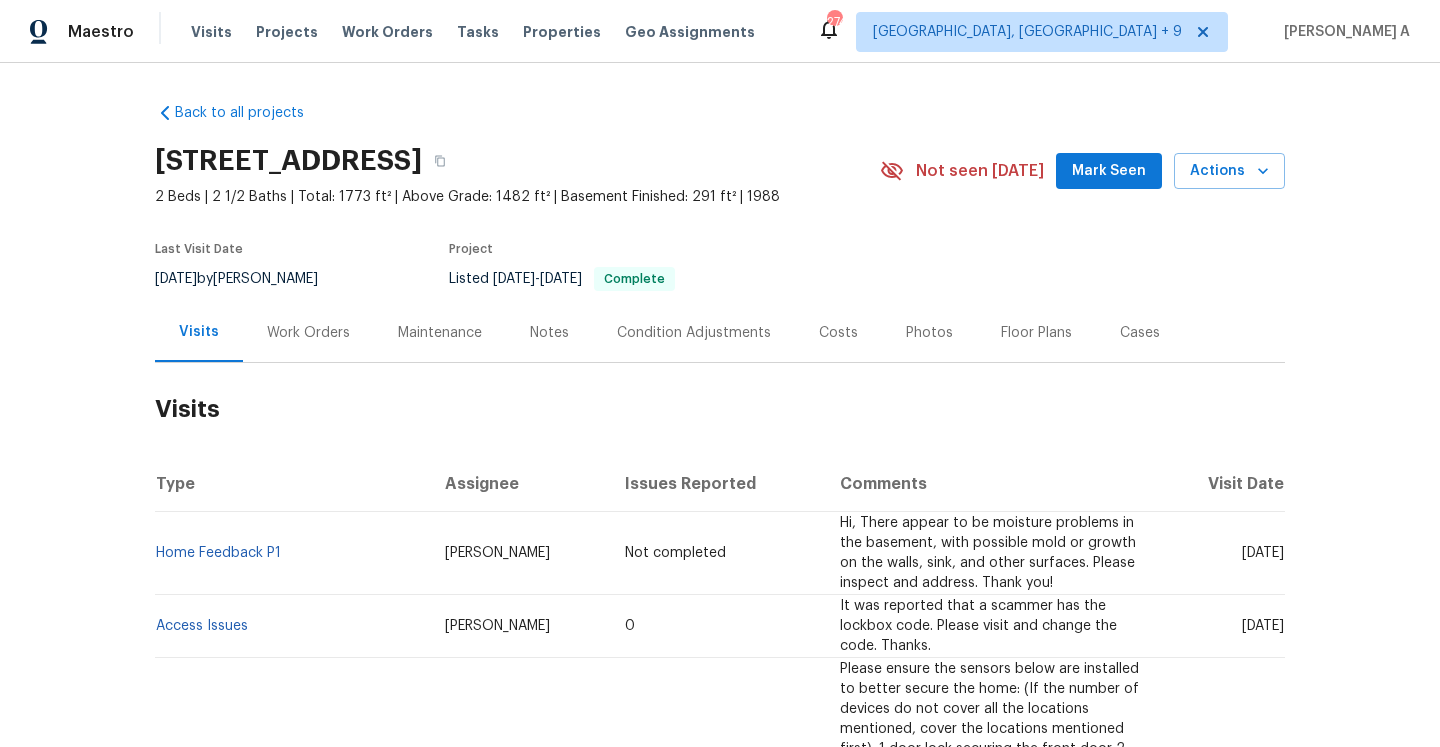 scroll, scrollTop: 0, scrollLeft: 0, axis: both 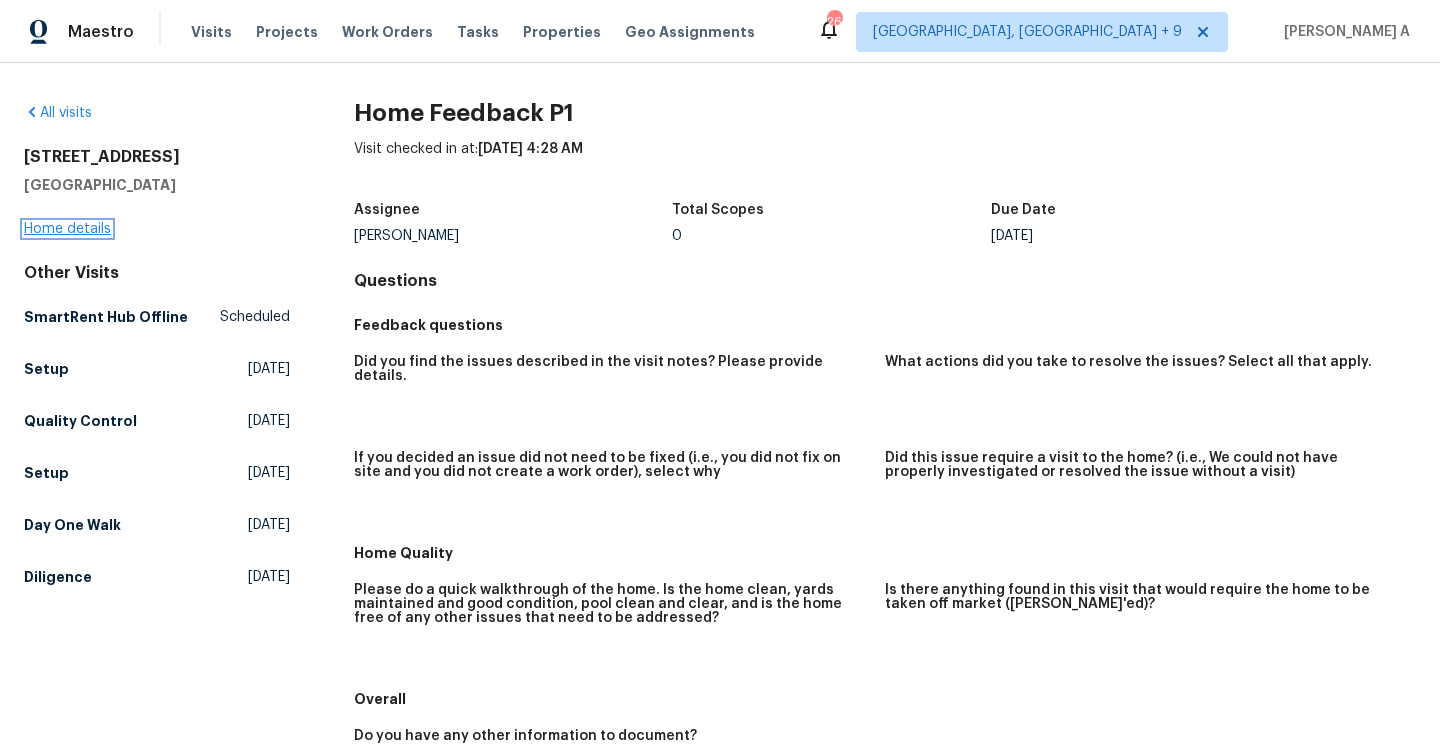 click on "Home details" at bounding box center (67, 229) 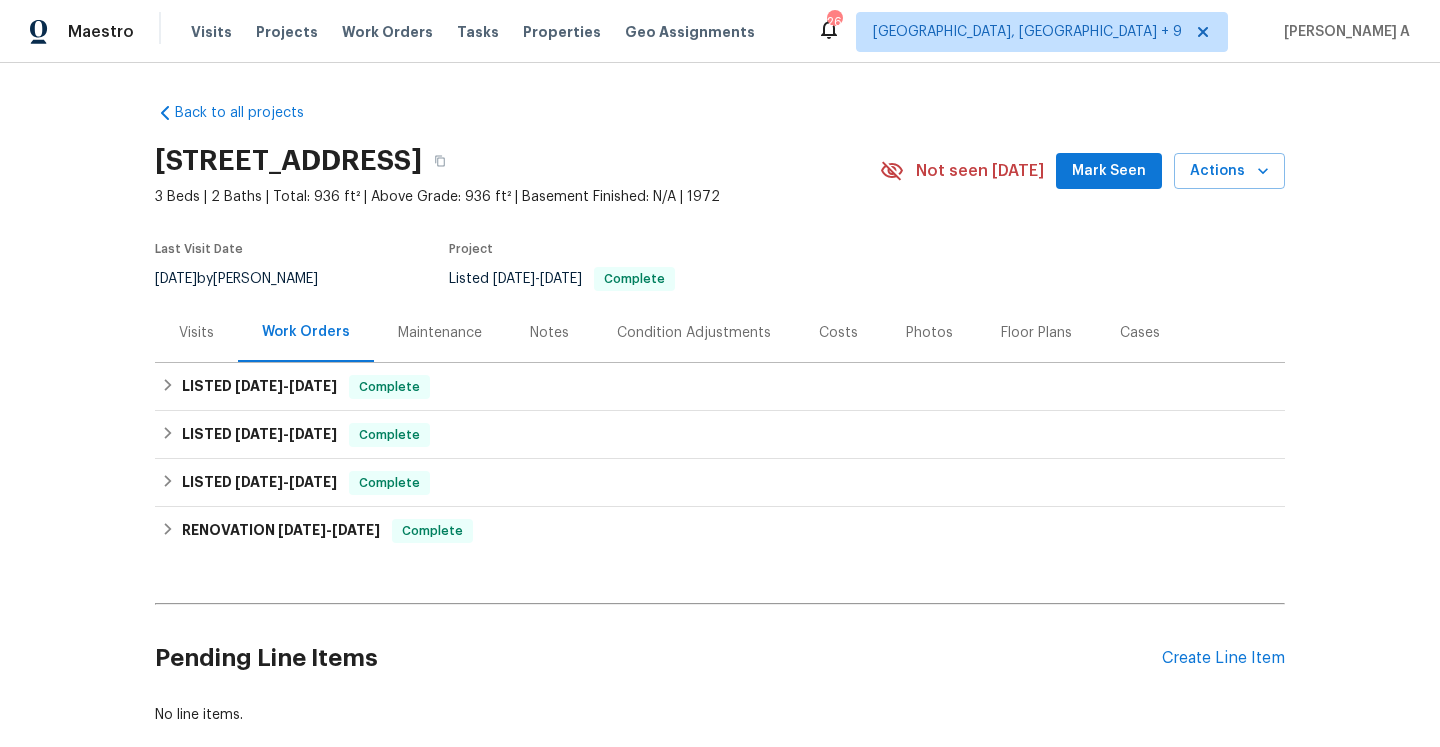 scroll, scrollTop: 5, scrollLeft: 0, axis: vertical 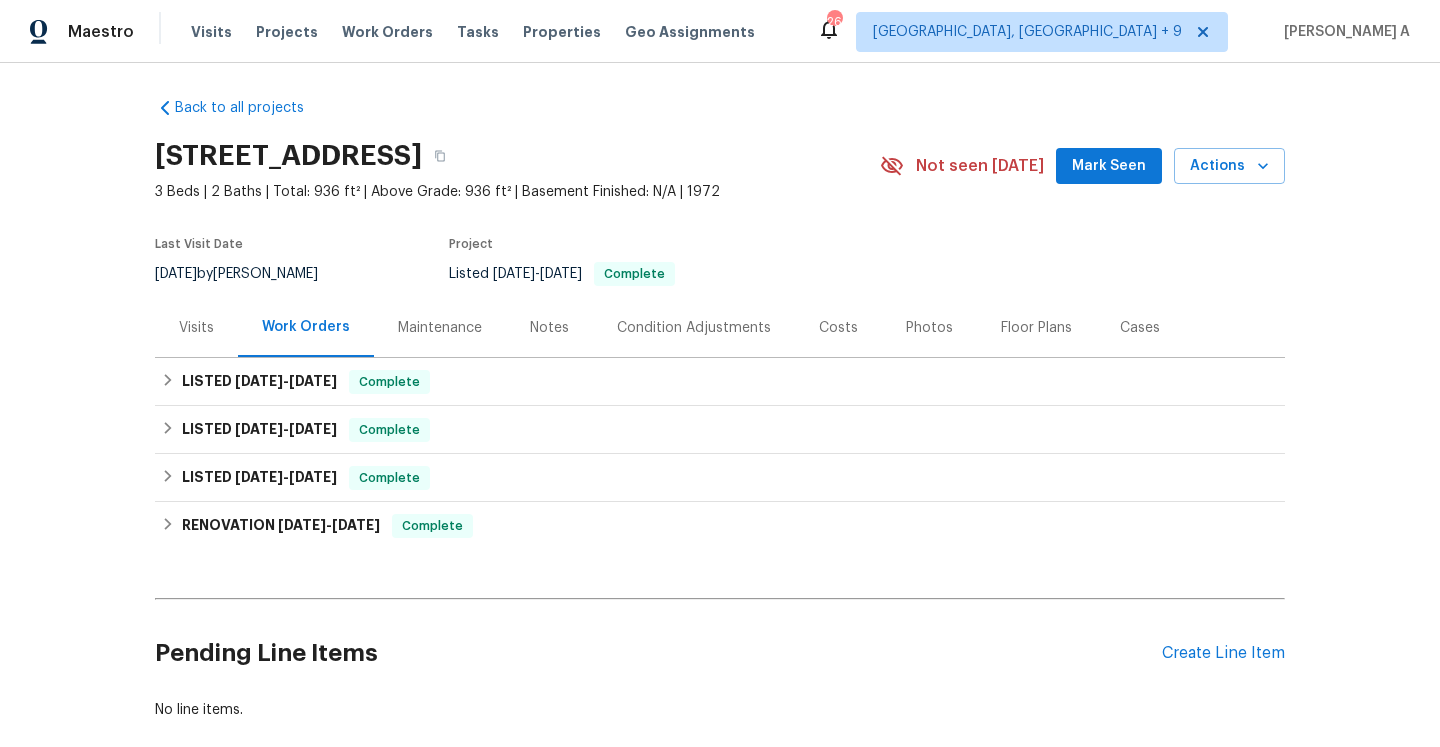 click on "Visits" at bounding box center (196, 327) 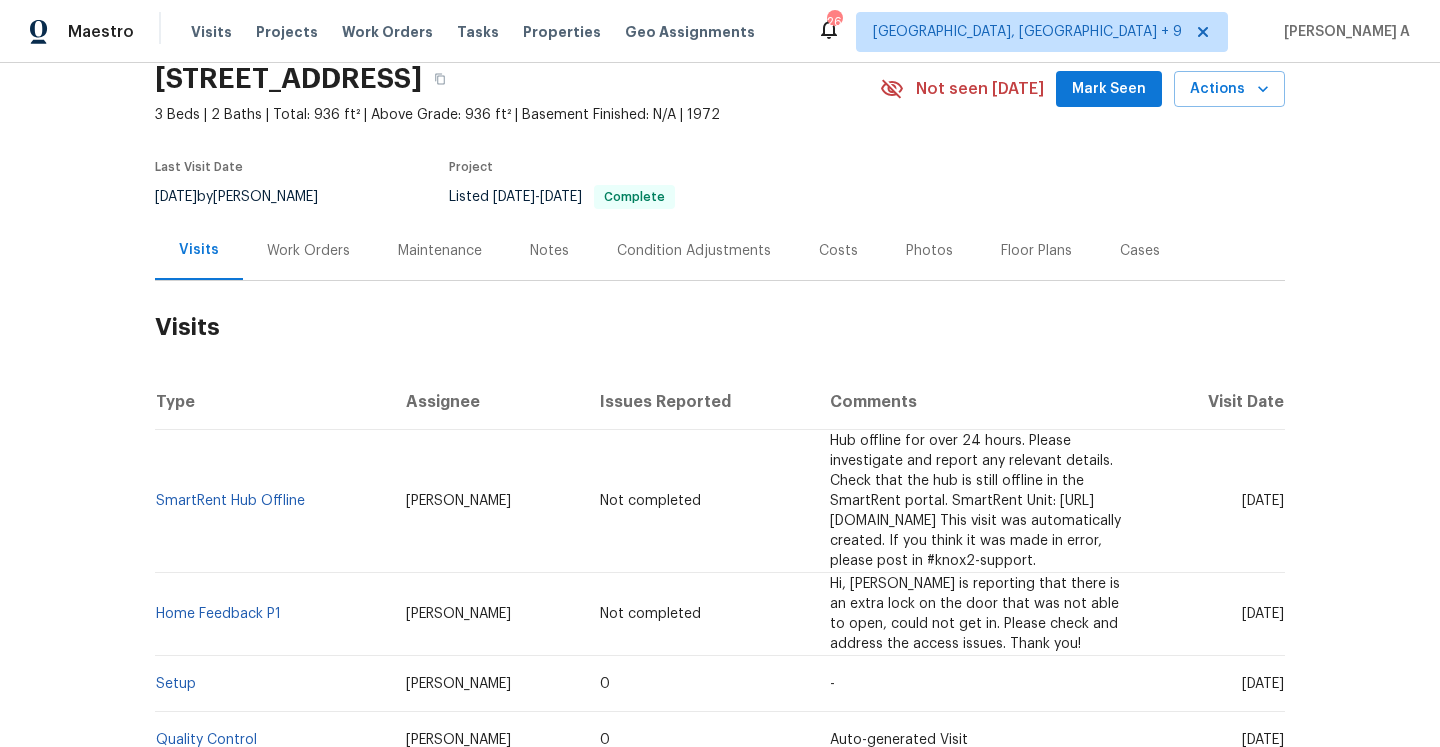 scroll, scrollTop: 130, scrollLeft: 0, axis: vertical 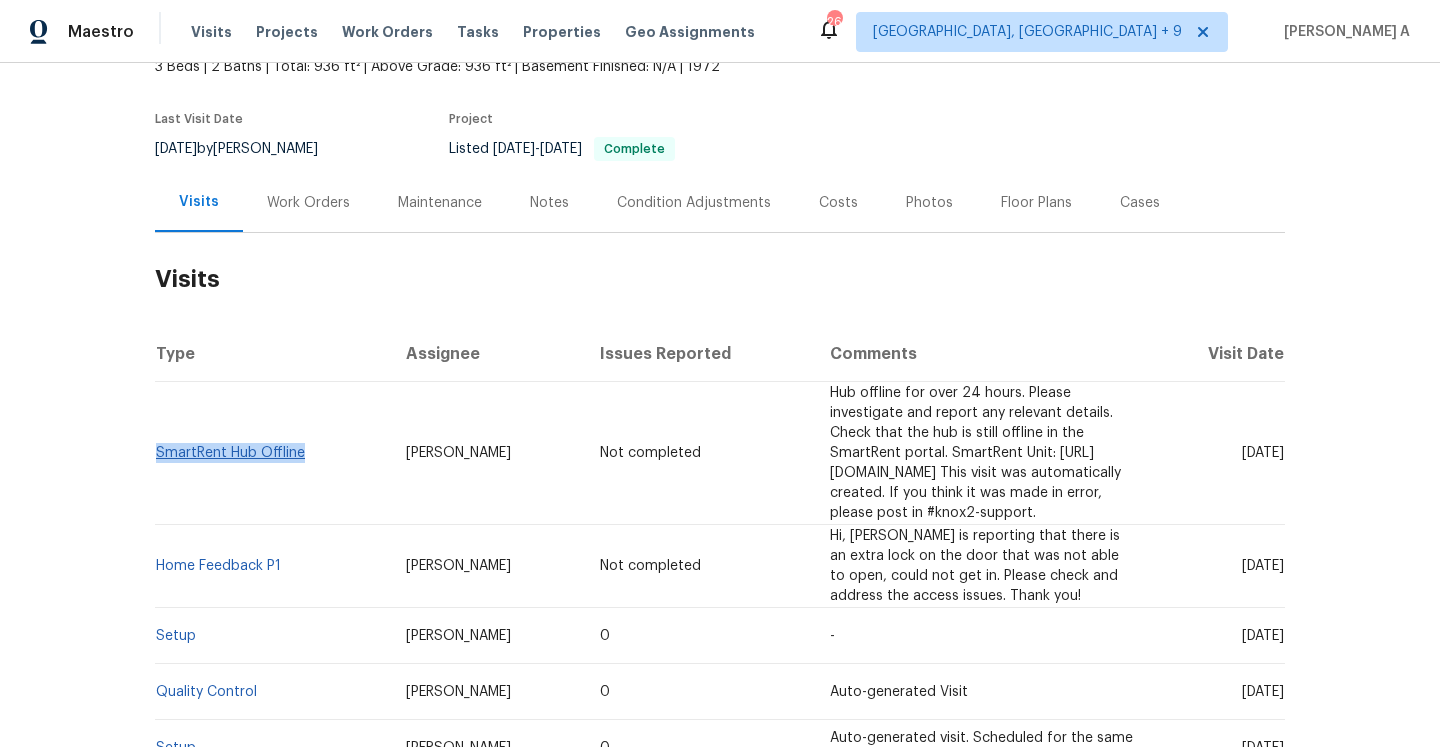 drag, startPoint x: 315, startPoint y: 442, endPoint x: 160, endPoint y: 440, distance: 155.01291 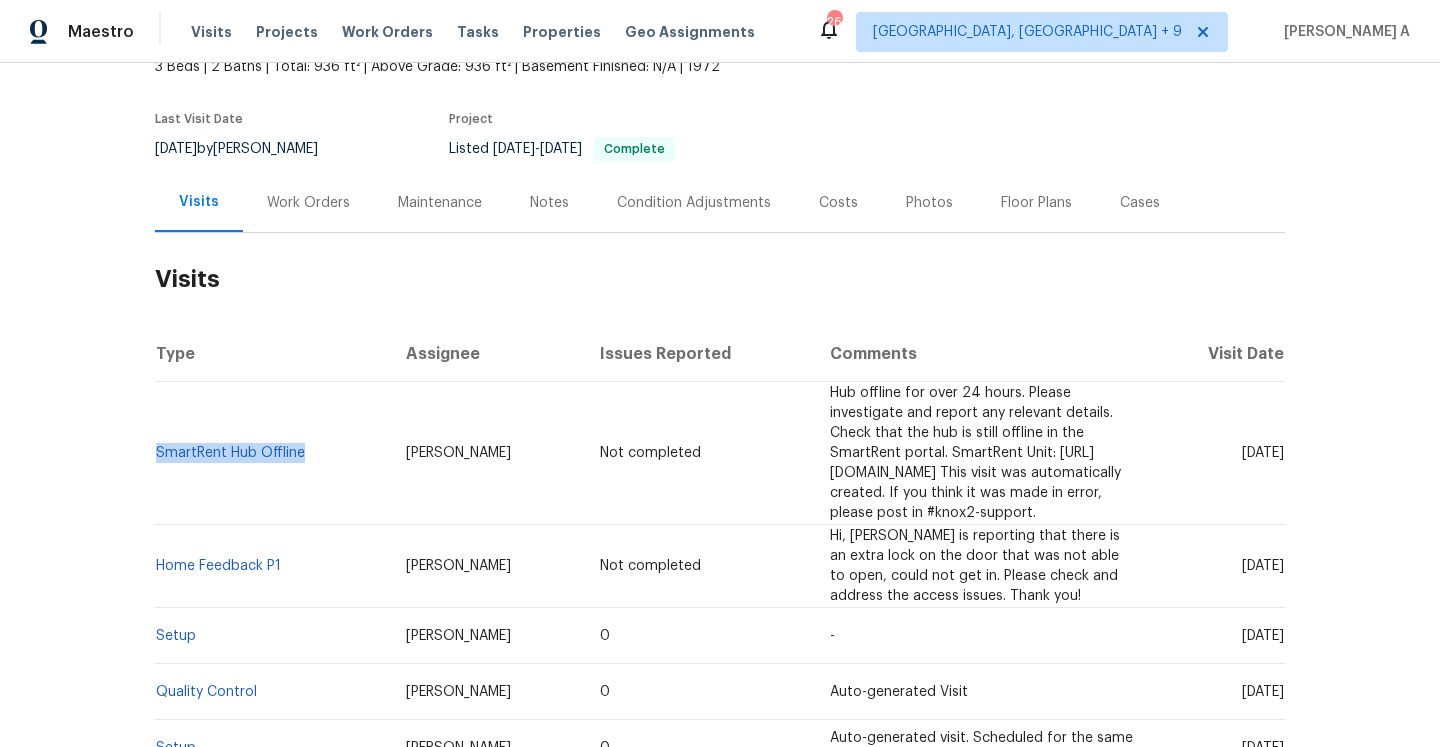 copy on "SmartRent Hub Offline" 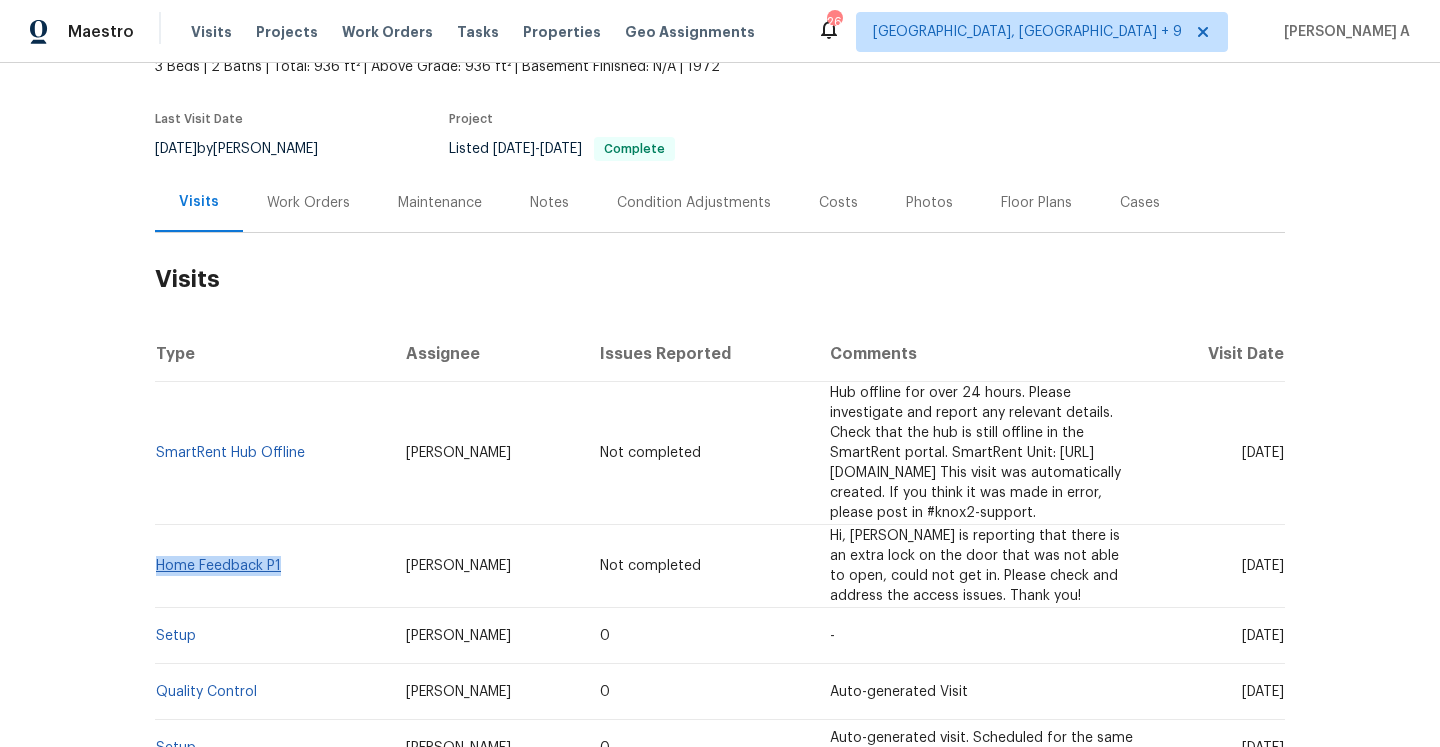 drag, startPoint x: 299, startPoint y: 538, endPoint x: 161, endPoint y: 539, distance: 138.00362 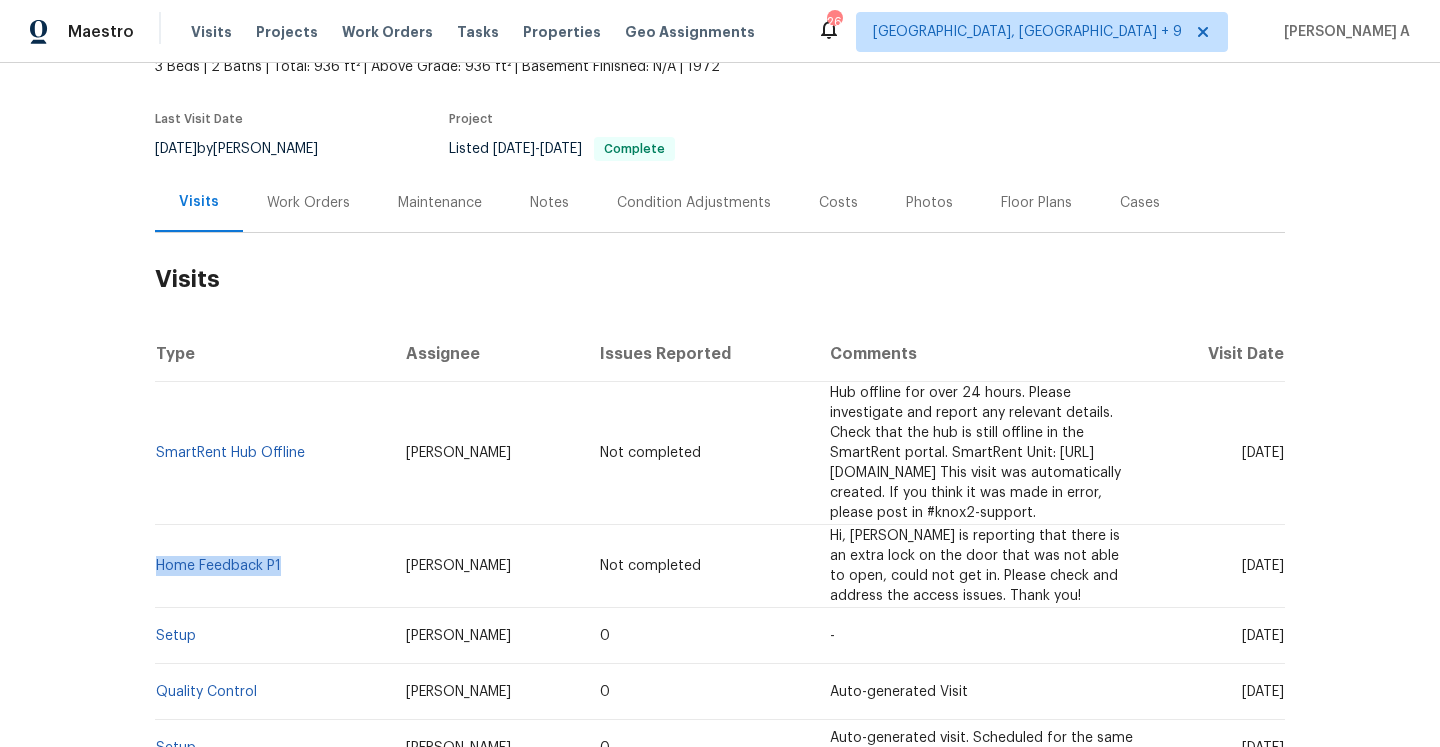 copy on "Home Feedback P1" 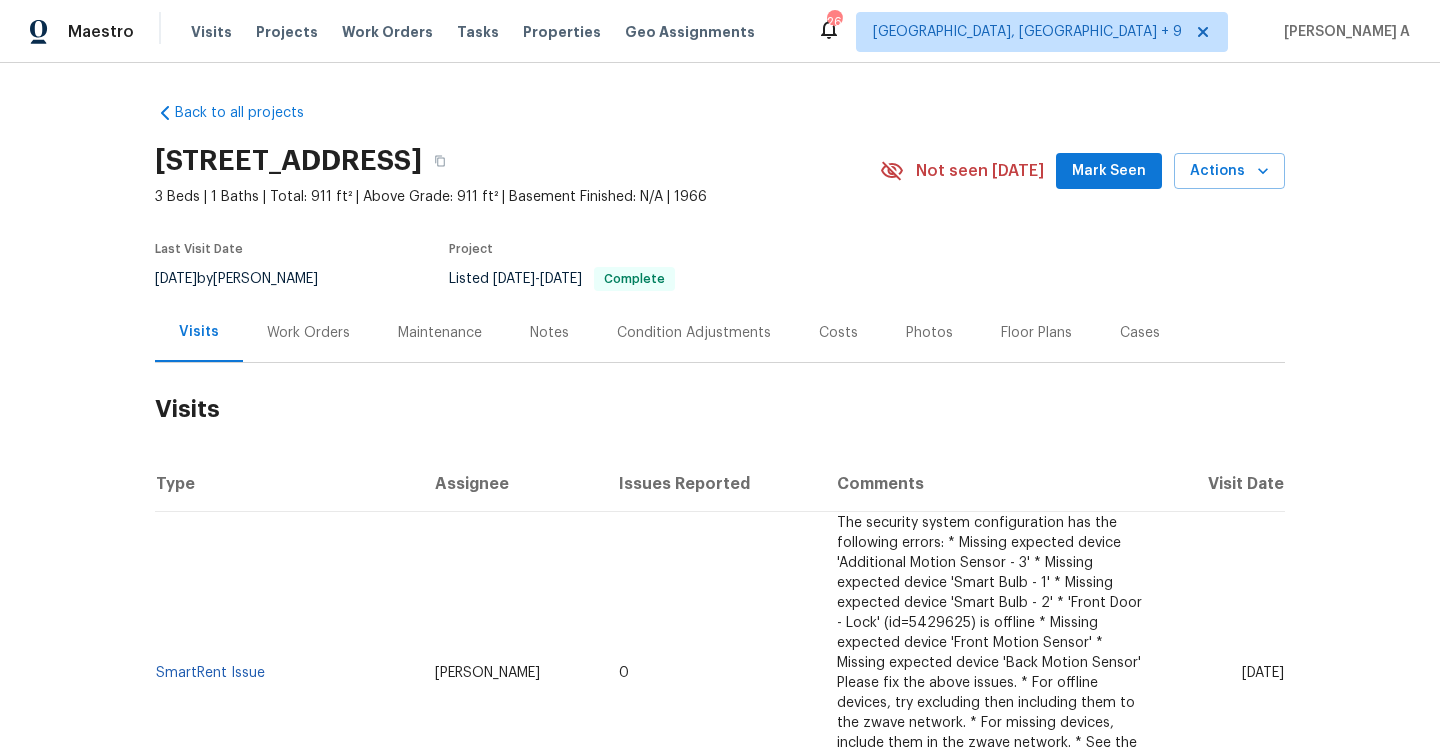 scroll, scrollTop: 0, scrollLeft: 0, axis: both 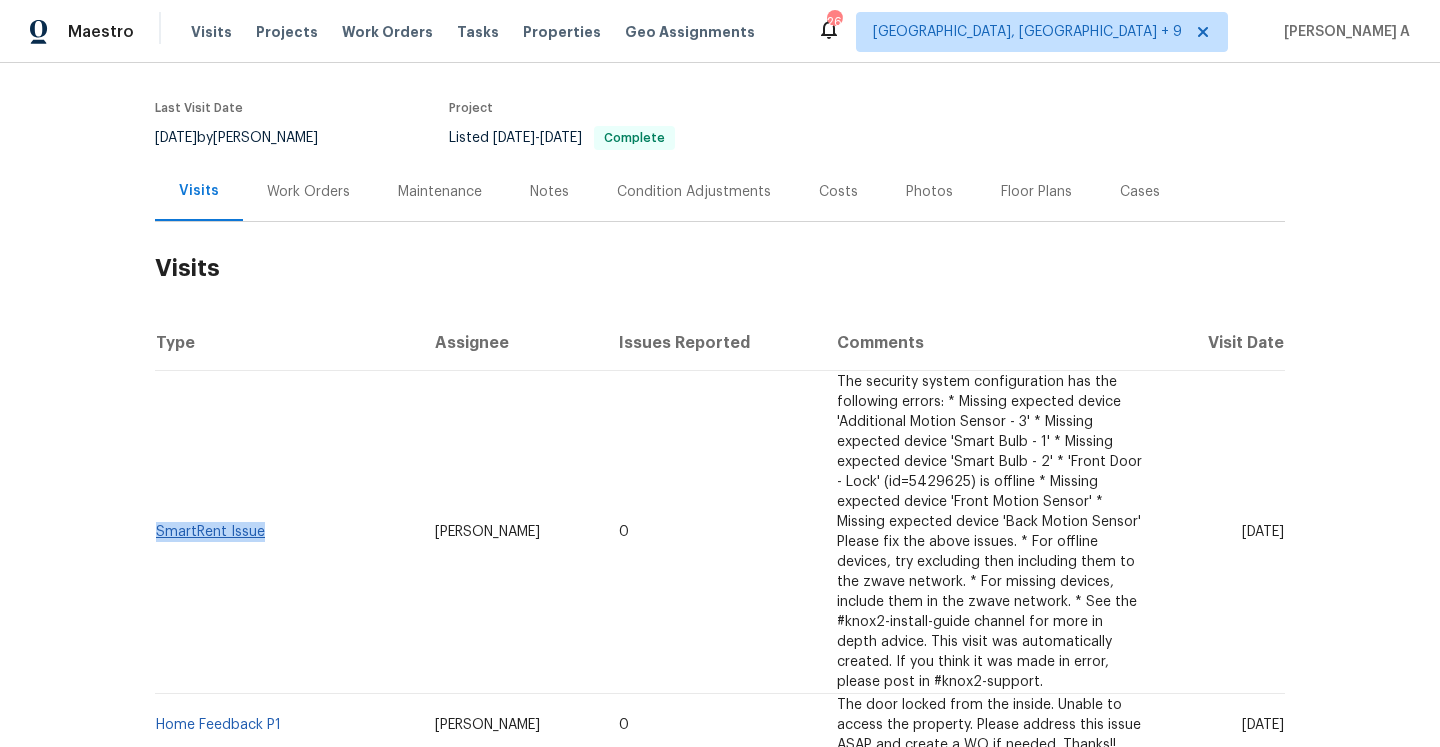 drag, startPoint x: 274, startPoint y: 493, endPoint x: 159, endPoint y: 483, distance: 115.43397 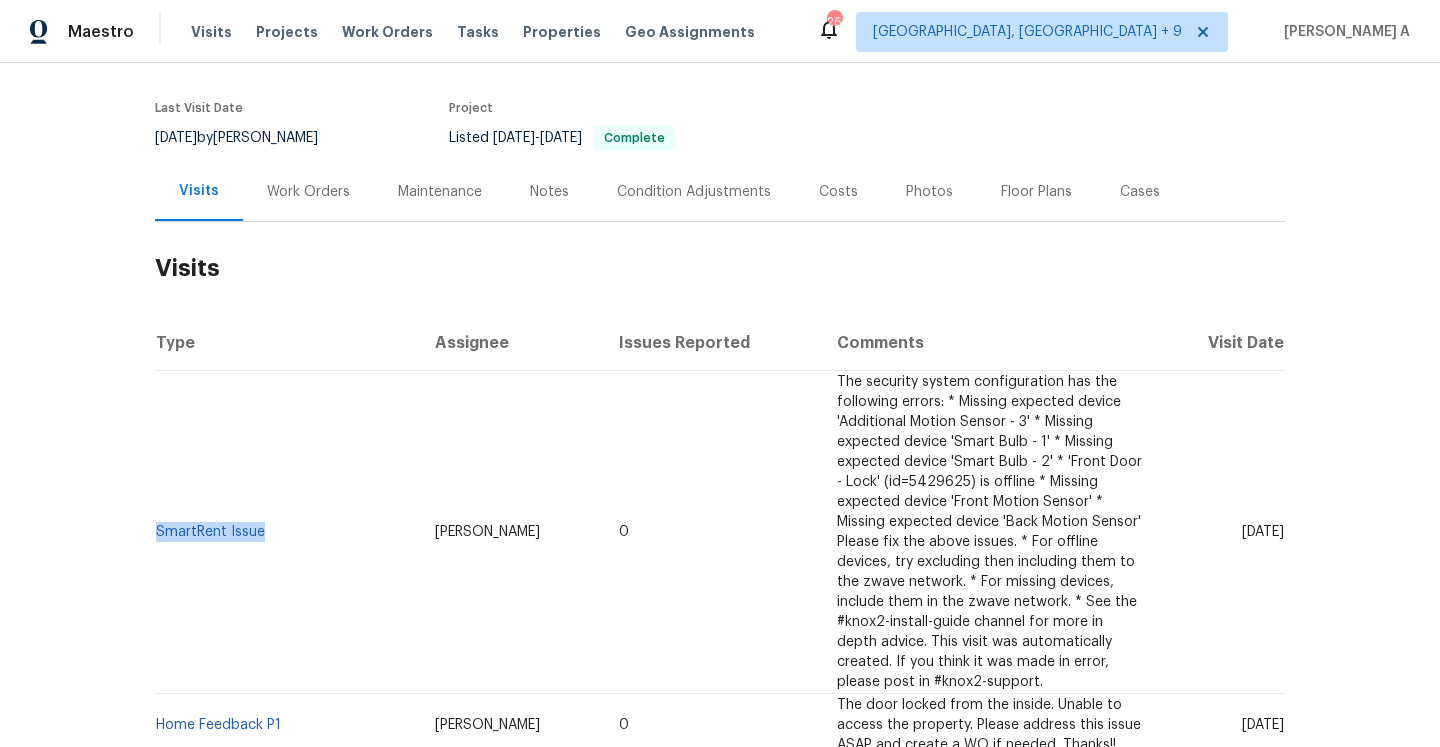 copy on "SmartRent Issue" 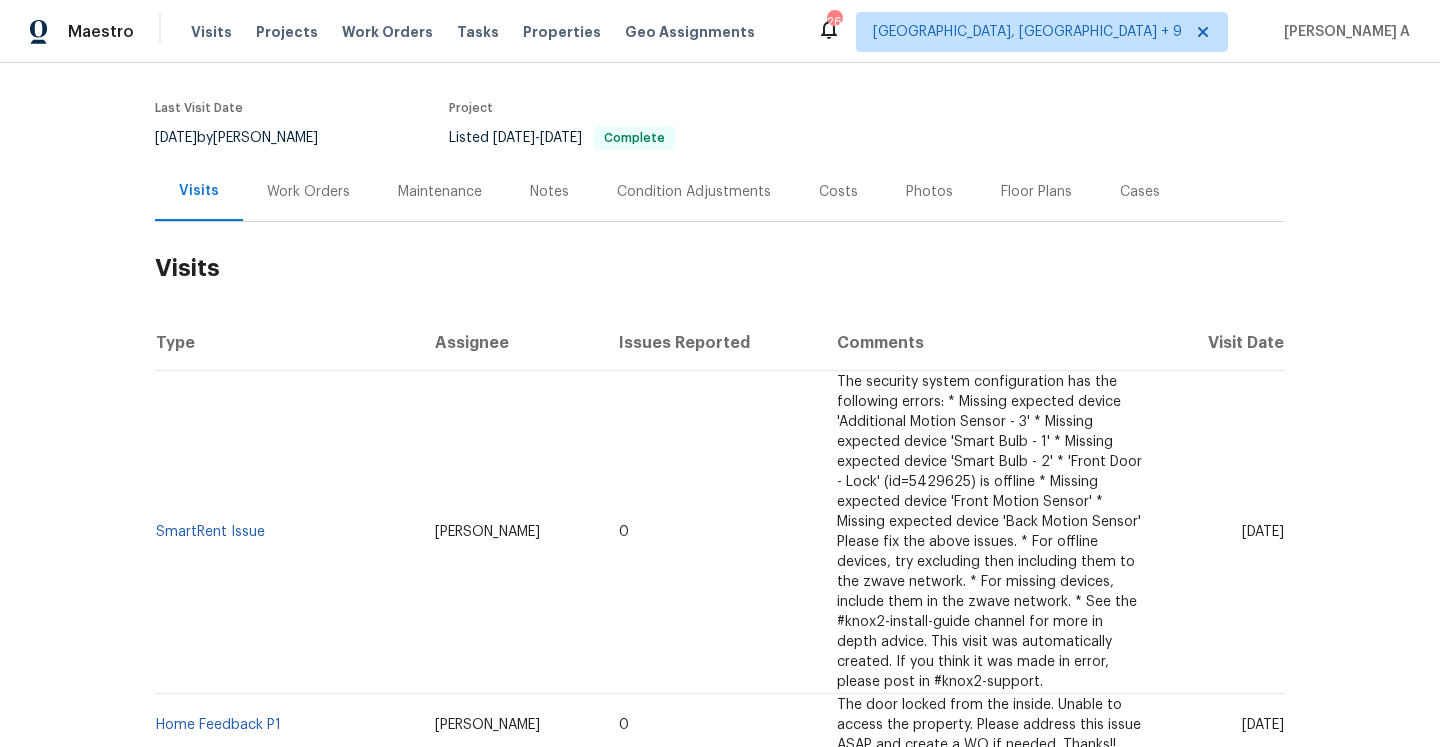 click on "Work Orders" at bounding box center [308, 191] 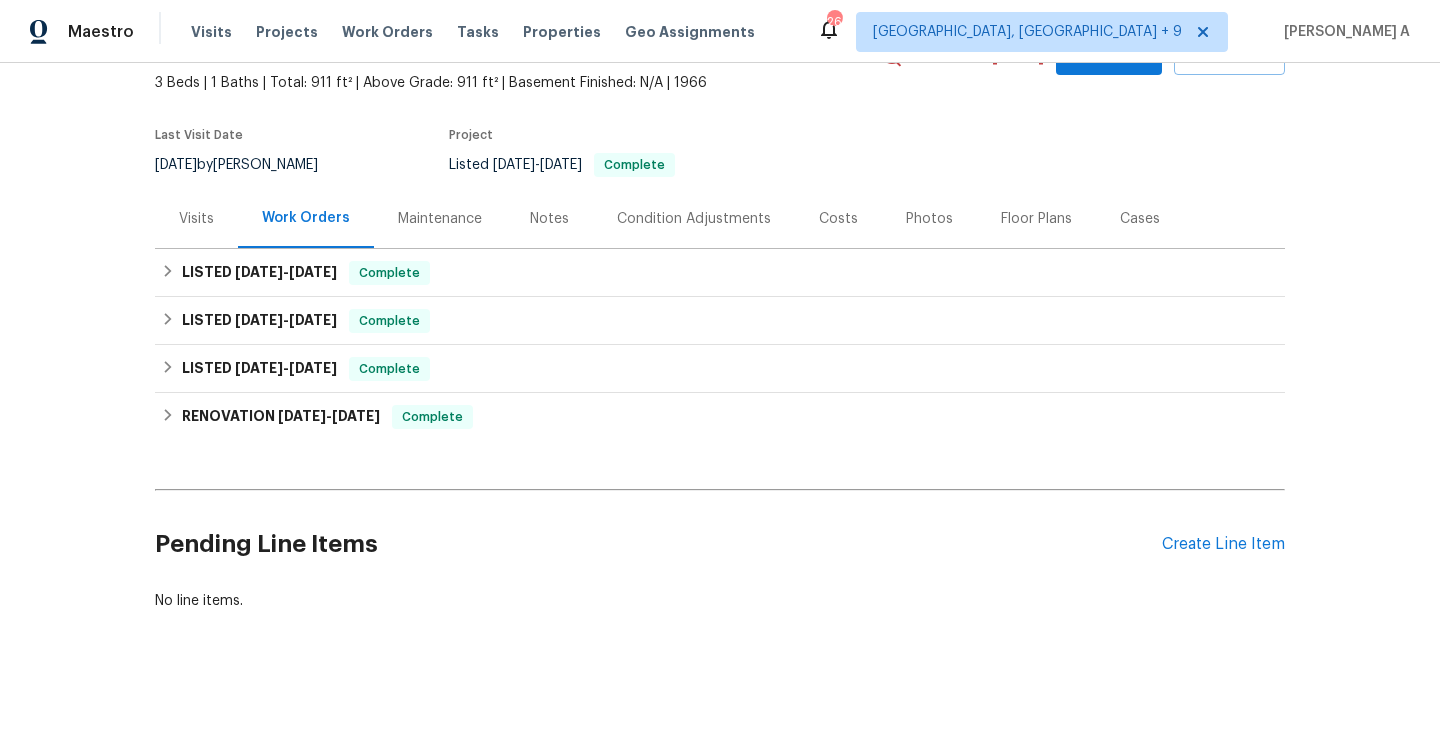 scroll, scrollTop: 114, scrollLeft: 0, axis: vertical 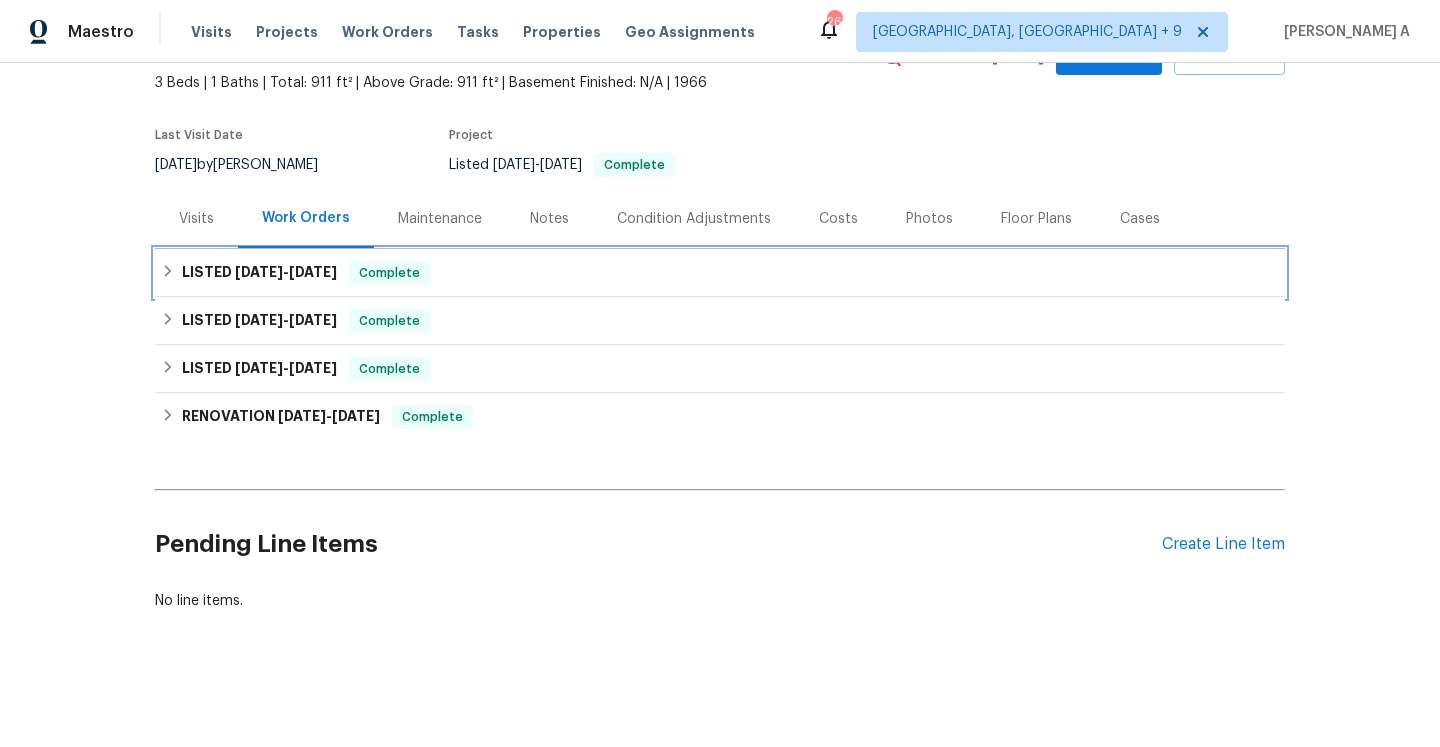 click on "LISTED   7/8/25  -  7/10/25" at bounding box center [259, 273] 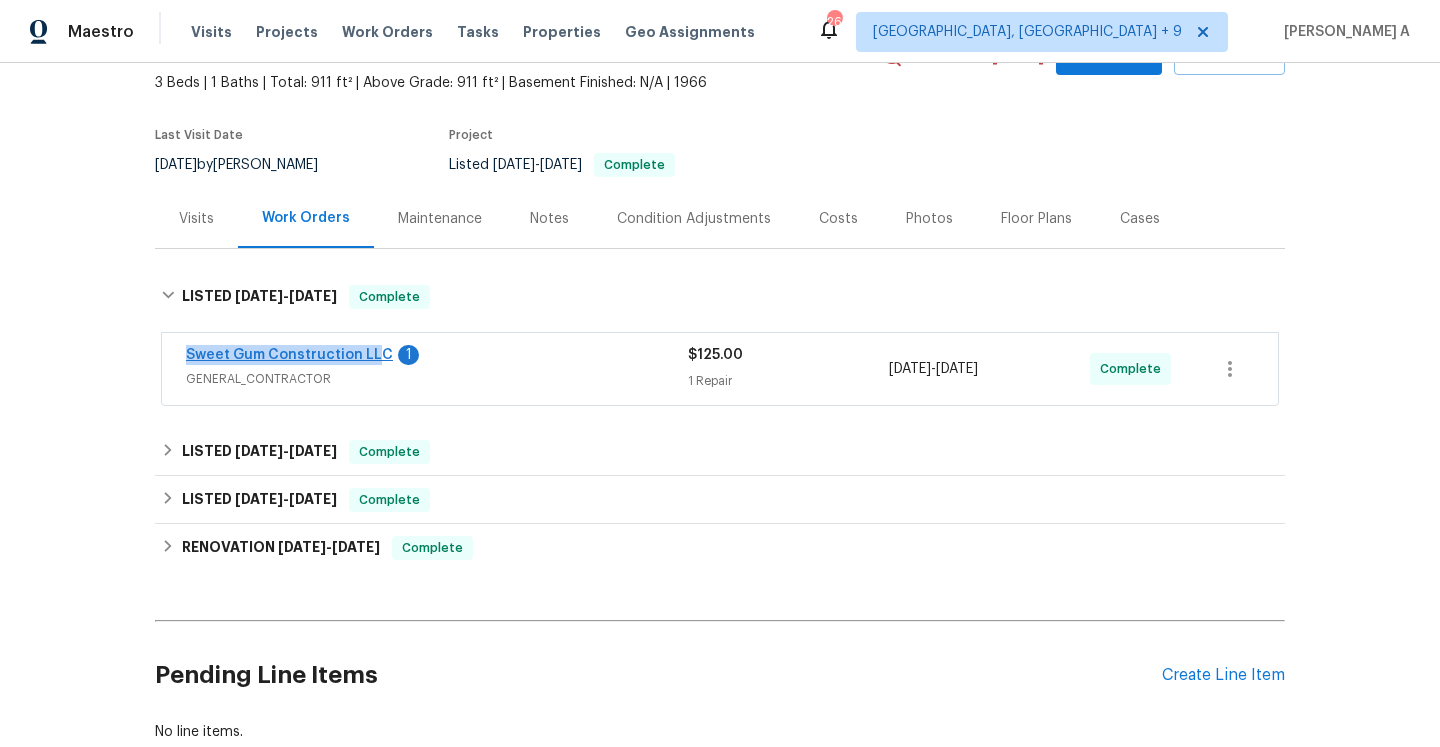 drag, startPoint x: 176, startPoint y: 360, endPoint x: 376, endPoint y: 359, distance: 200.0025 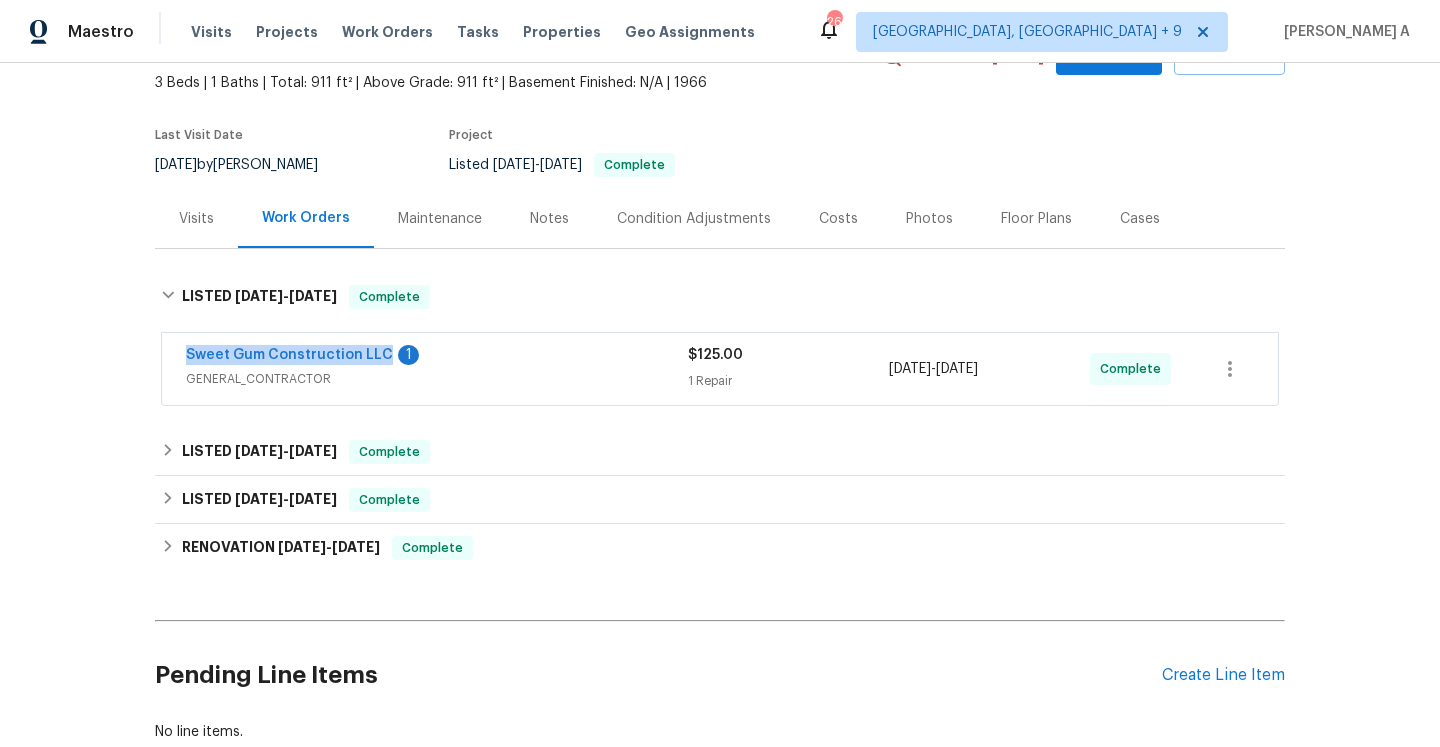 copy on "Sweet Gum Construction LLC" 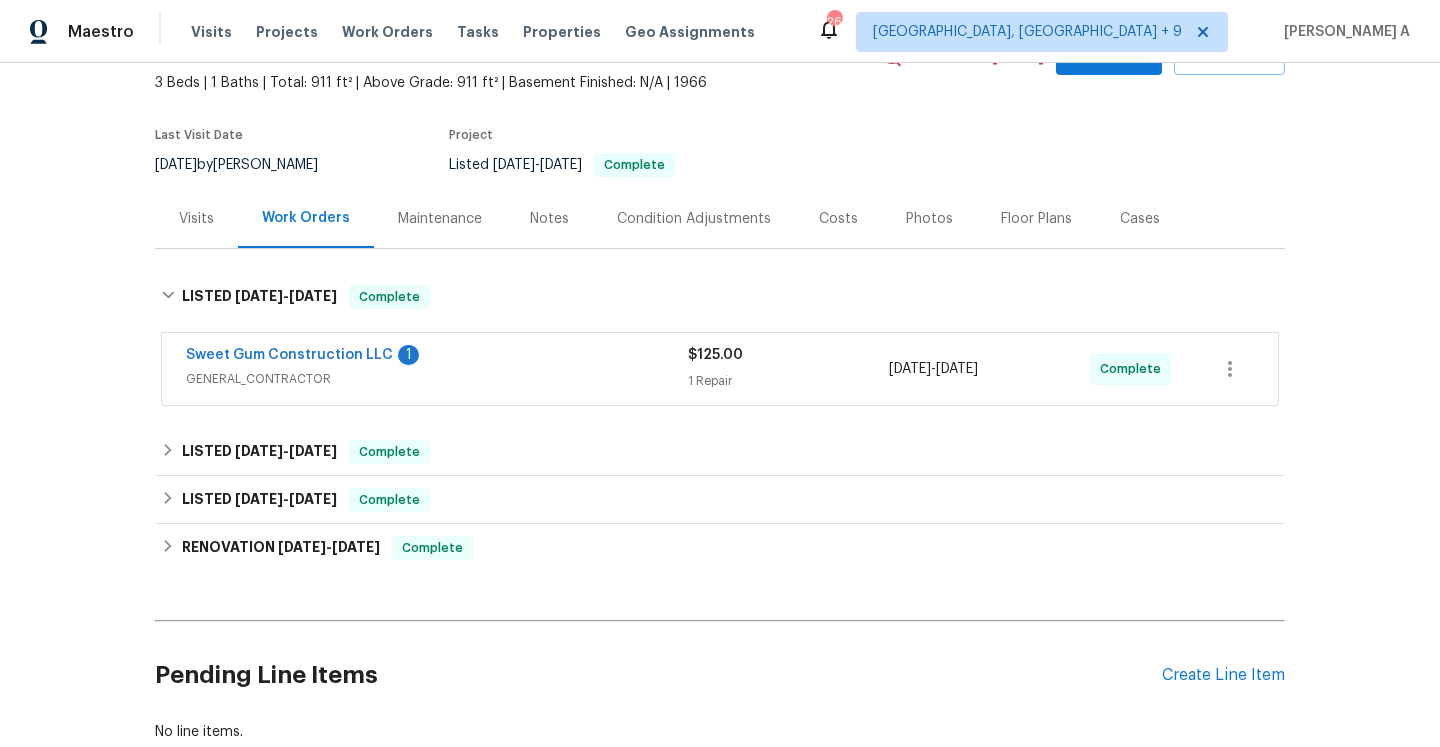 click on "Sweet Gum Construction LLC 1" at bounding box center (437, 357) 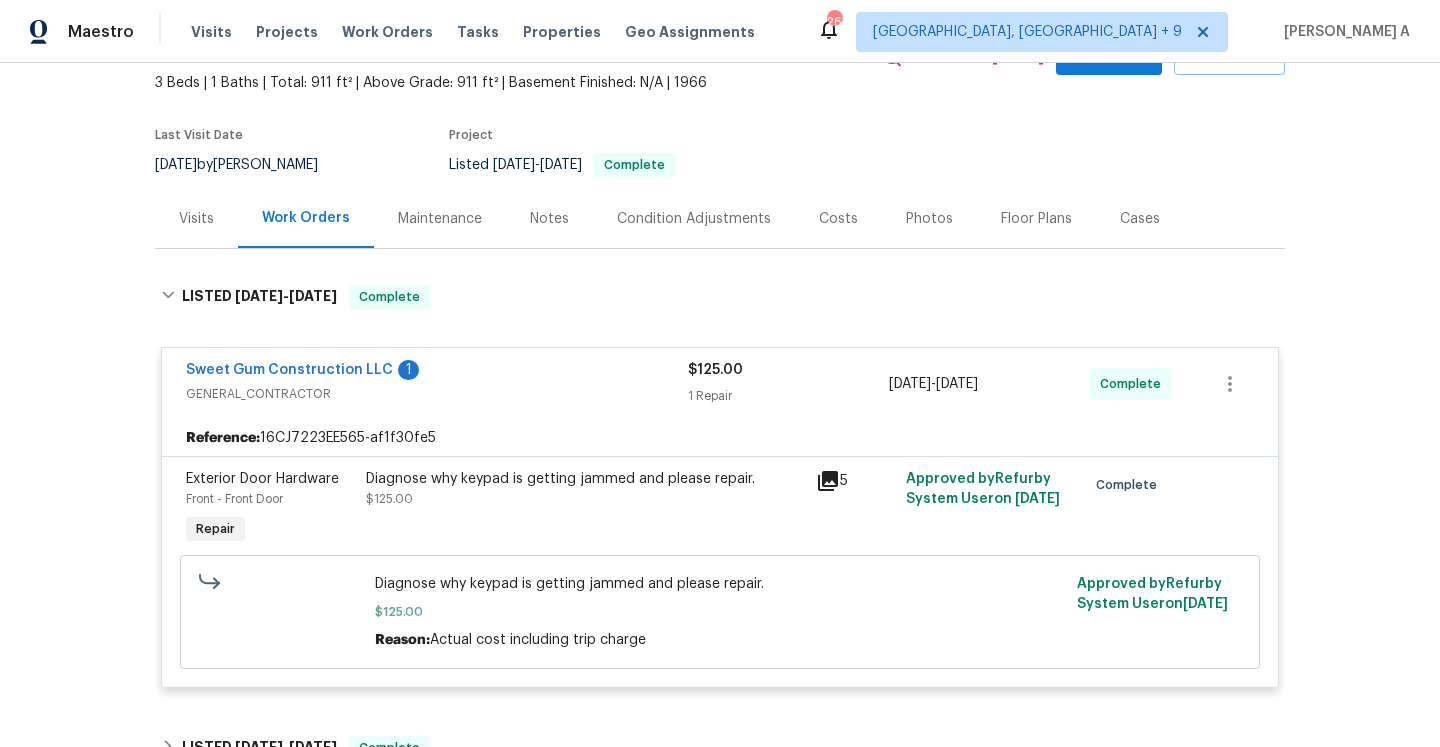 click on "Work Orders" at bounding box center (306, 218) 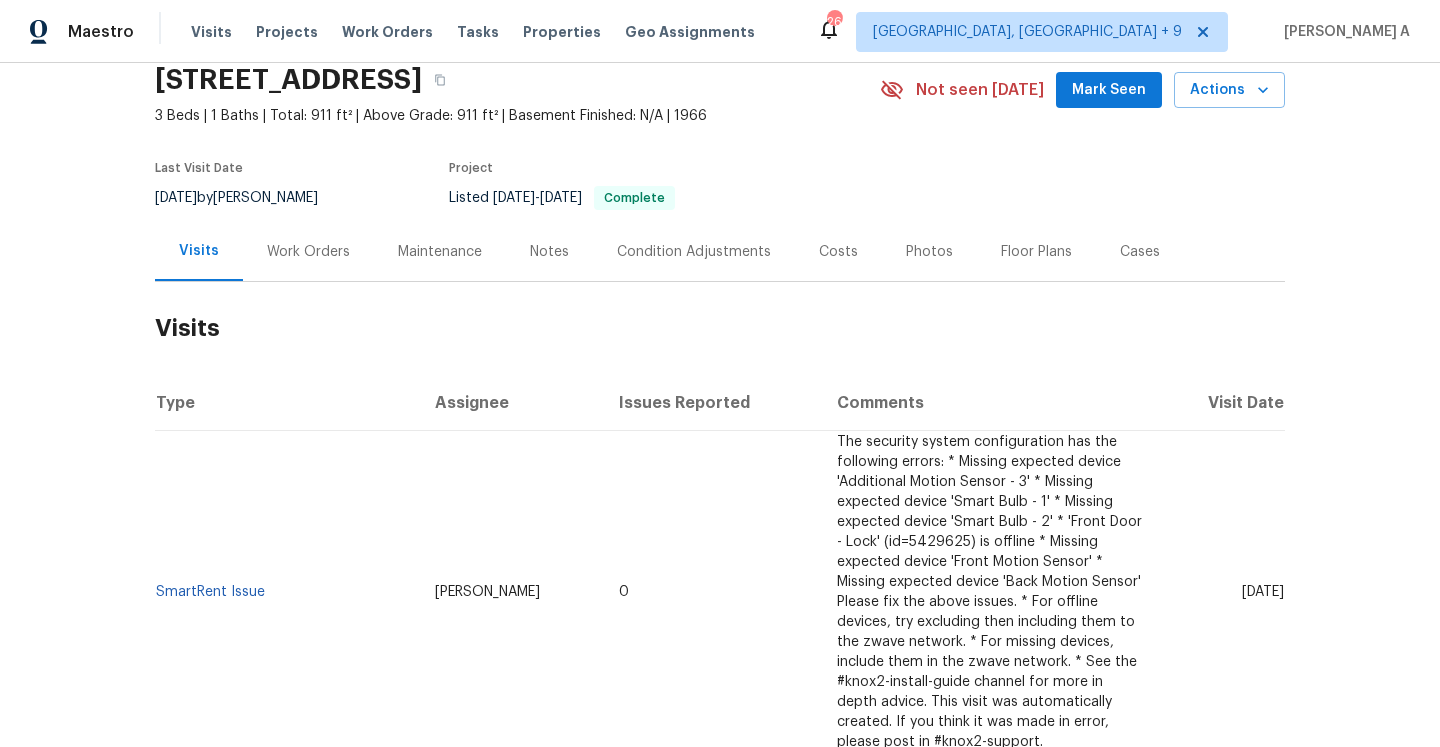 scroll, scrollTop: 0, scrollLeft: 0, axis: both 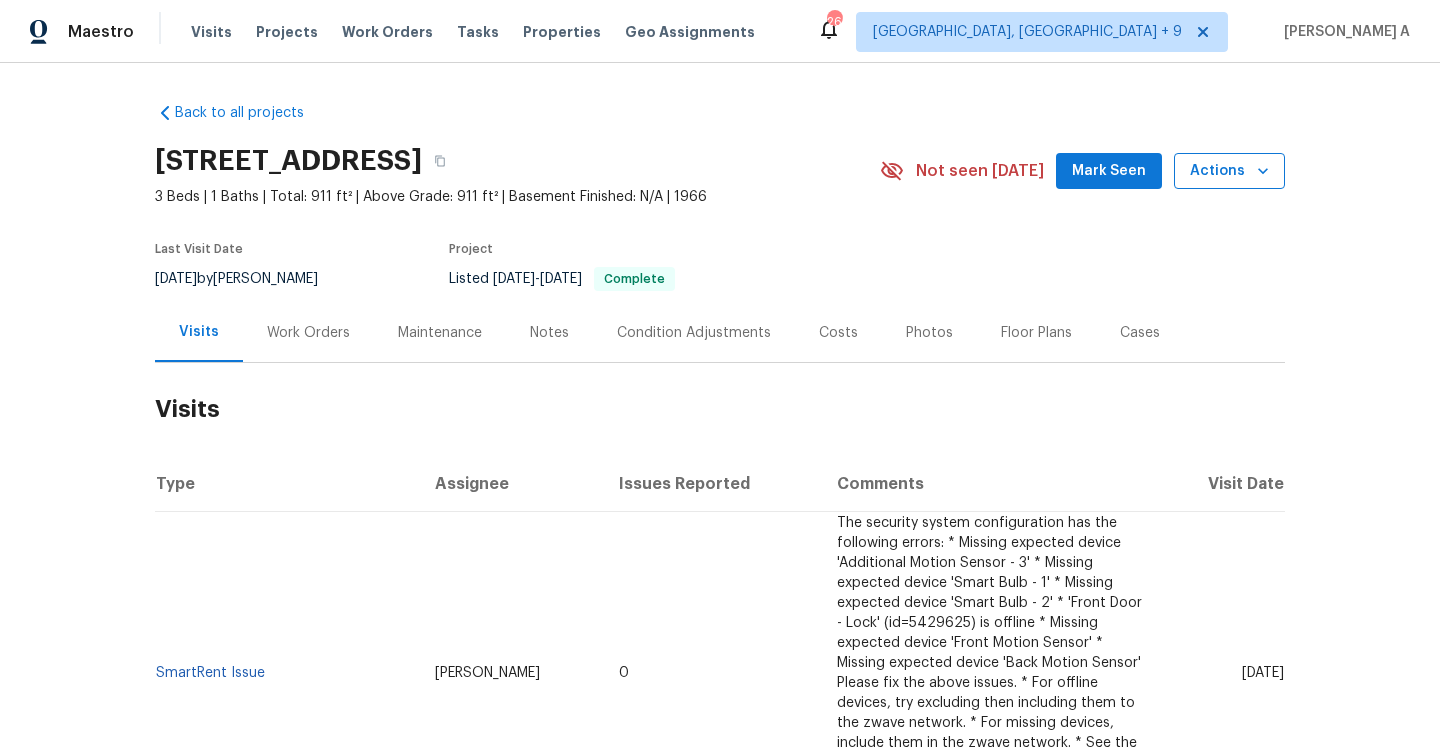 click on "Actions" at bounding box center (1229, 171) 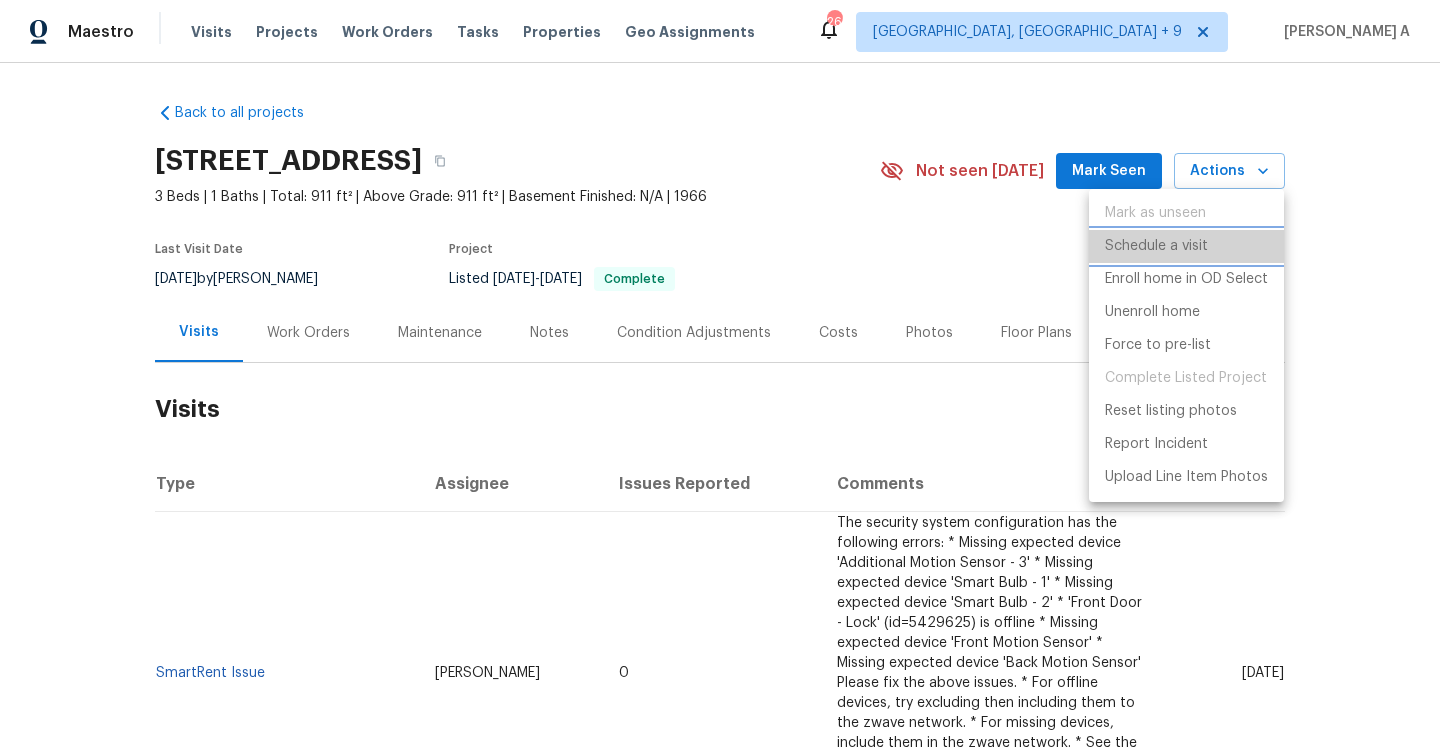 click on "Schedule a visit" at bounding box center [1156, 246] 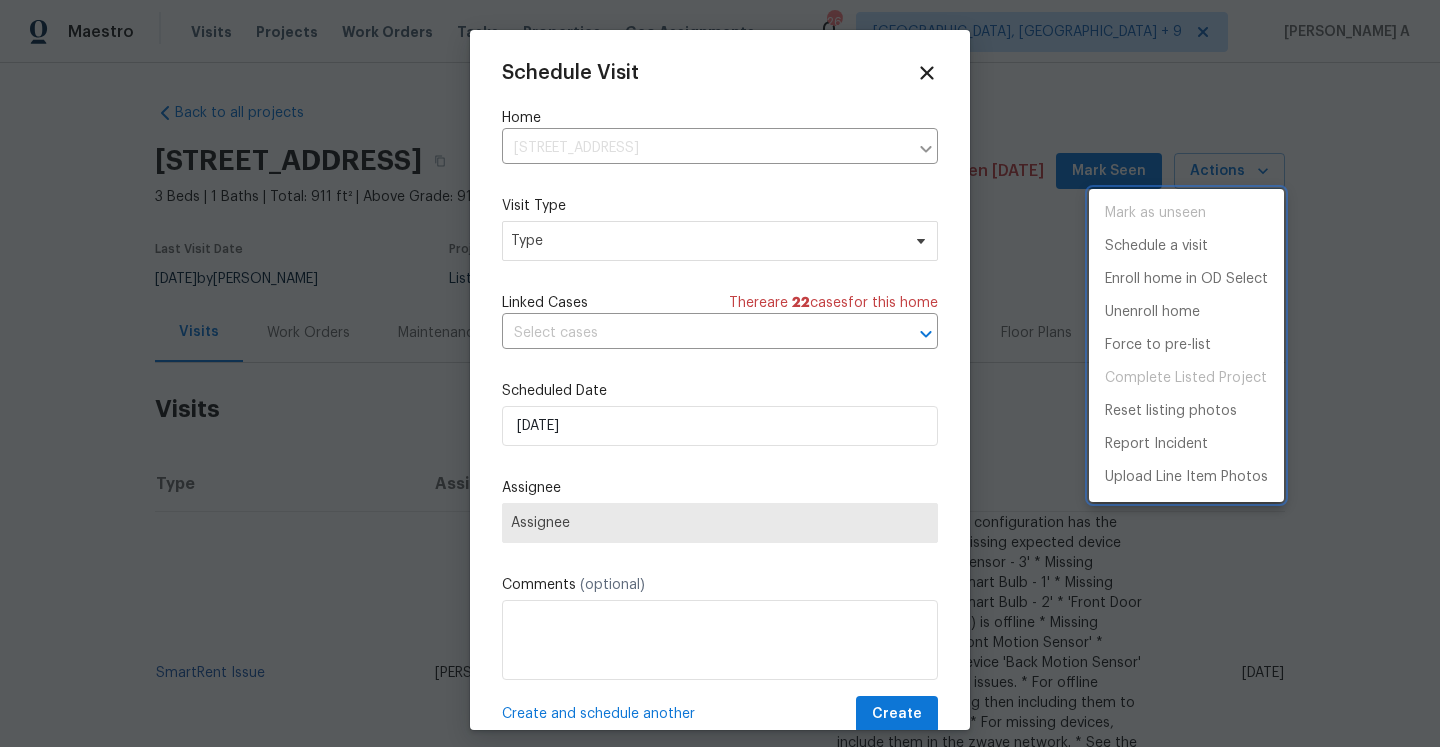 click at bounding box center (720, 373) 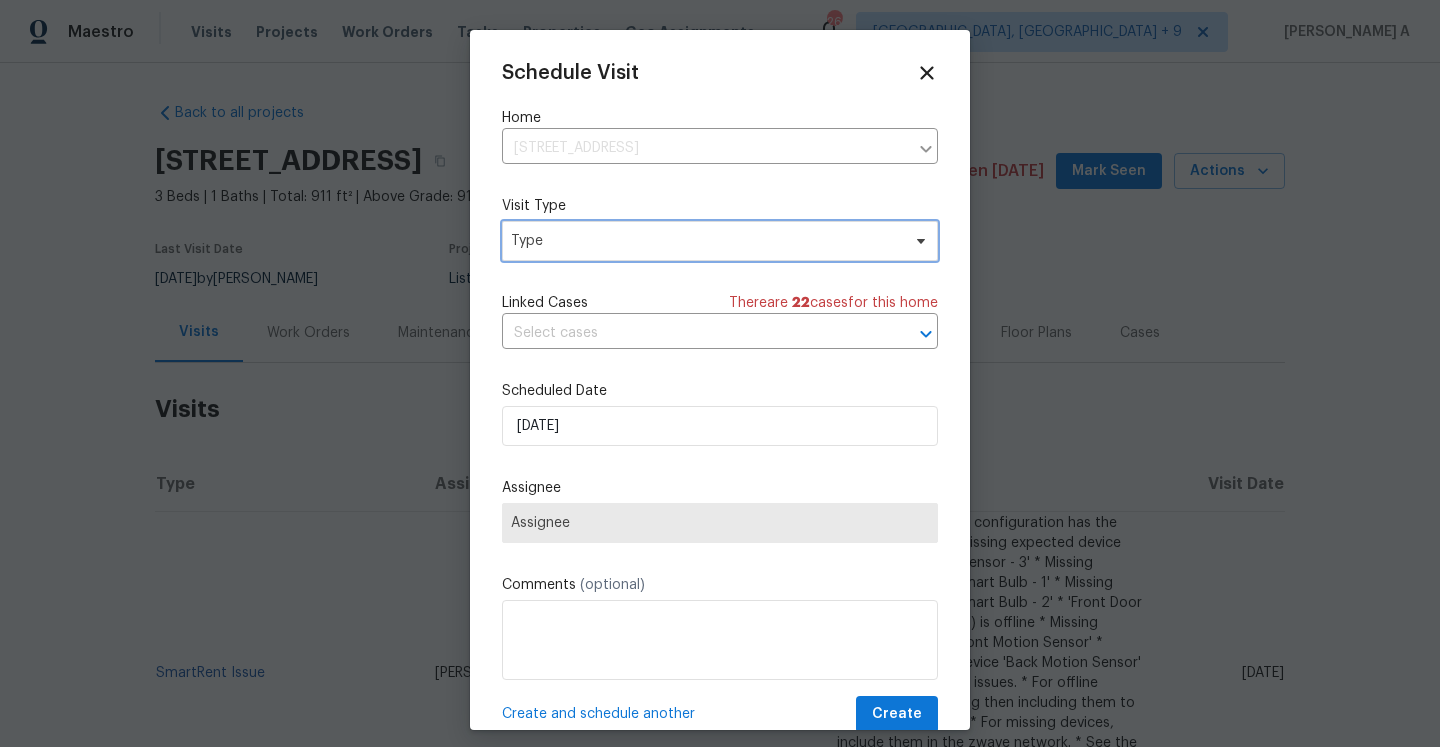 click on "Type" at bounding box center [705, 241] 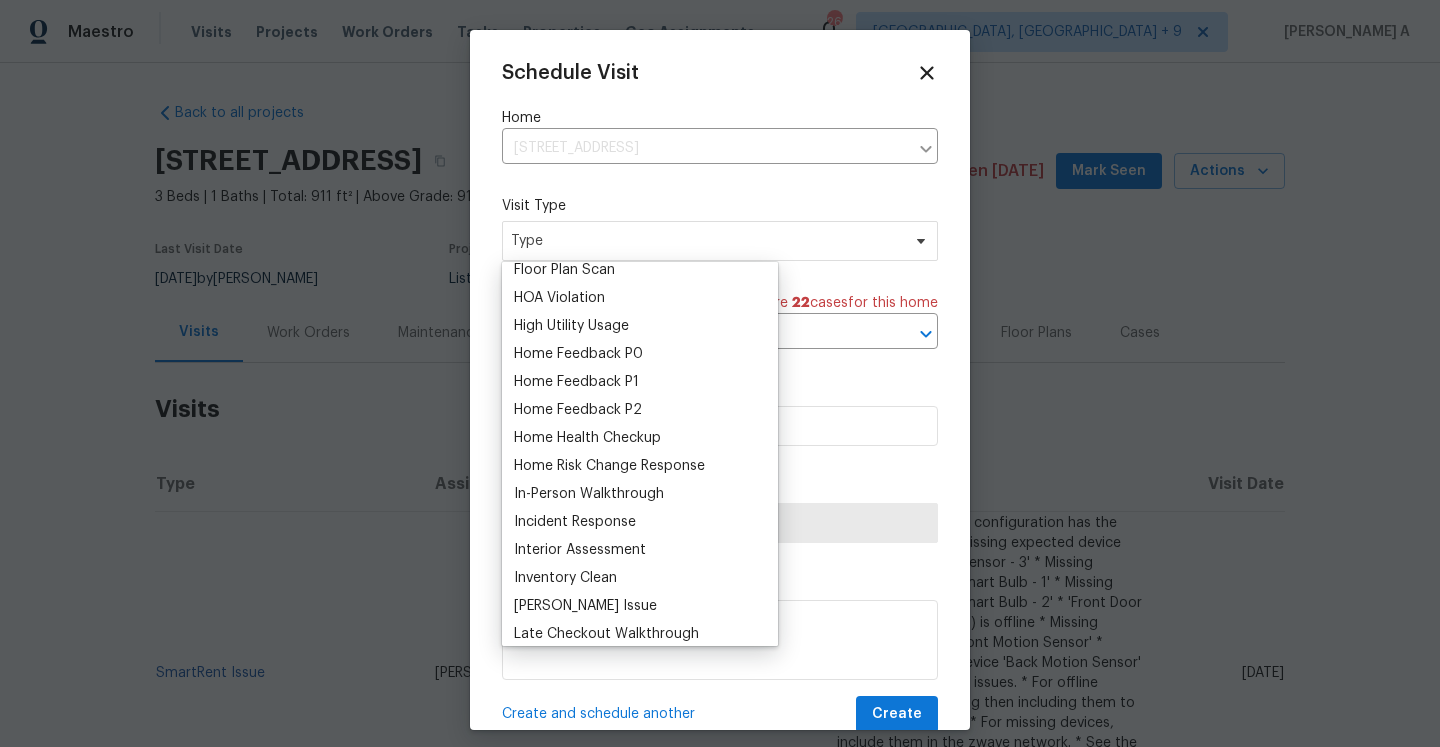 scroll, scrollTop: 607, scrollLeft: 0, axis: vertical 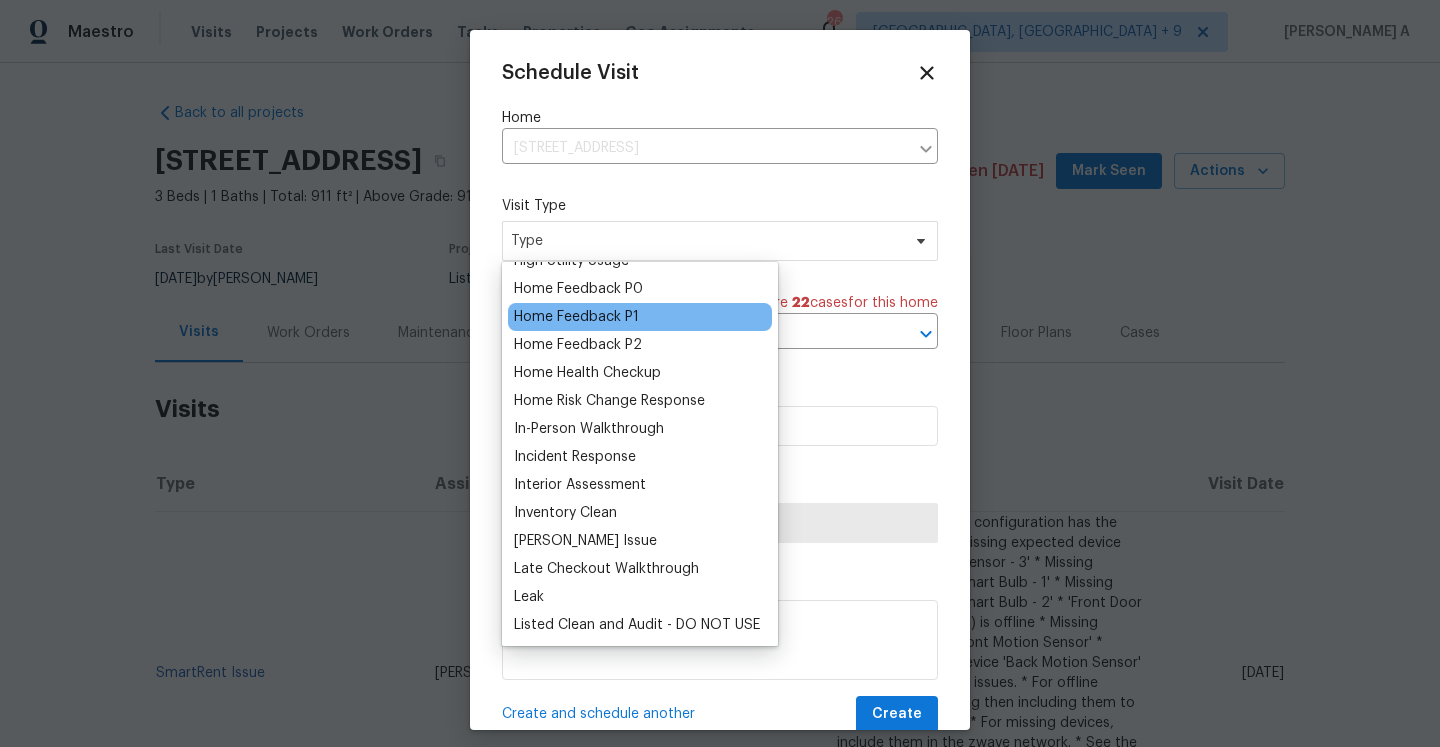 click on "Home Feedback P1" at bounding box center [576, 317] 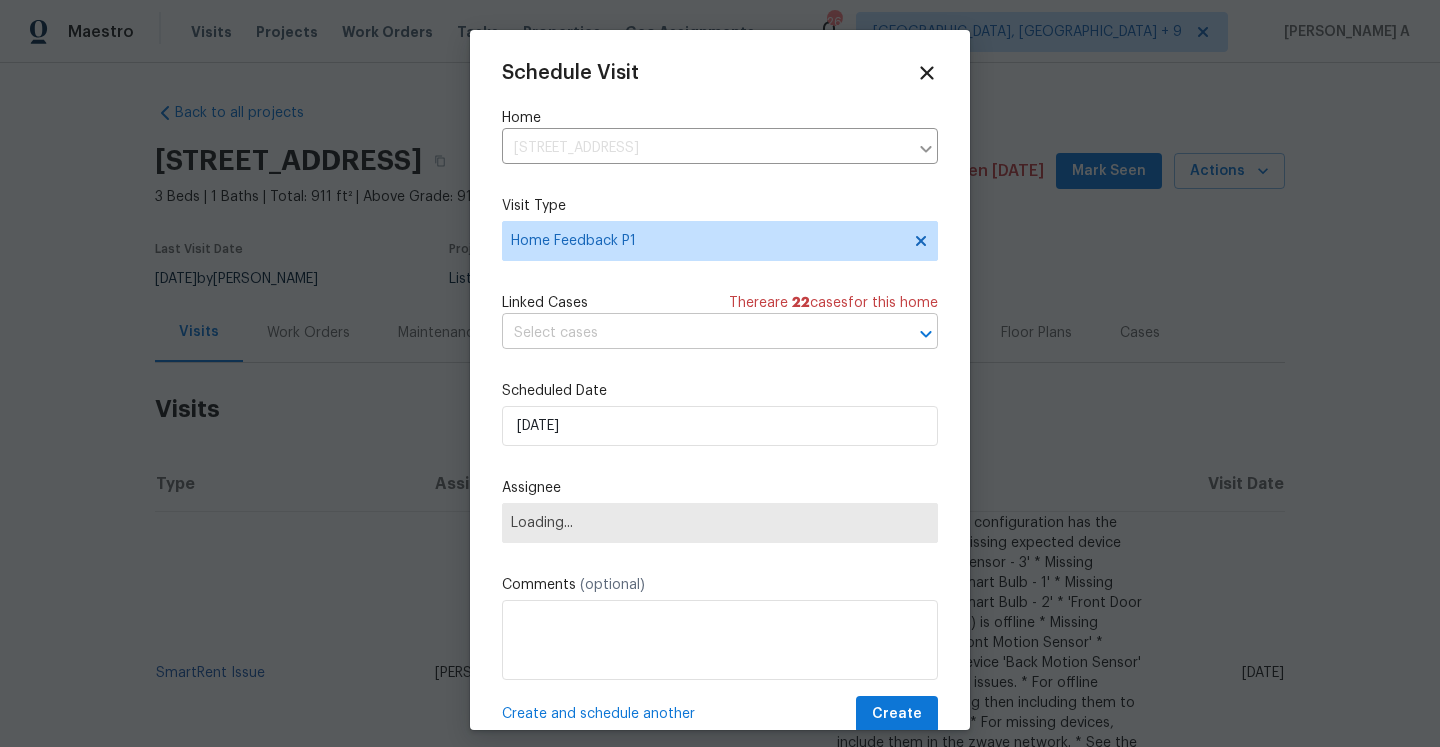 click at bounding box center [692, 333] 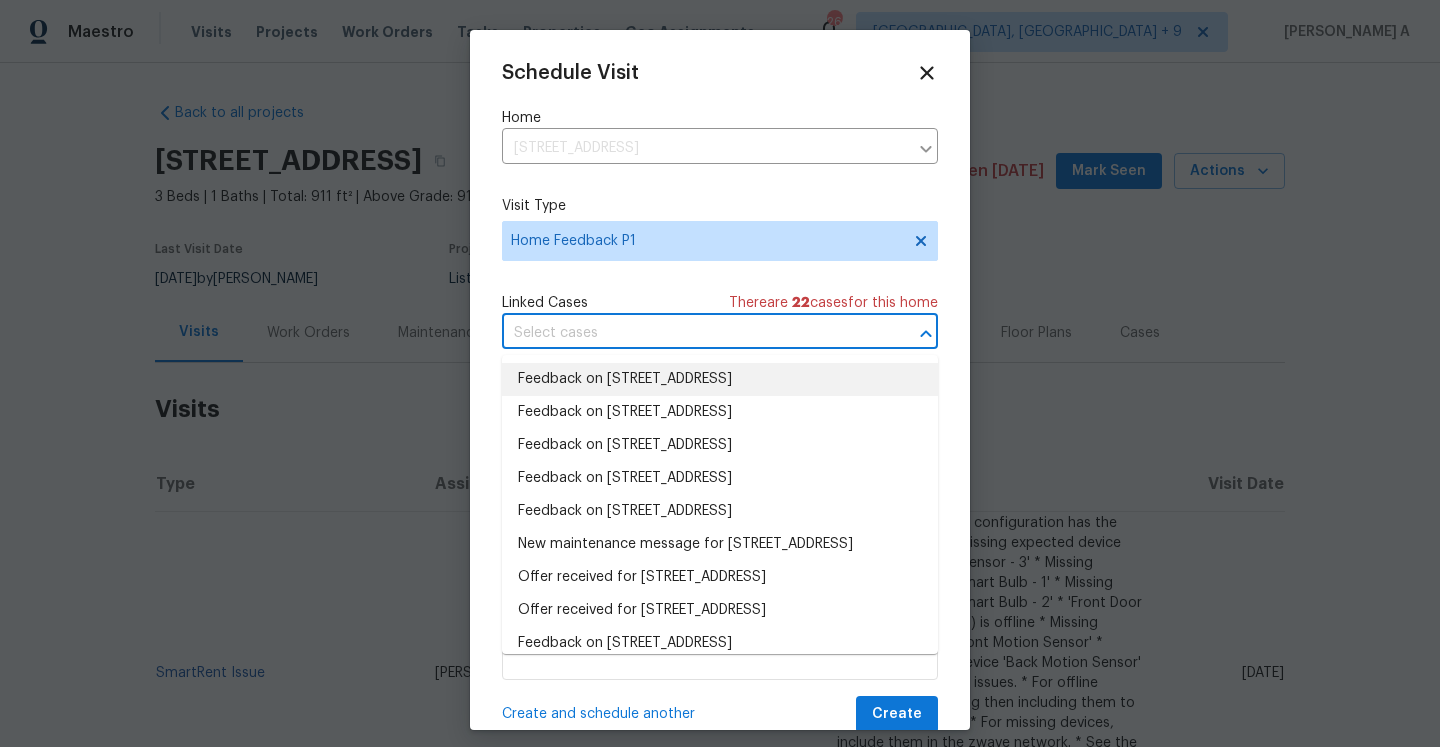 click on "Feedback on 225 W Orange St, Hillsborough, NC 27278" at bounding box center (720, 379) 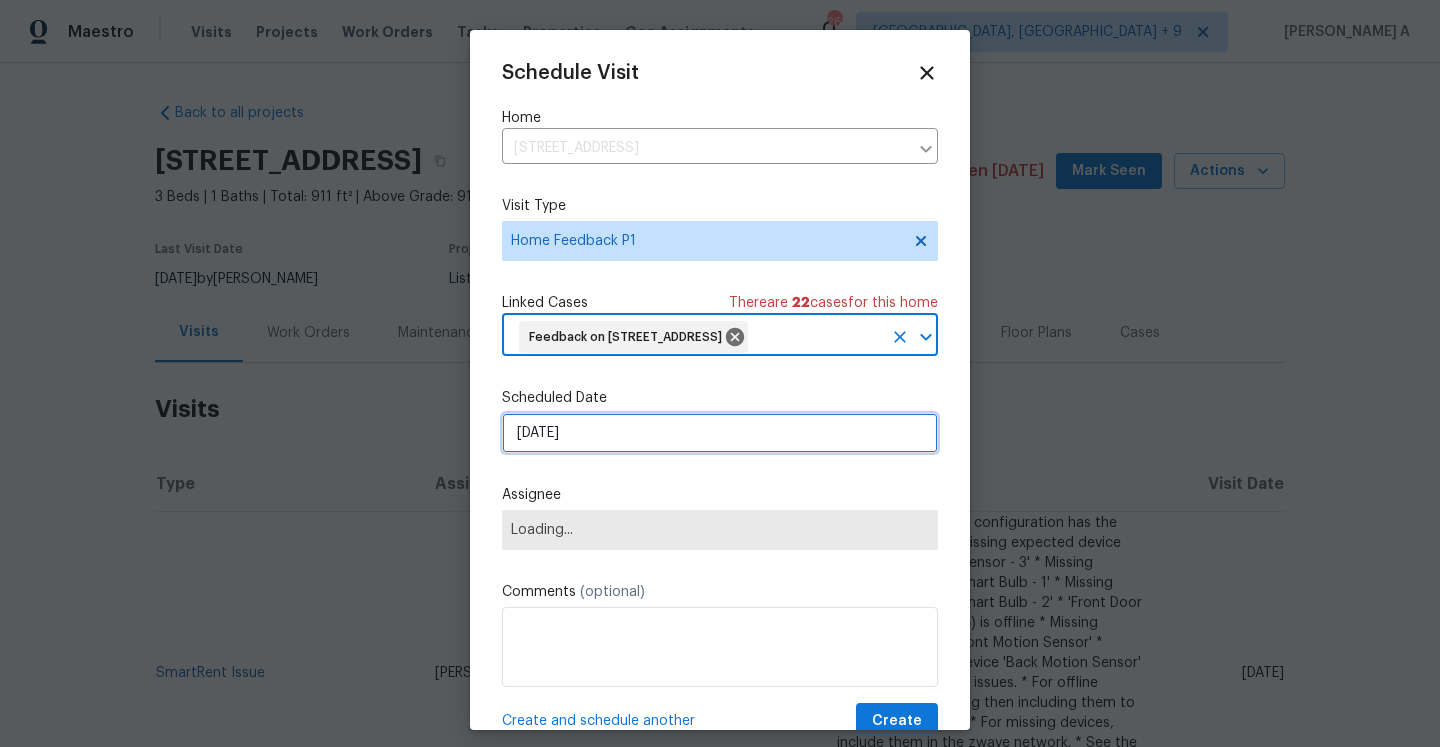 click on "7/14/2025" at bounding box center [720, 433] 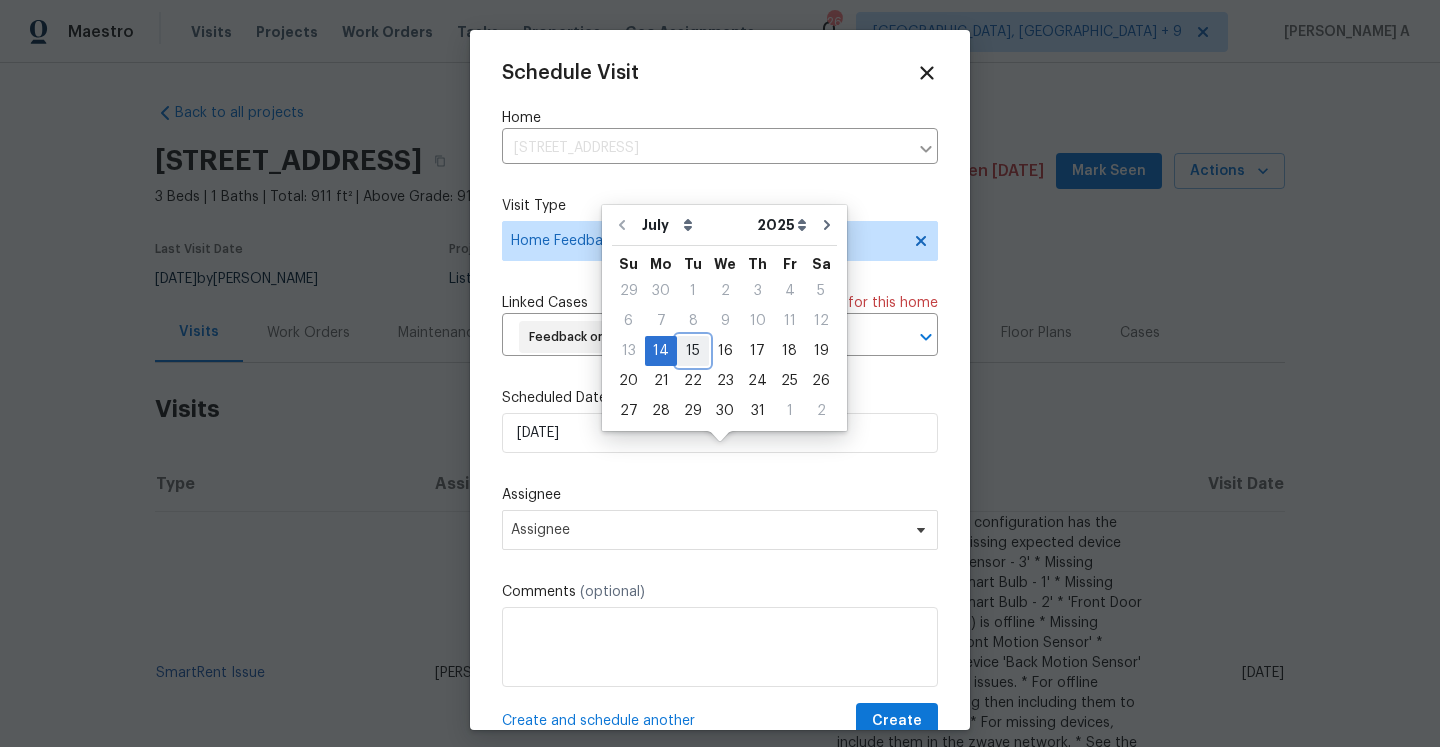 click on "15" at bounding box center (693, 351) 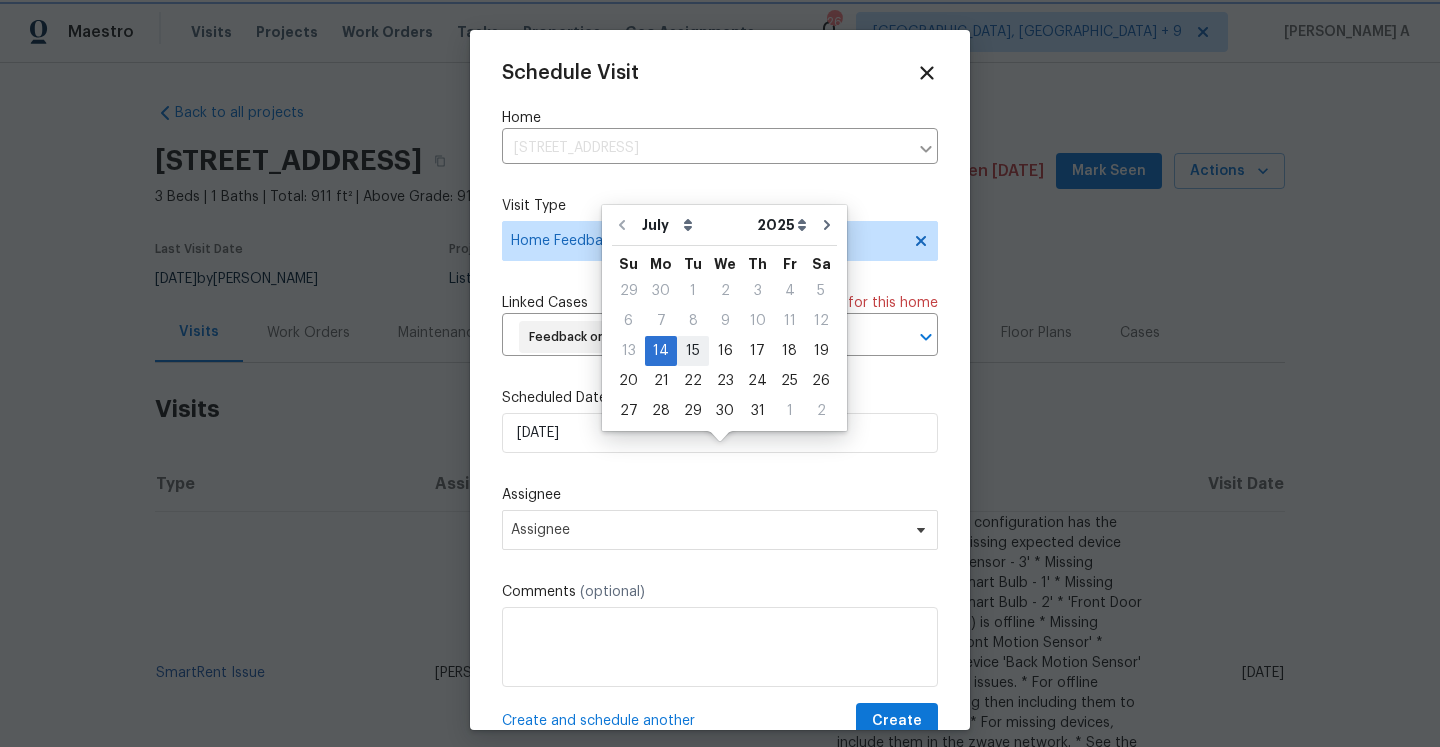 type on "7/15/2025" 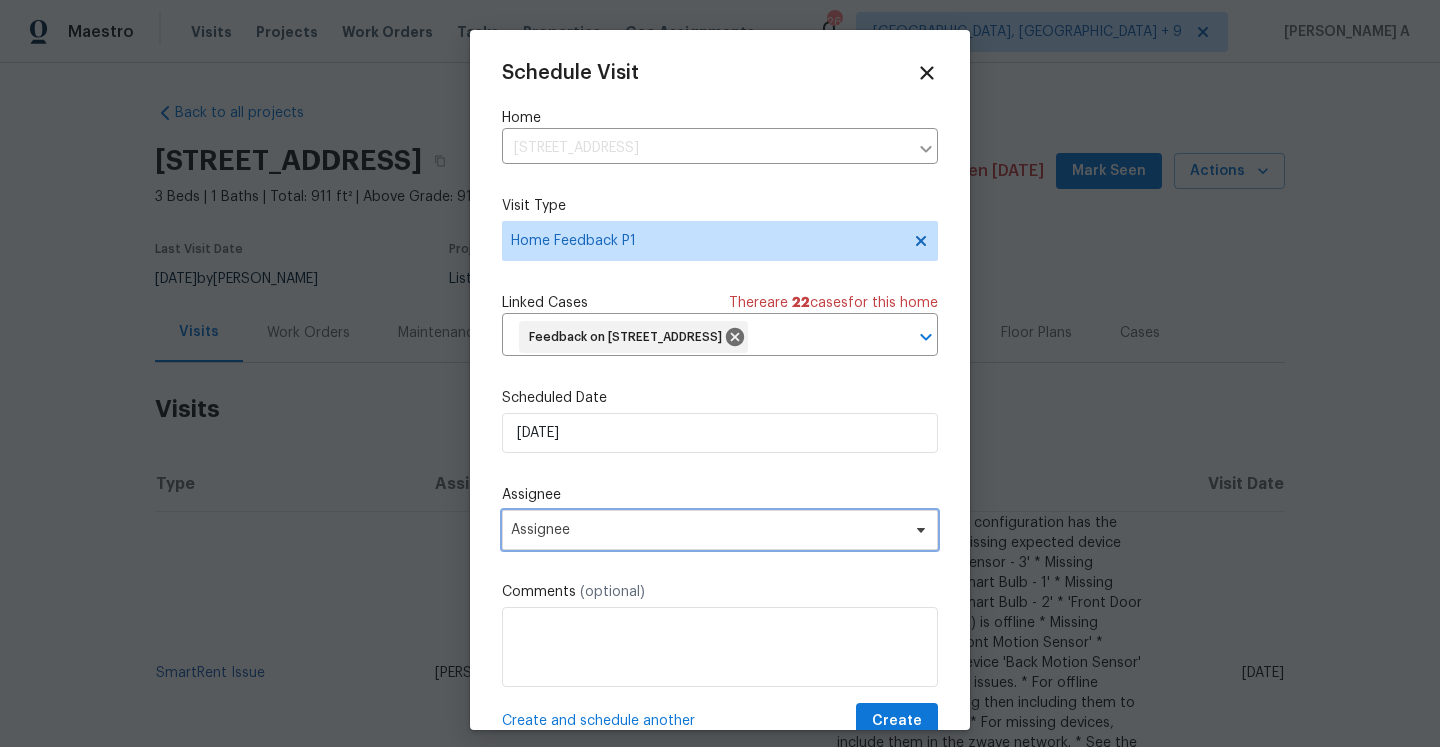 click on "Assignee" at bounding box center (707, 530) 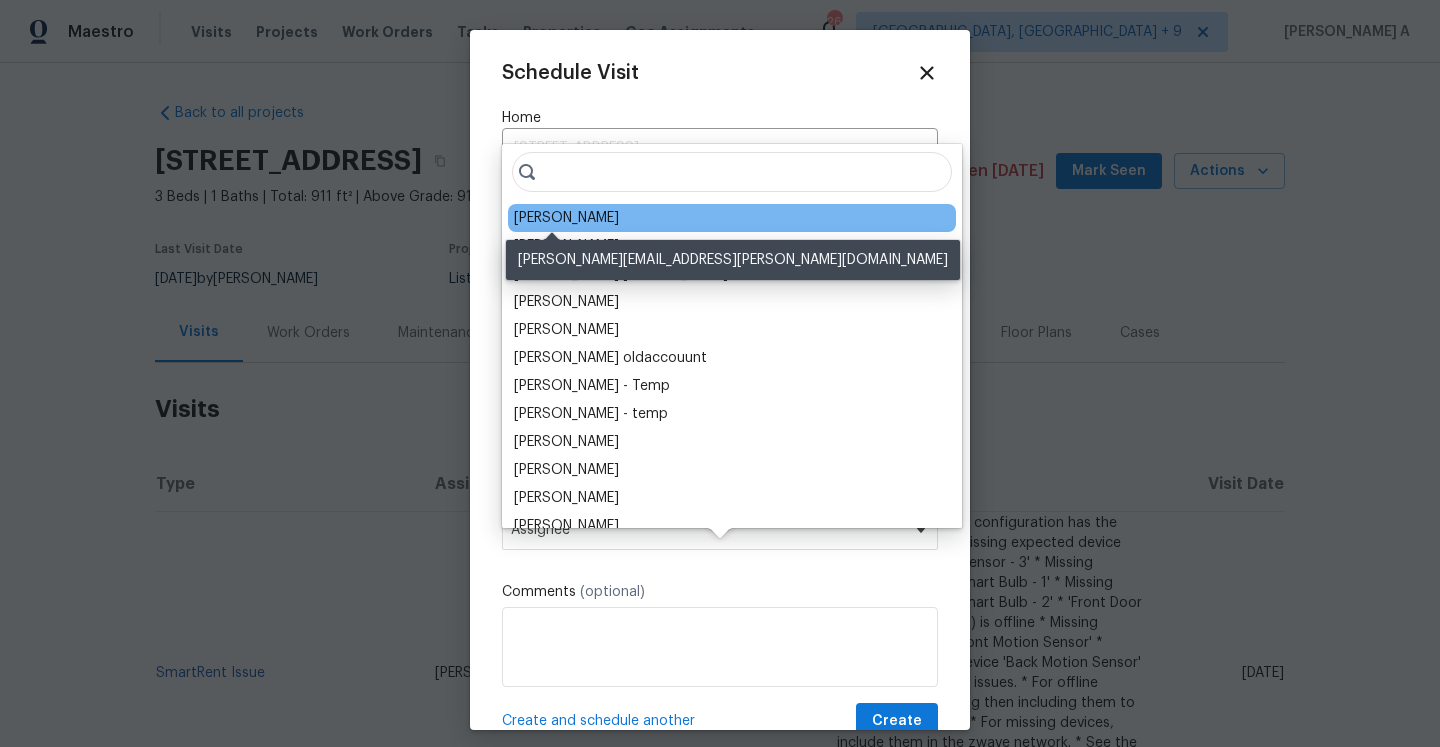 click on "Lee Privette" at bounding box center [566, 218] 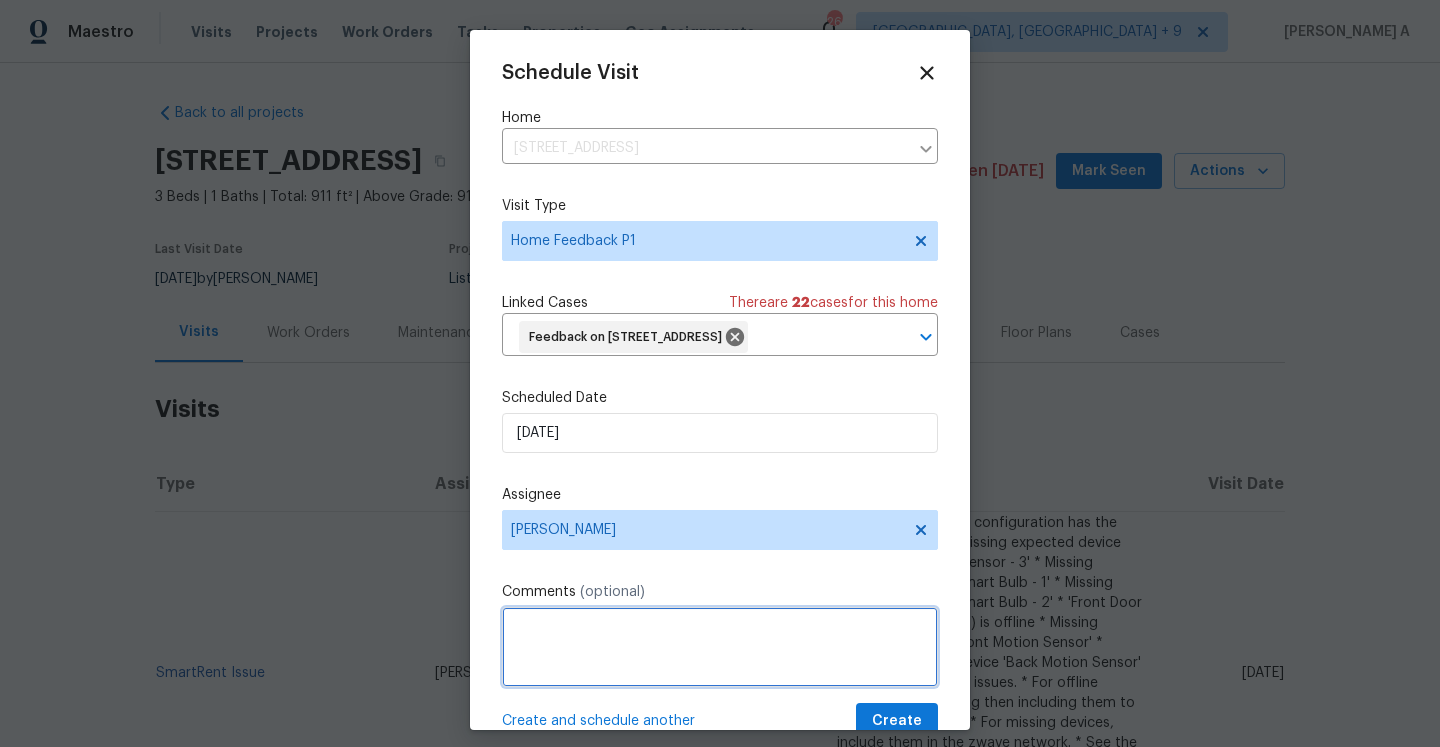click at bounding box center (720, 647) 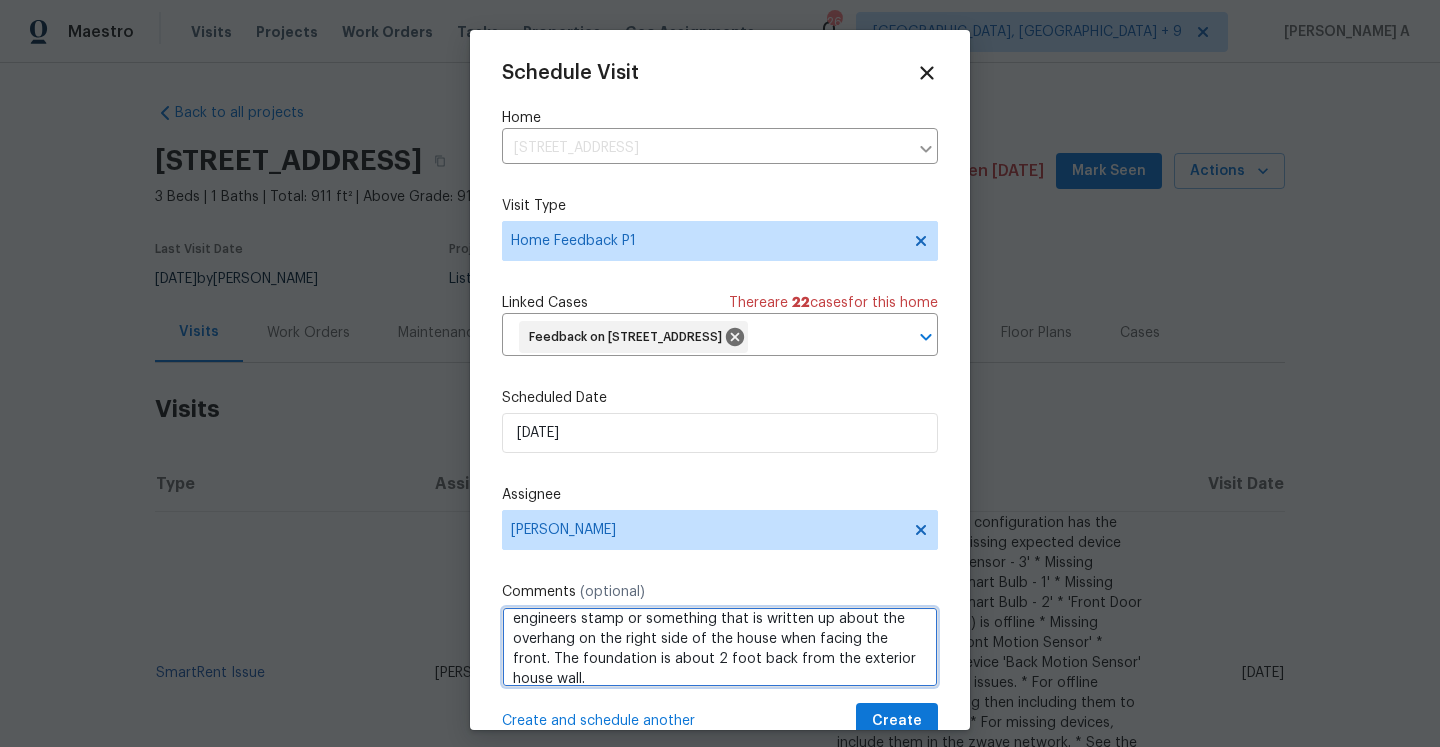scroll, scrollTop: 0, scrollLeft: 0, axis: both 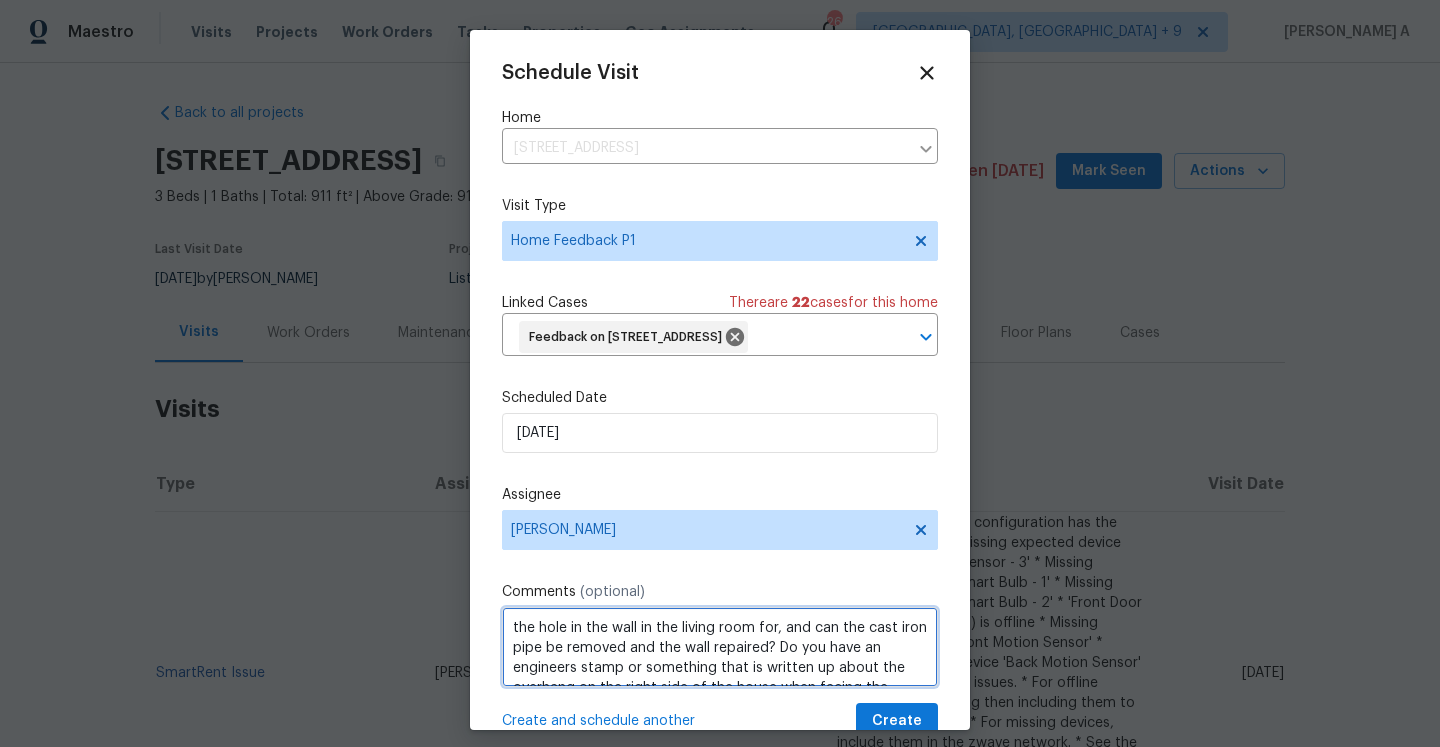 click on "the hole in the wall in the living room for, and can the cast iron pipe be removed and the wall repaired? Do you have an engineers stamp or something that is written up about the overhang on the right side of the house when facing the front. The foundation is about 2 foot back from the exterior house wall." at bounding box center [720, 647] 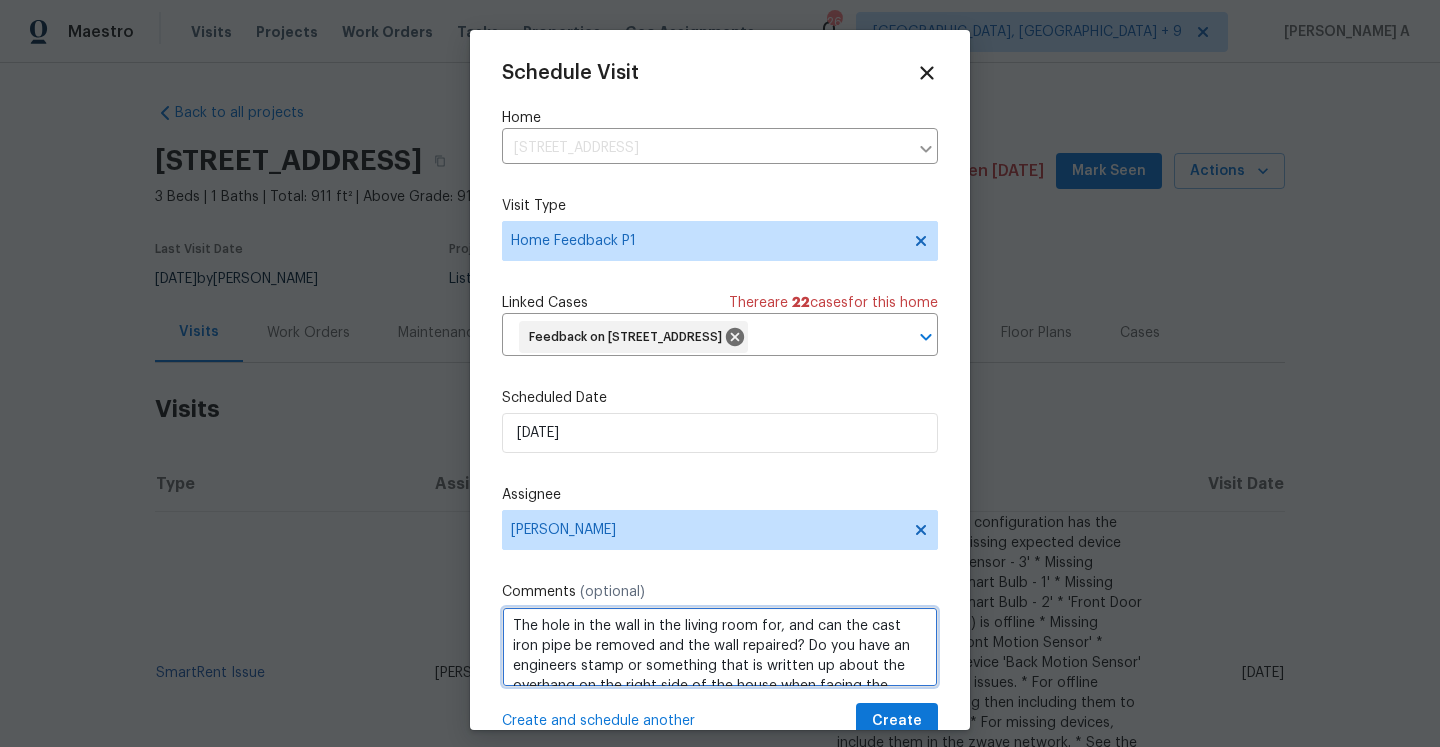 scroll, scrollTop: 0, scrollLeft: 0, axis: both 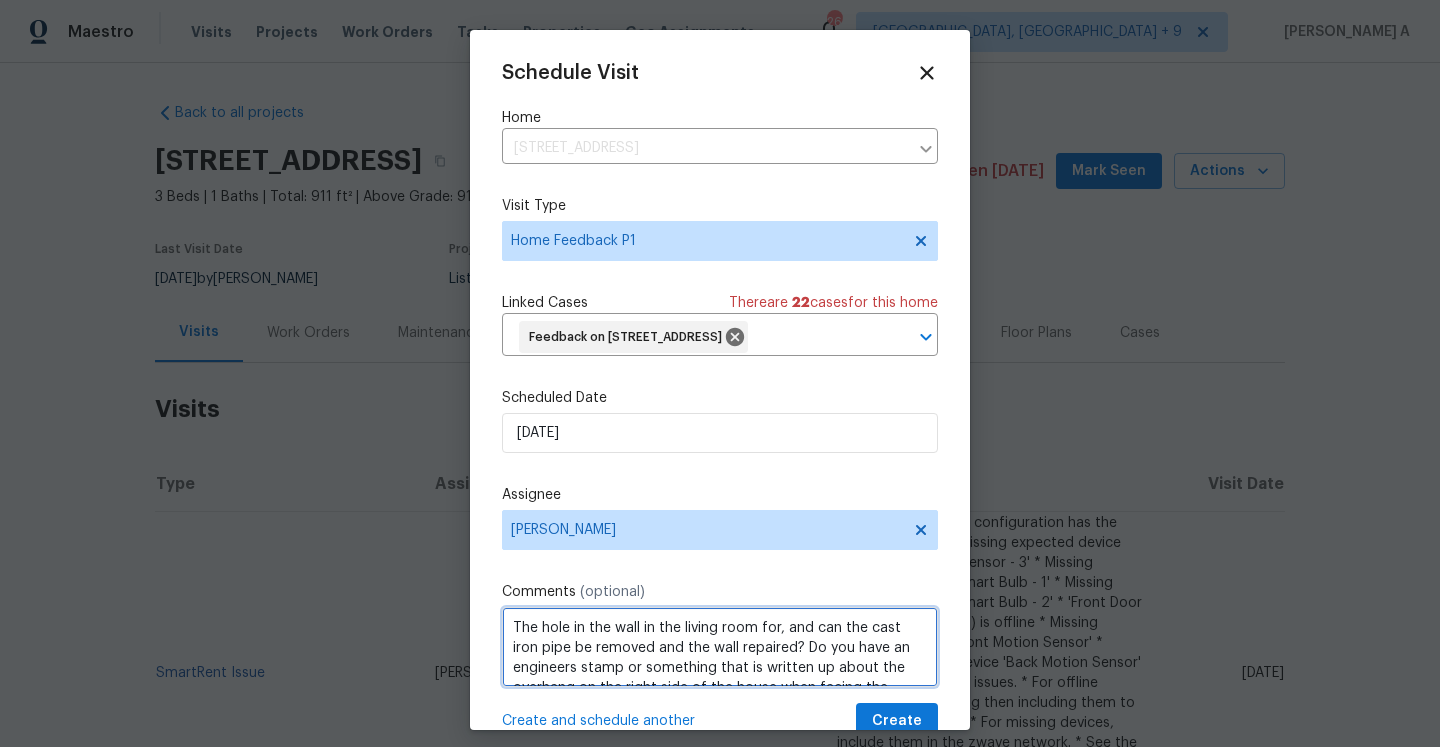 click on "for" 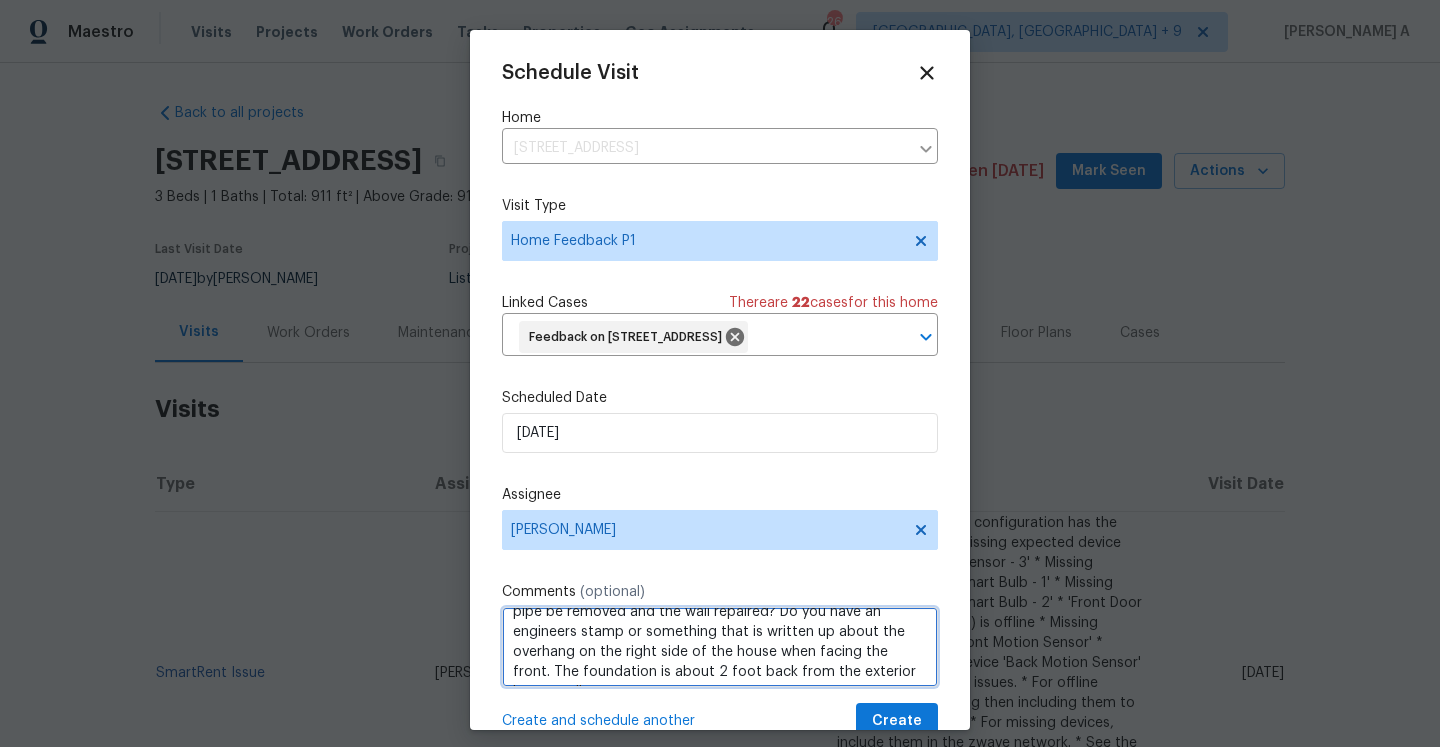 scroll, scrollTop: 62, scrollLeft: 0, axis: vertical 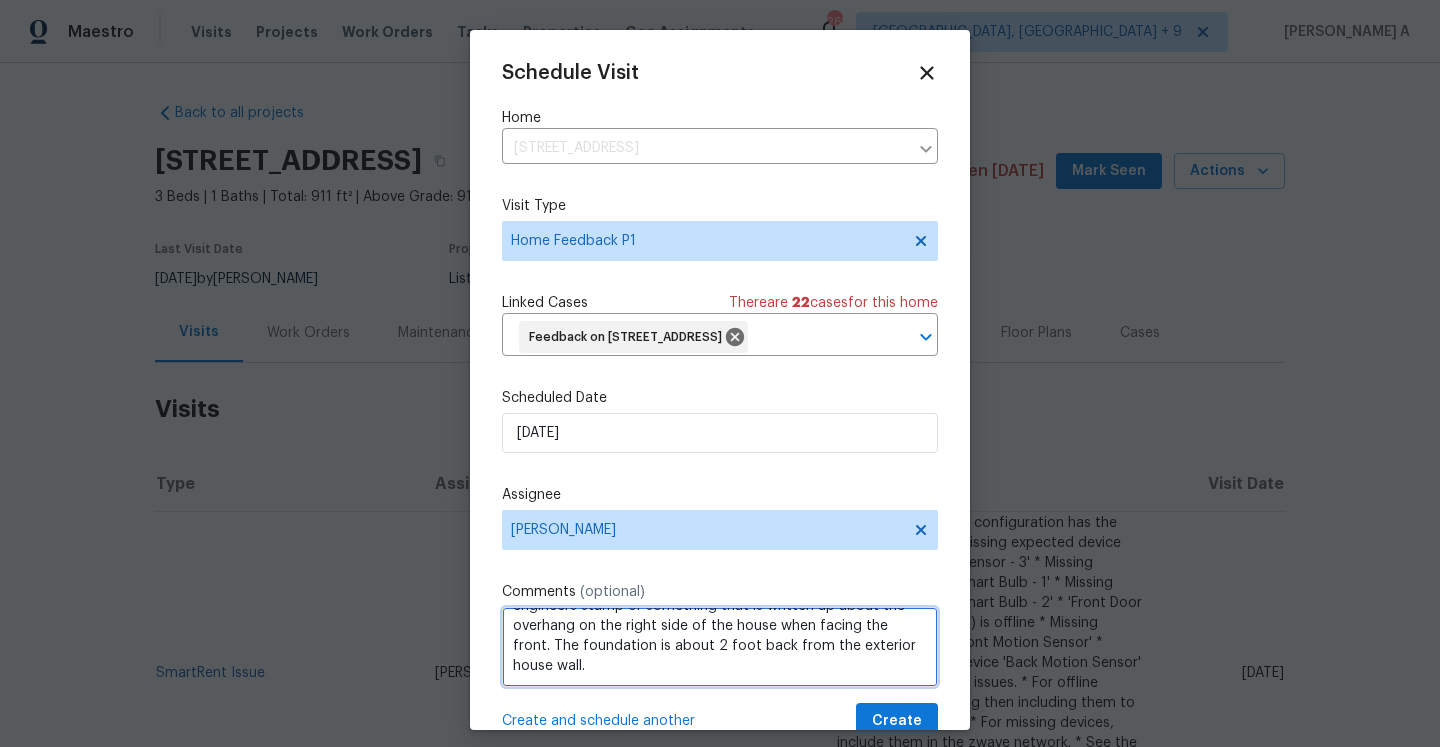 click on "The hole in the wall in the living room, and can the cast iron pipe be removed and the wall repaired? Do you have an engineers stamp or something that is written up about the overhang on the right side of the house when facing the front. The foundation is about 2 foot back from the exterior house wall." at bounding box center [720, 647] 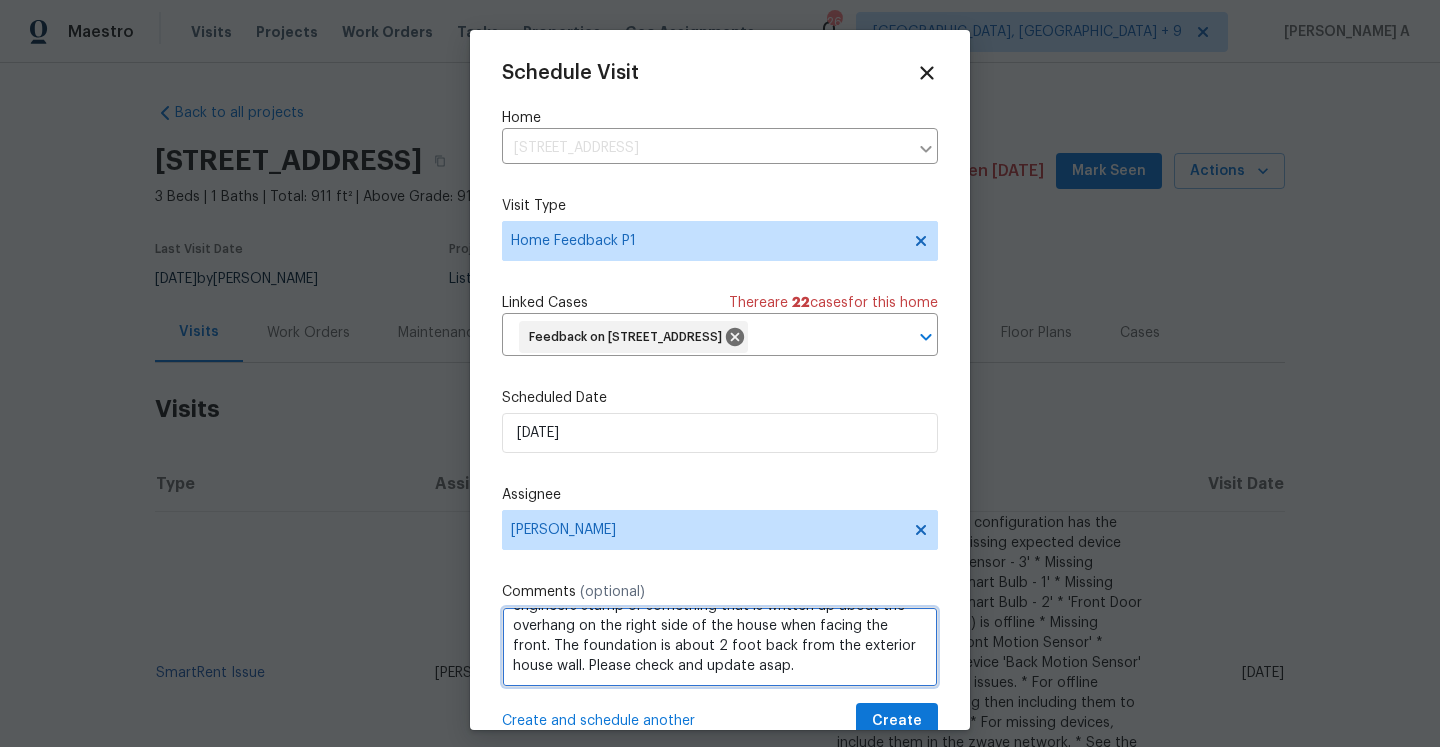 scroll, scrollTop: 74, scrollLeft: 0, axis: vertical 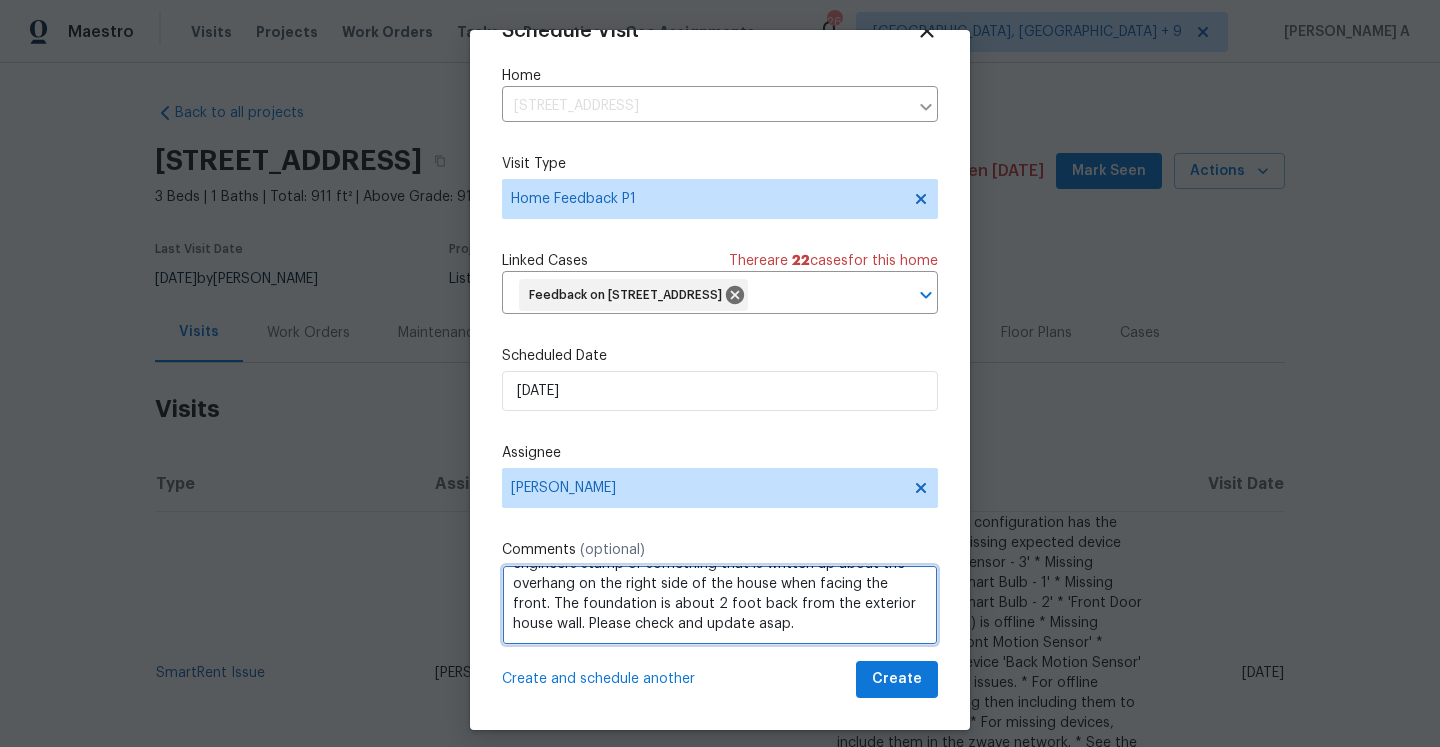 type on "The hole in the wall in the living room, and can the cast iron pipe be removed and the wall repaired? Do you have an engineers stamp or something that is written up about the overhang on the right side of the house when facing the front. The foundation is about 2 foot back from the exterior house wall. Please check and update asap." 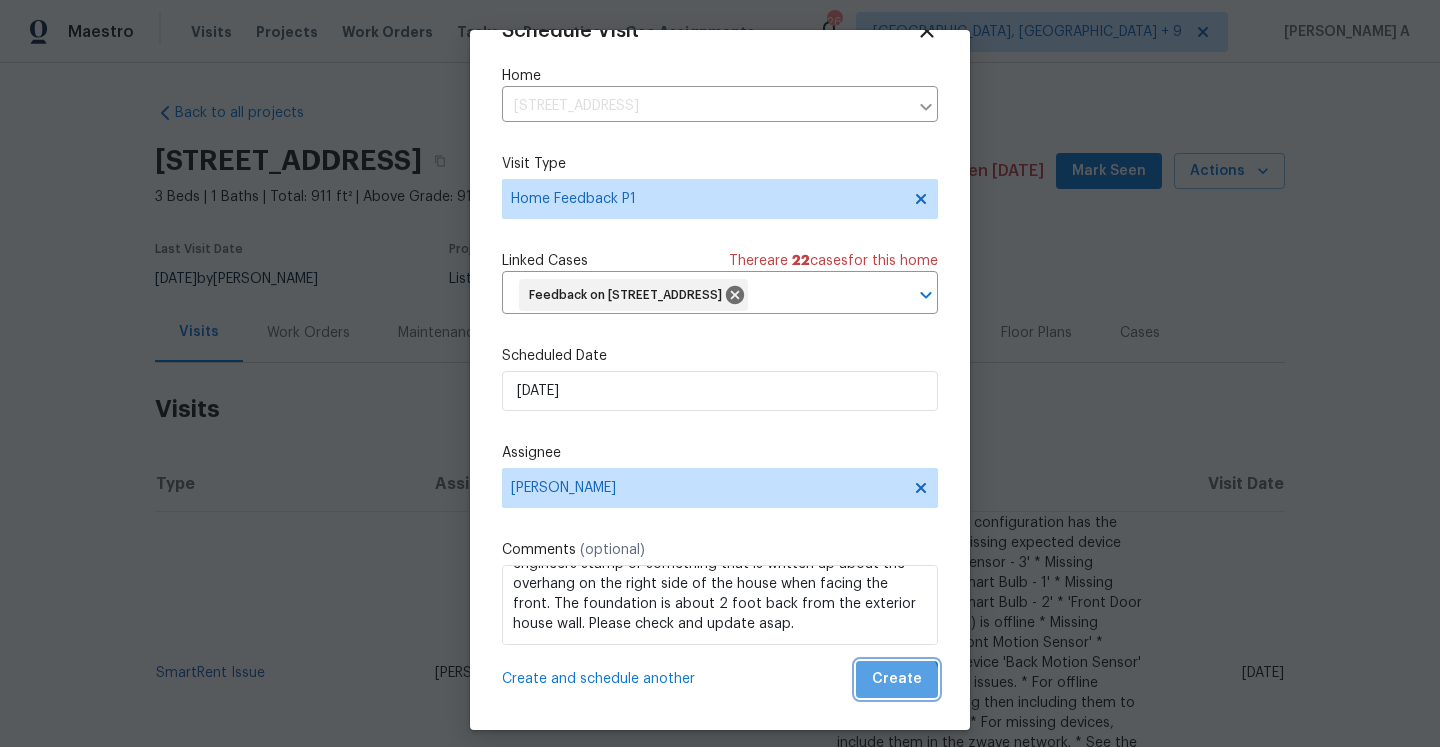 click on "Create" at bounding box center [897, 679] 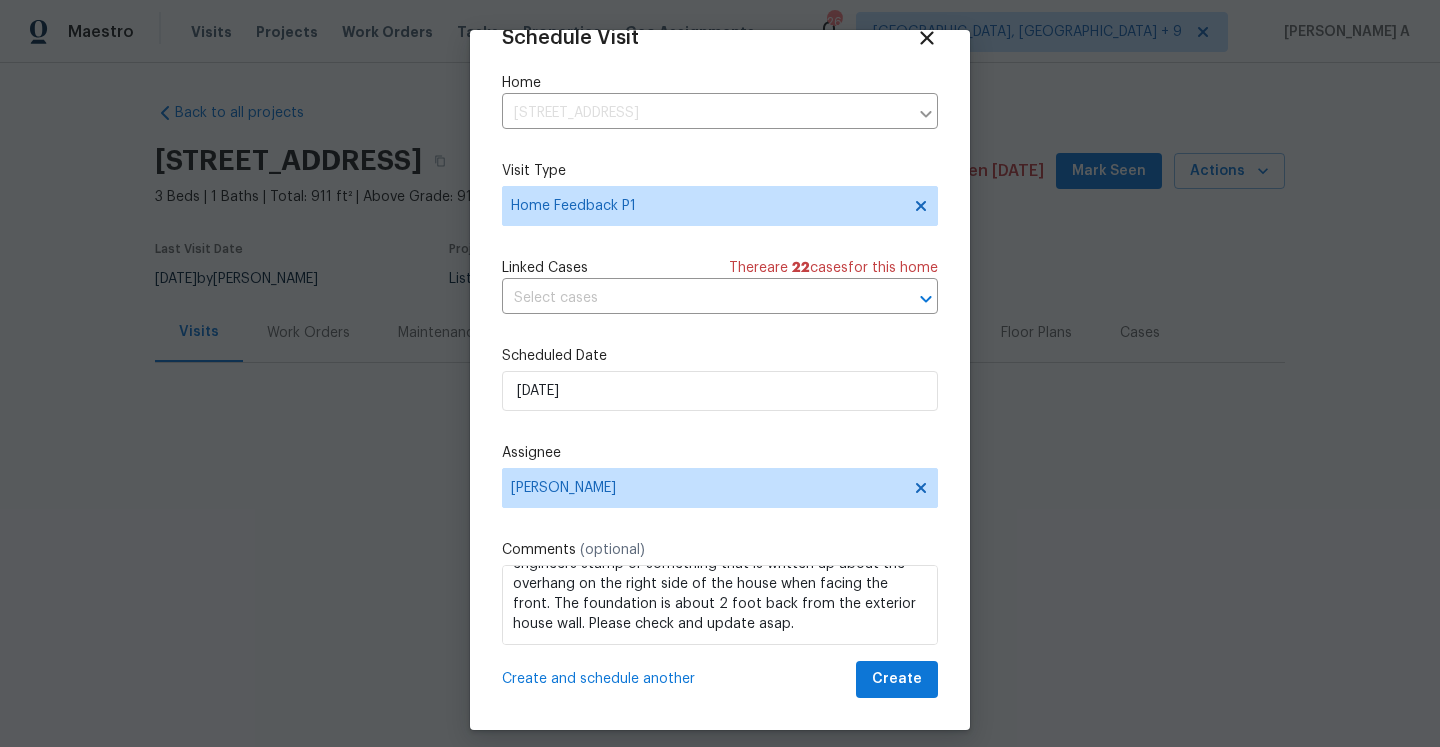 scroll, scrollTop: 36, scrollLeft: 0, axis: vertical 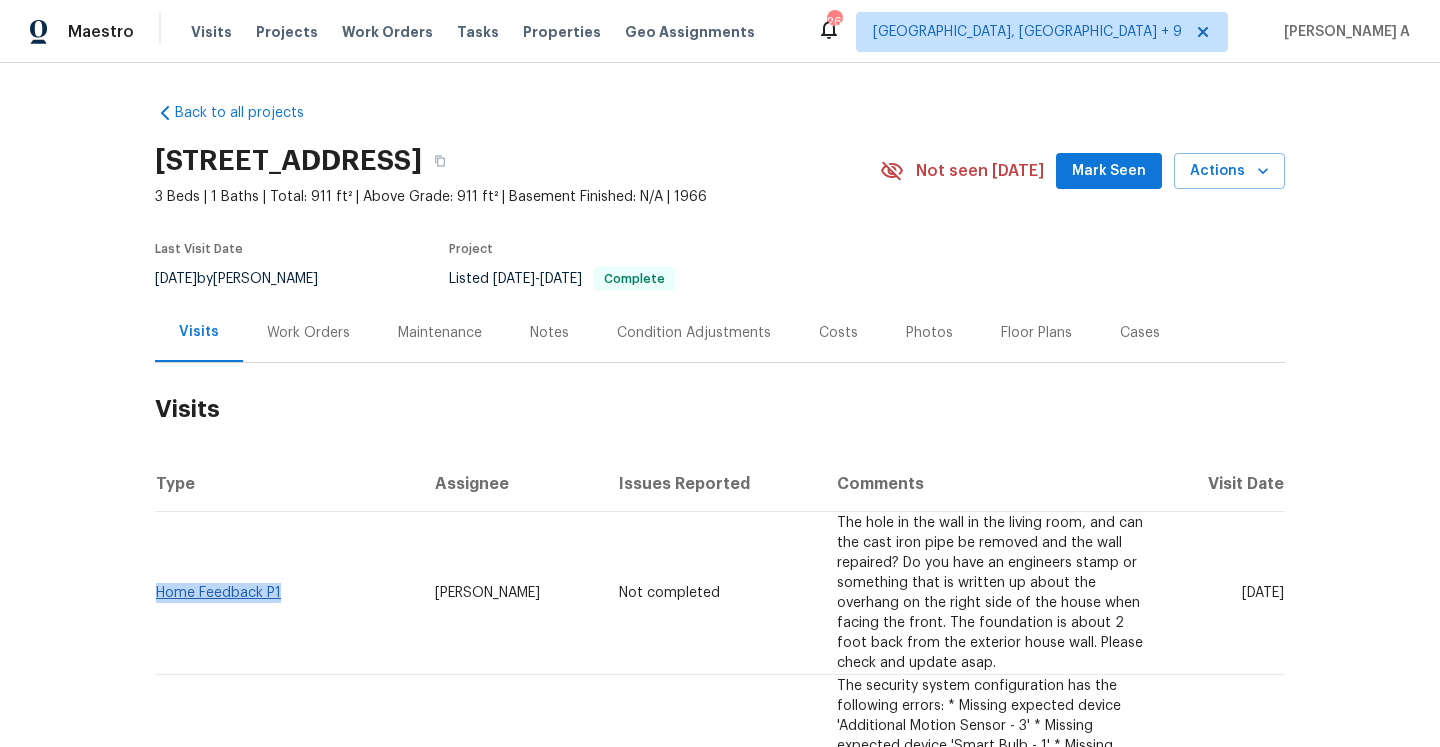 drag, startPoint x: 289, startPoint y: 568, endPoint x: 159, endPoint y: 567, distance: 130.00385 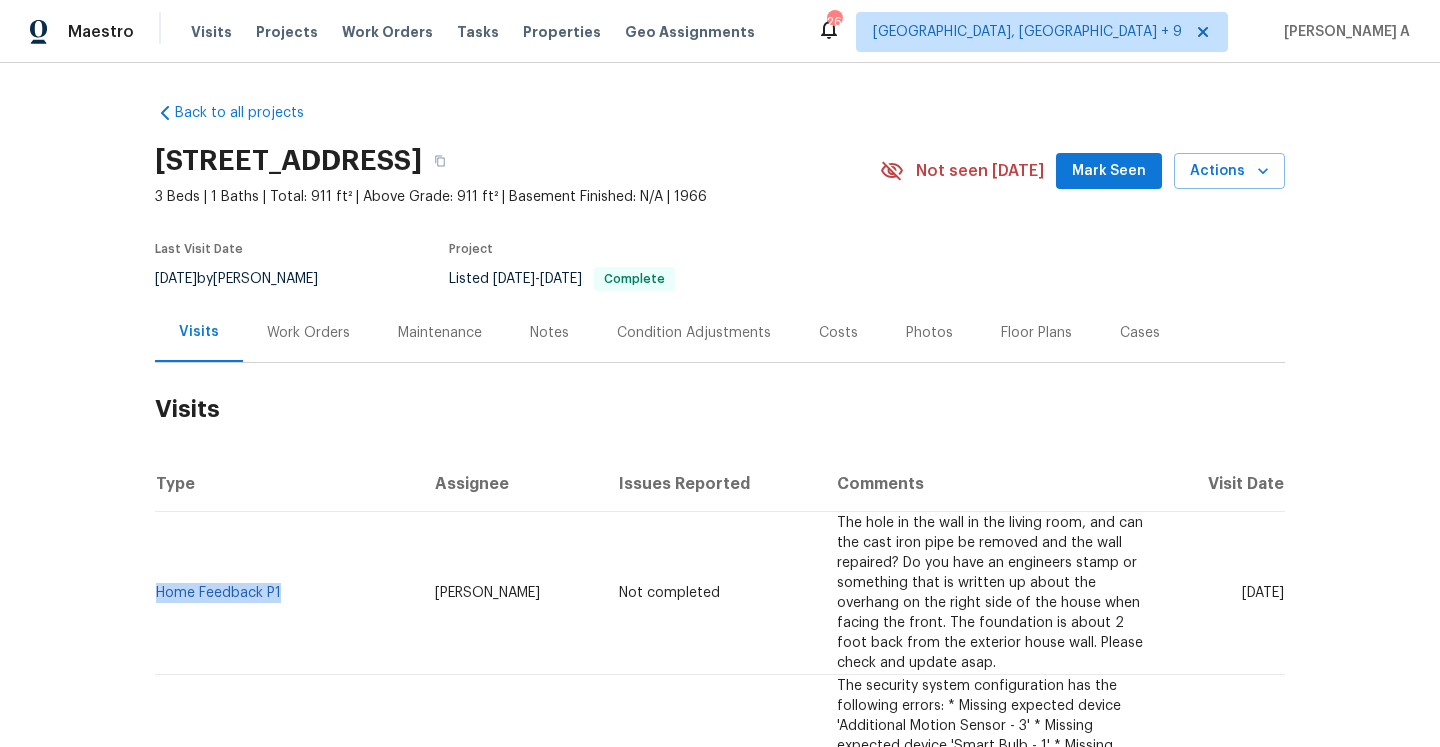copy on "Home Feedback P1" 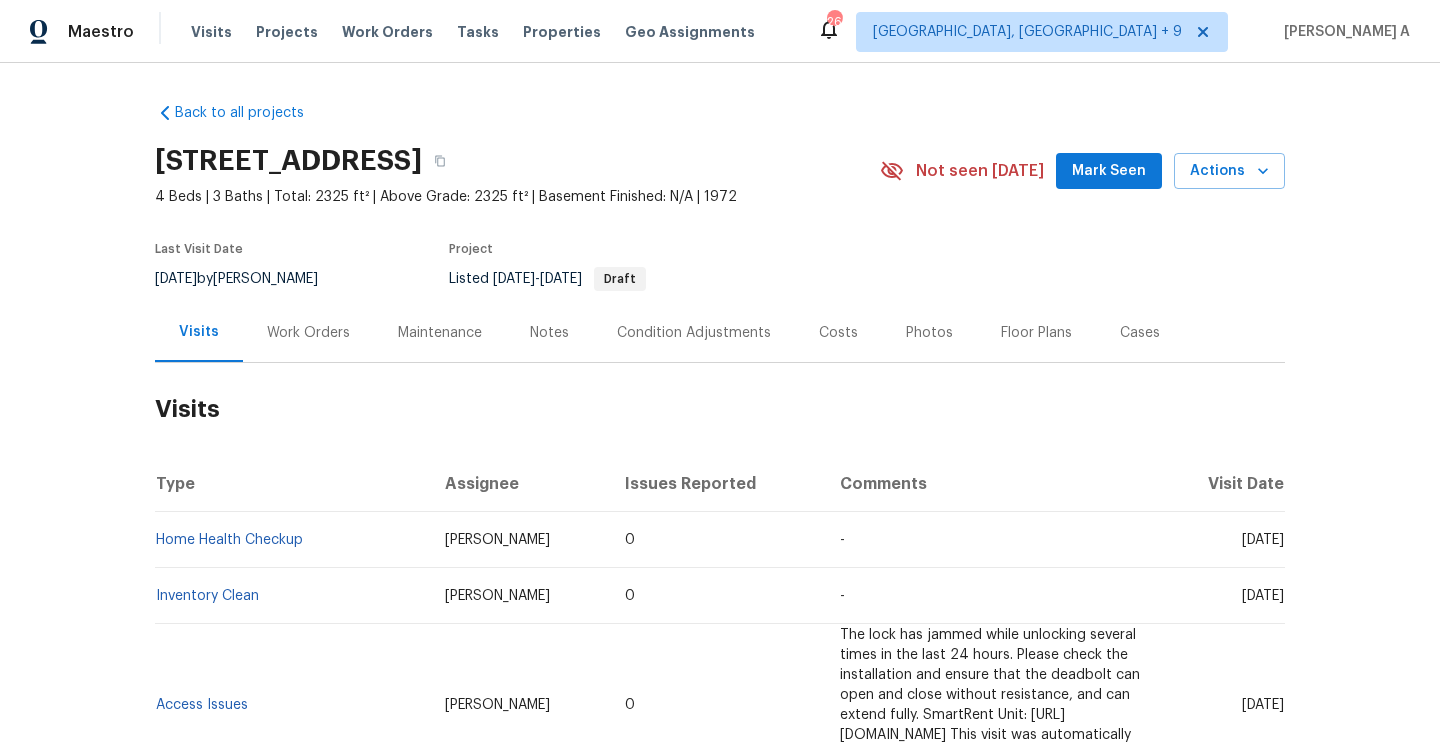 scroll, scrollTop: 0, scrollLeft: 0, axis: both 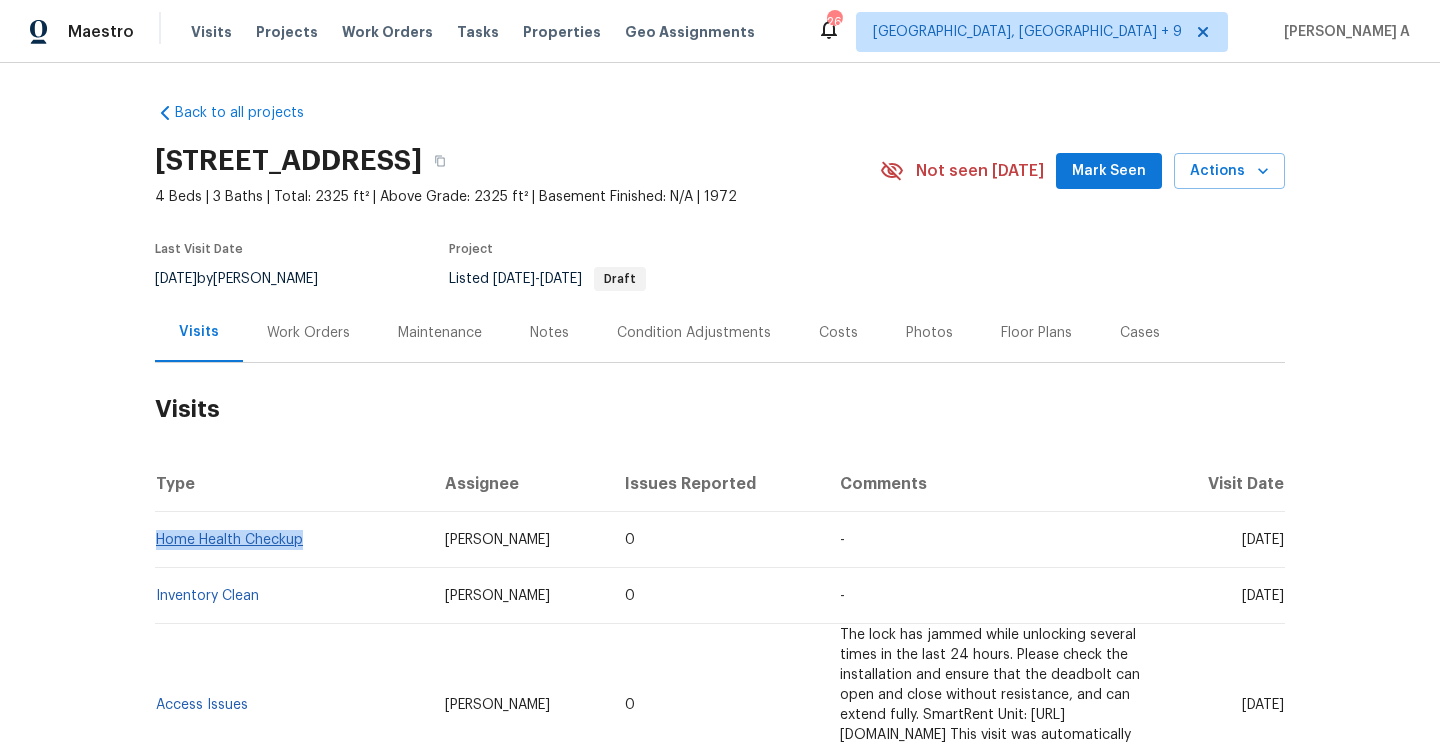 drag, startPoint x: 312, startPoint y: 549, endPoint x: 161, endPoint y: 541, distance: 151.21178 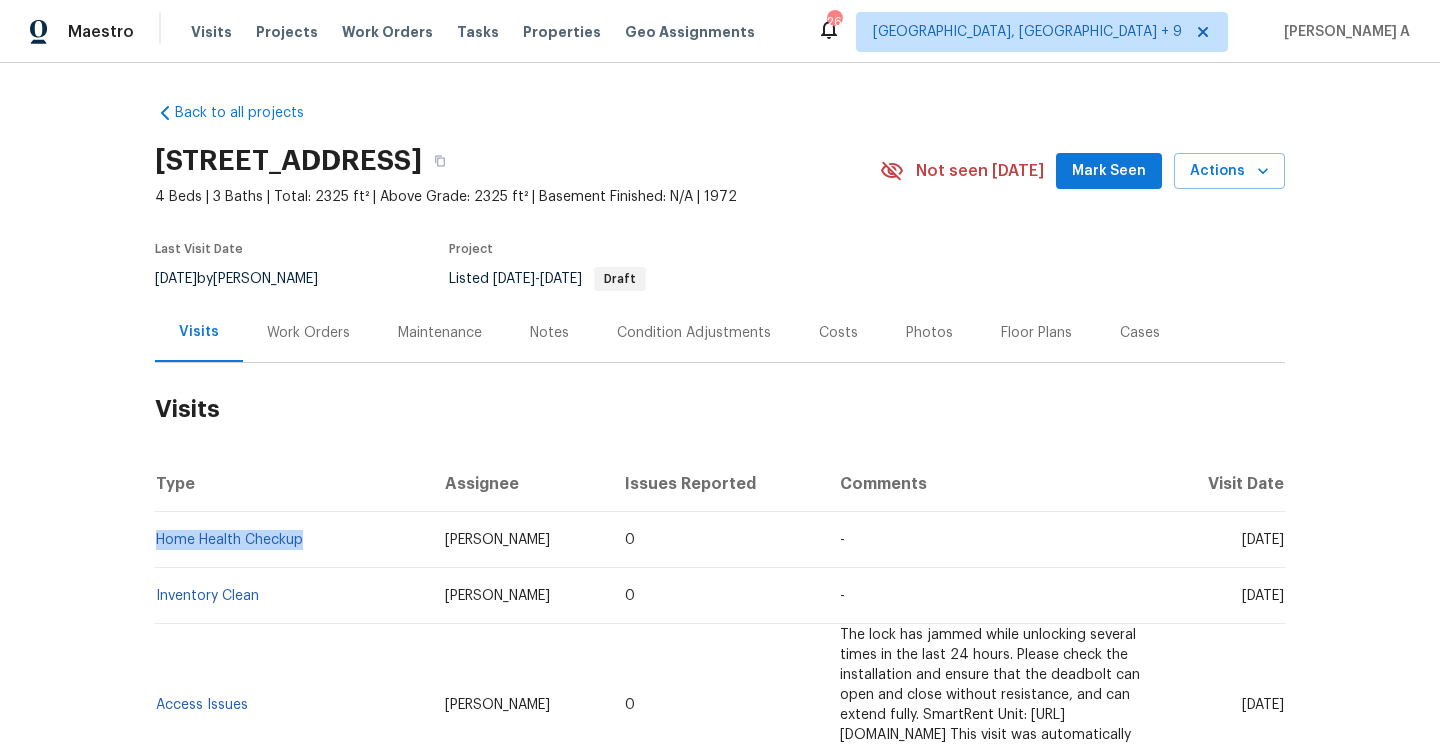 copy on "Home Health Checkup" 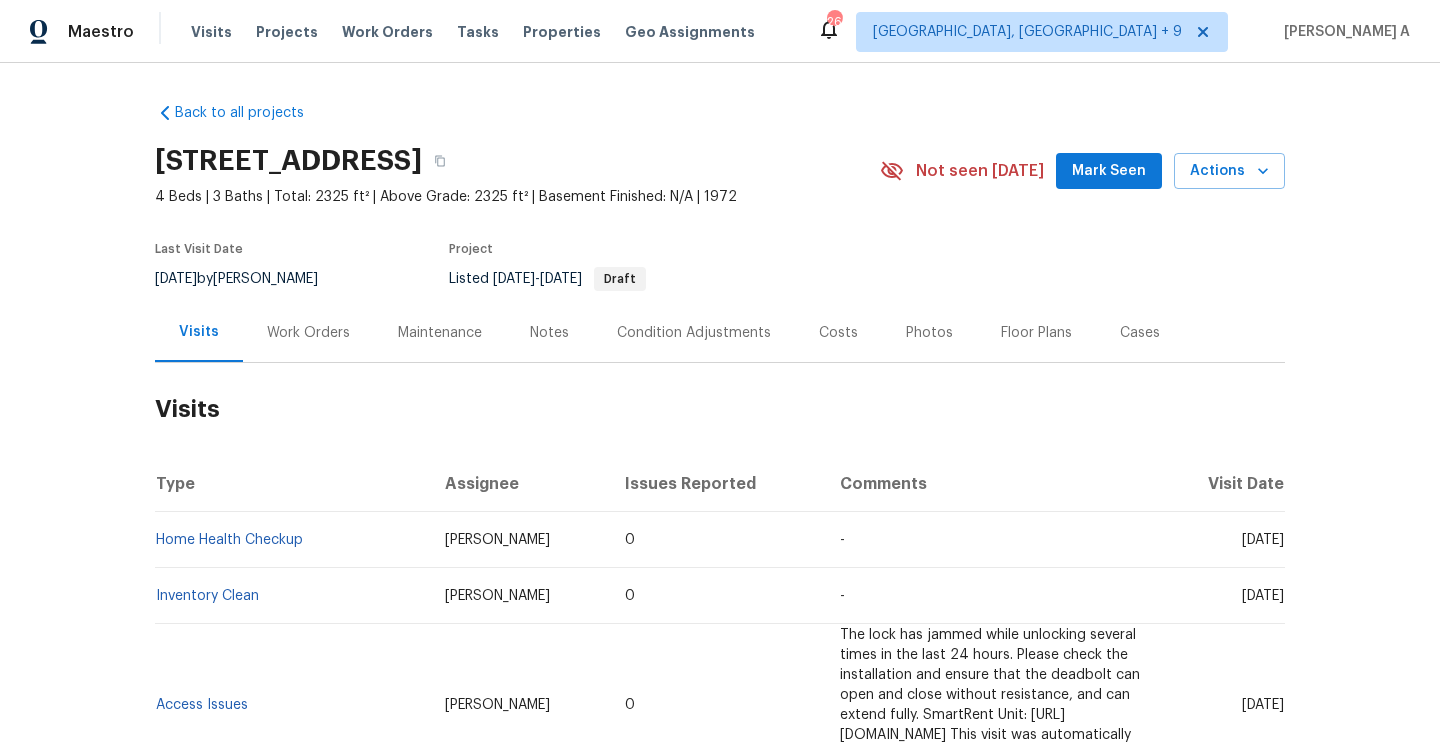 click on "Work Orders" at bounding box center [308, 333] 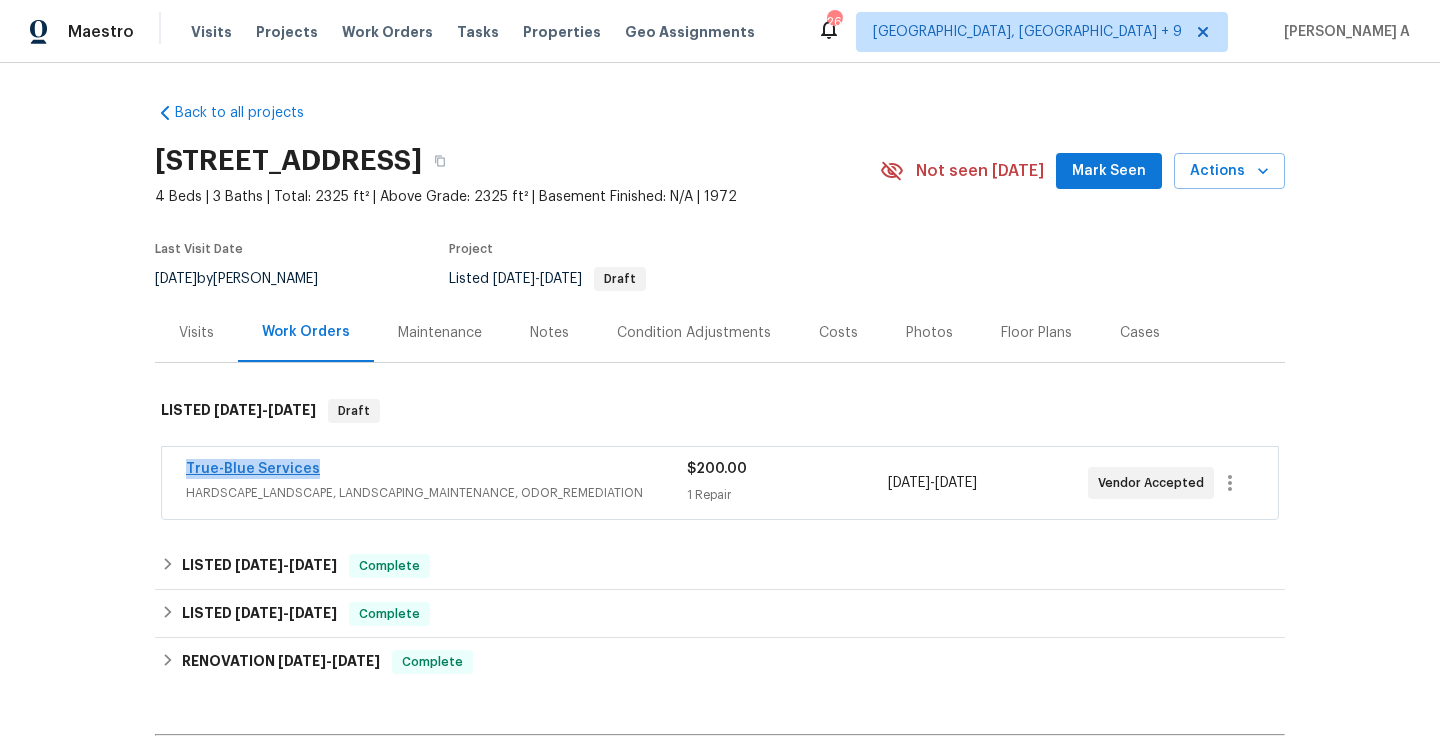 drag, startPoint x: 315, startPoint y: 476, endPoint x: 185, endPoint y: 472, distance: 130.06152 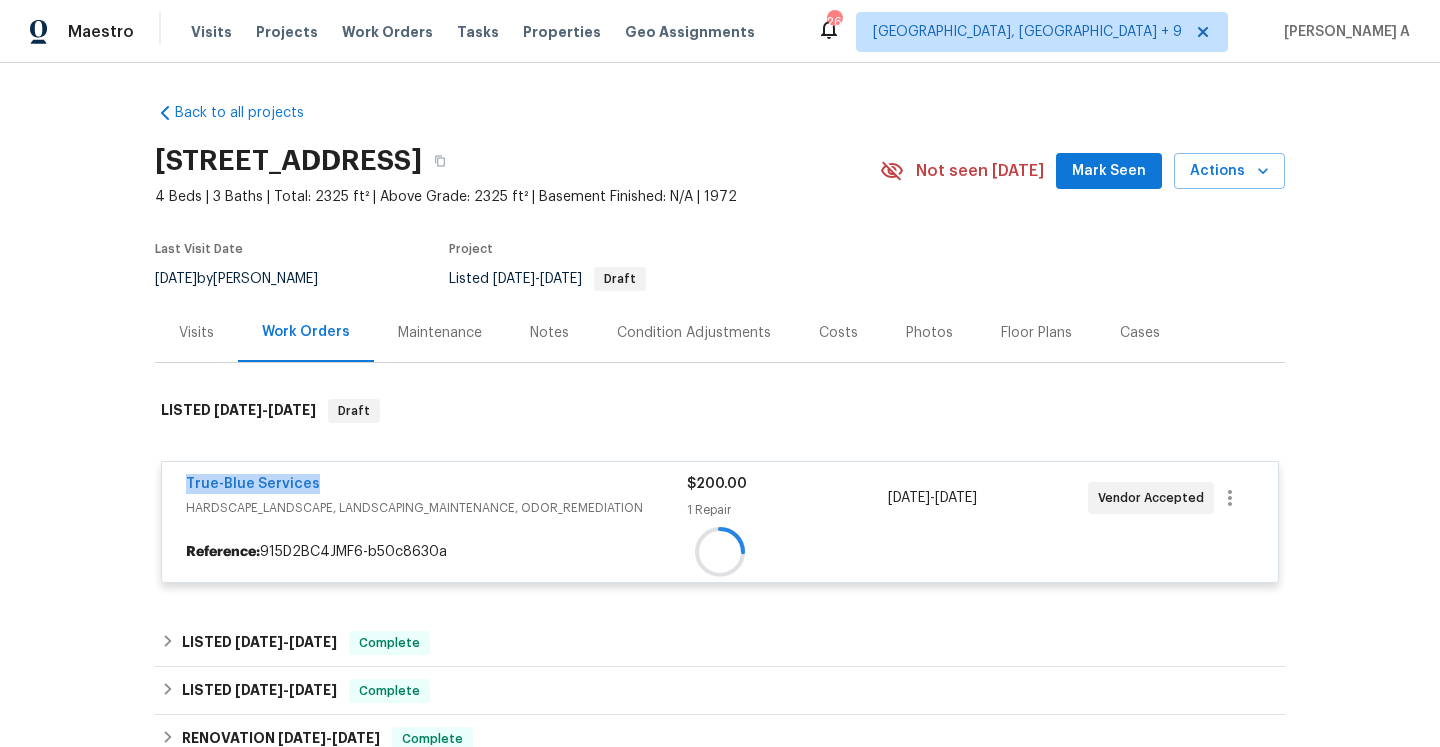 copy on "True-Blue Services" 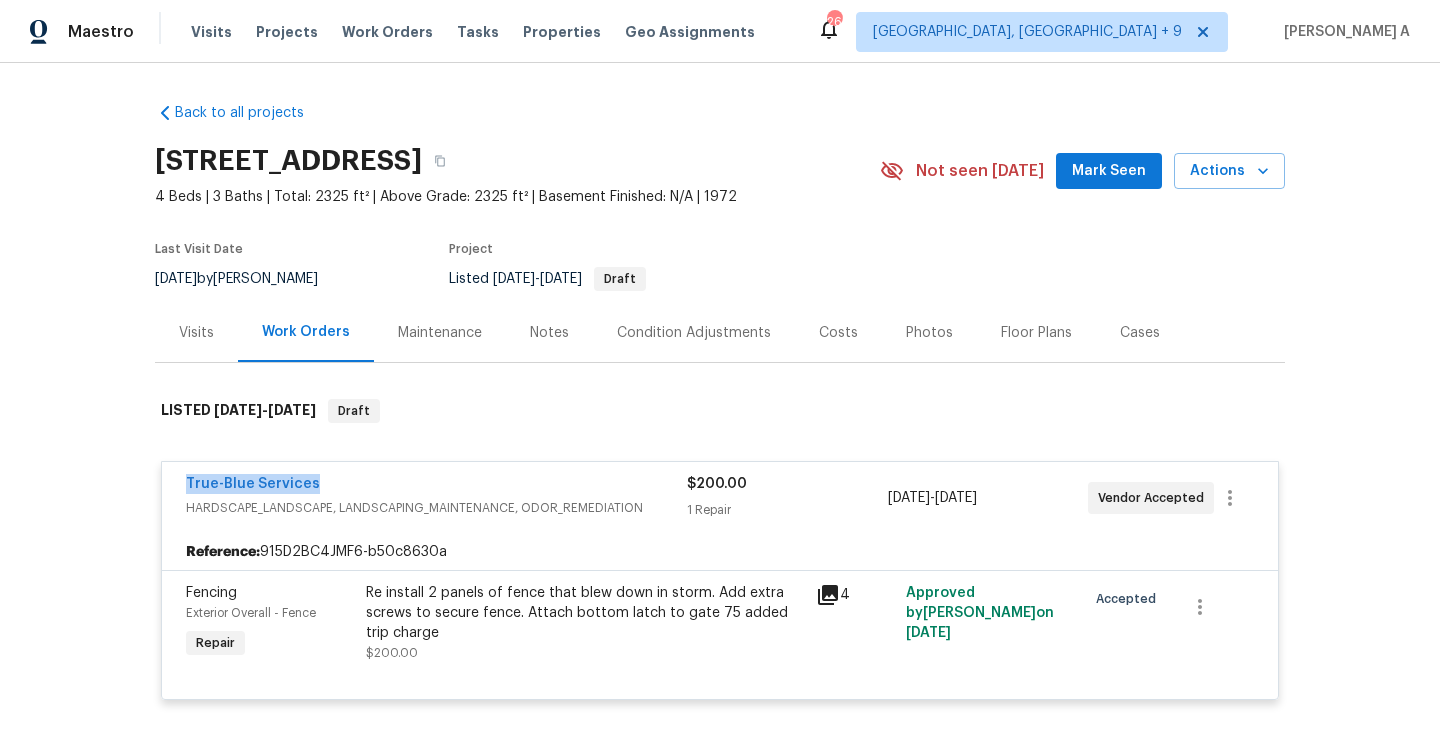 click on "True-Blue Services" at bounding box center [436, 486] 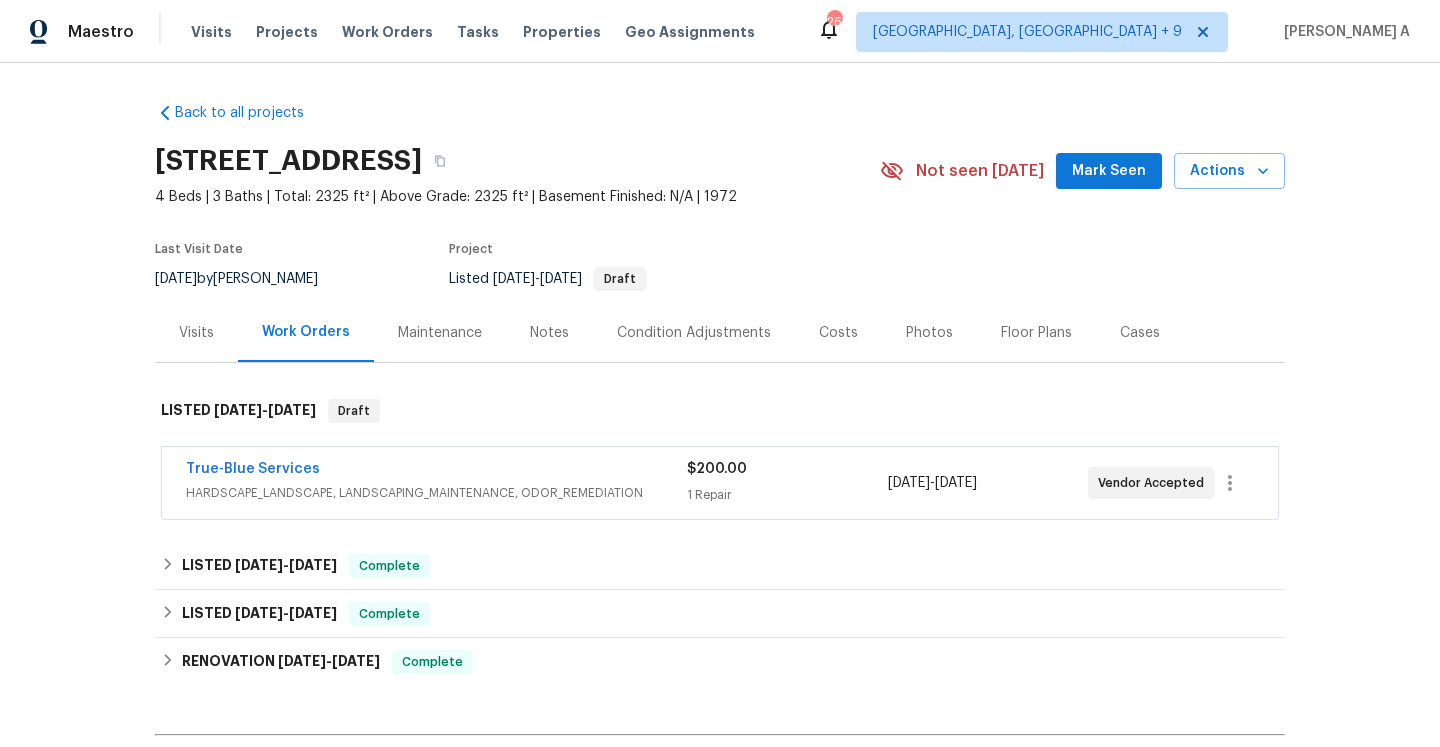 click on "Visits" at bounding box center (196, 332) 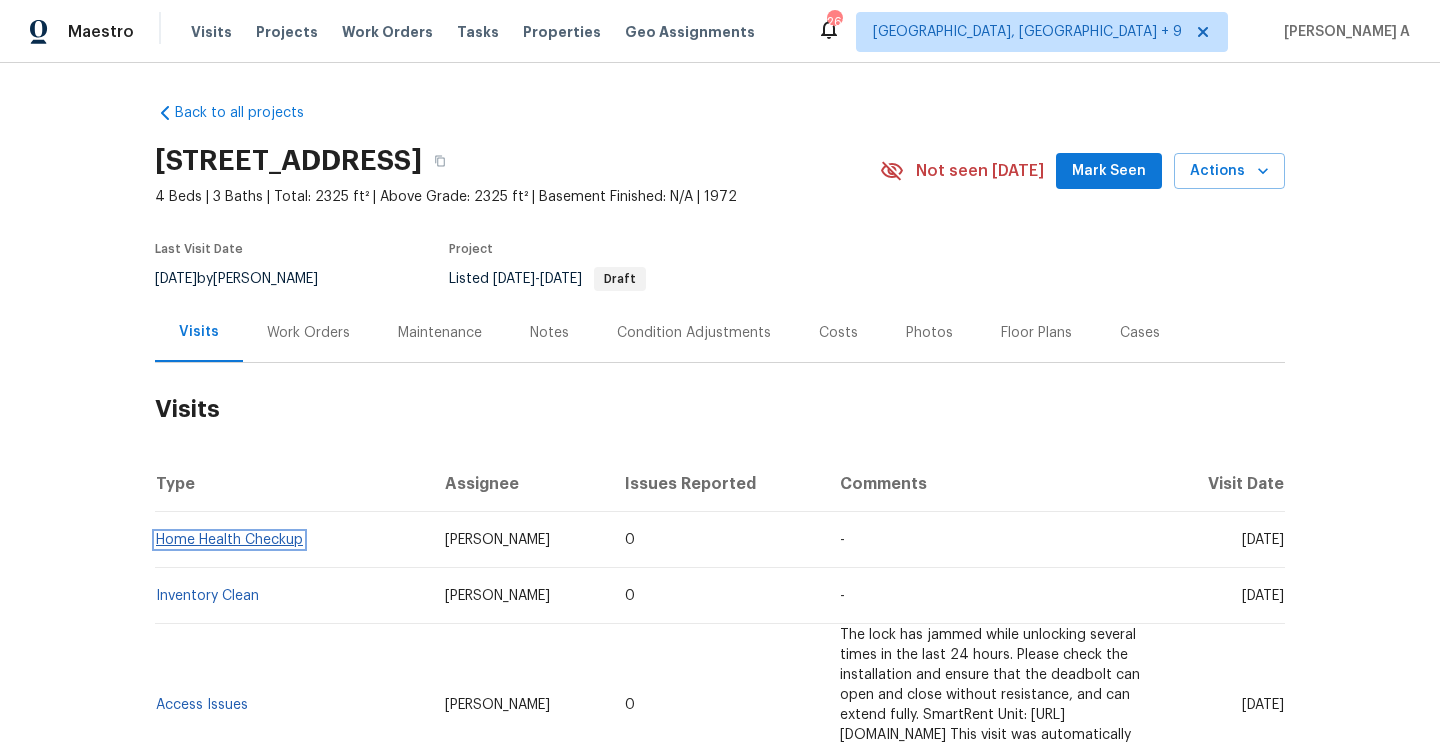 click on "Home Health Checkup" at bounding box center [229, 540] 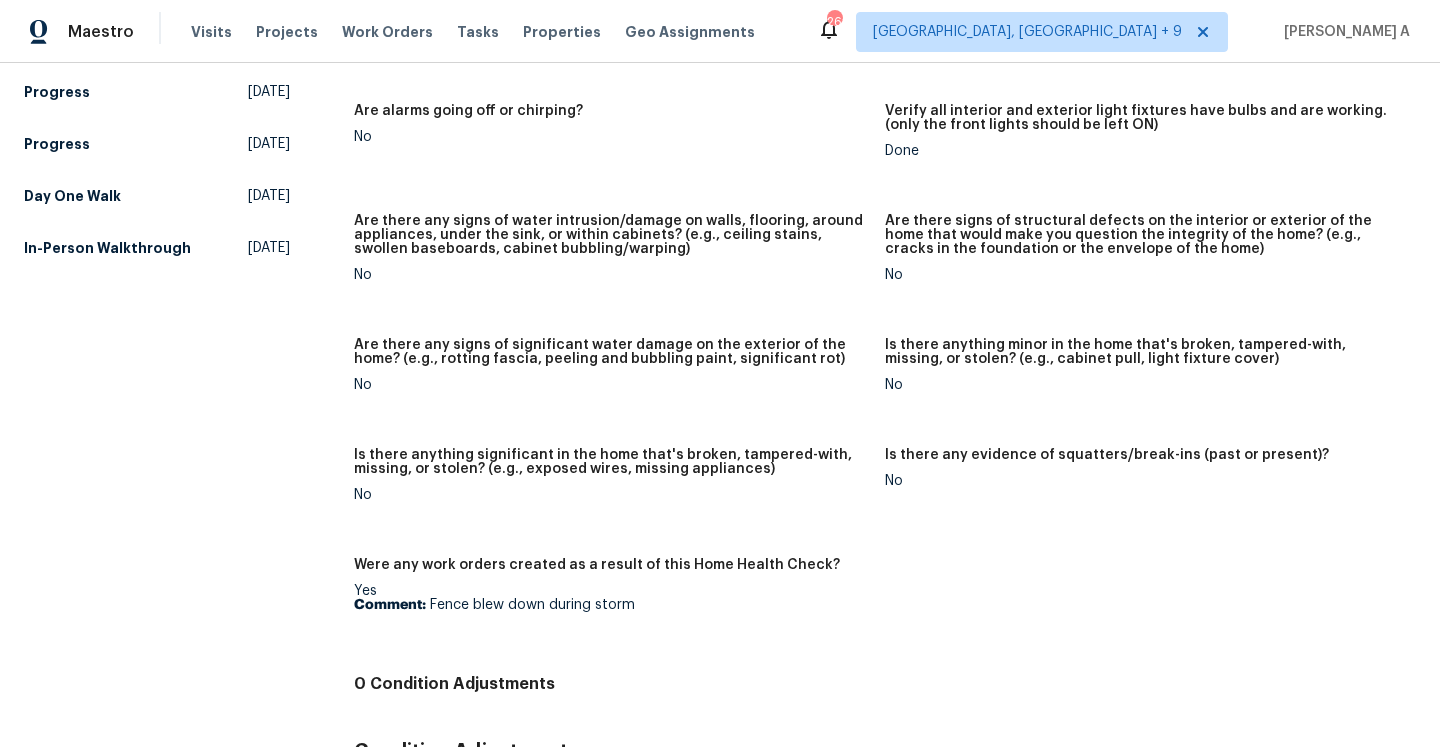 scroll, scrollTop: 1251, scrollLeft: 0, axis: vertical 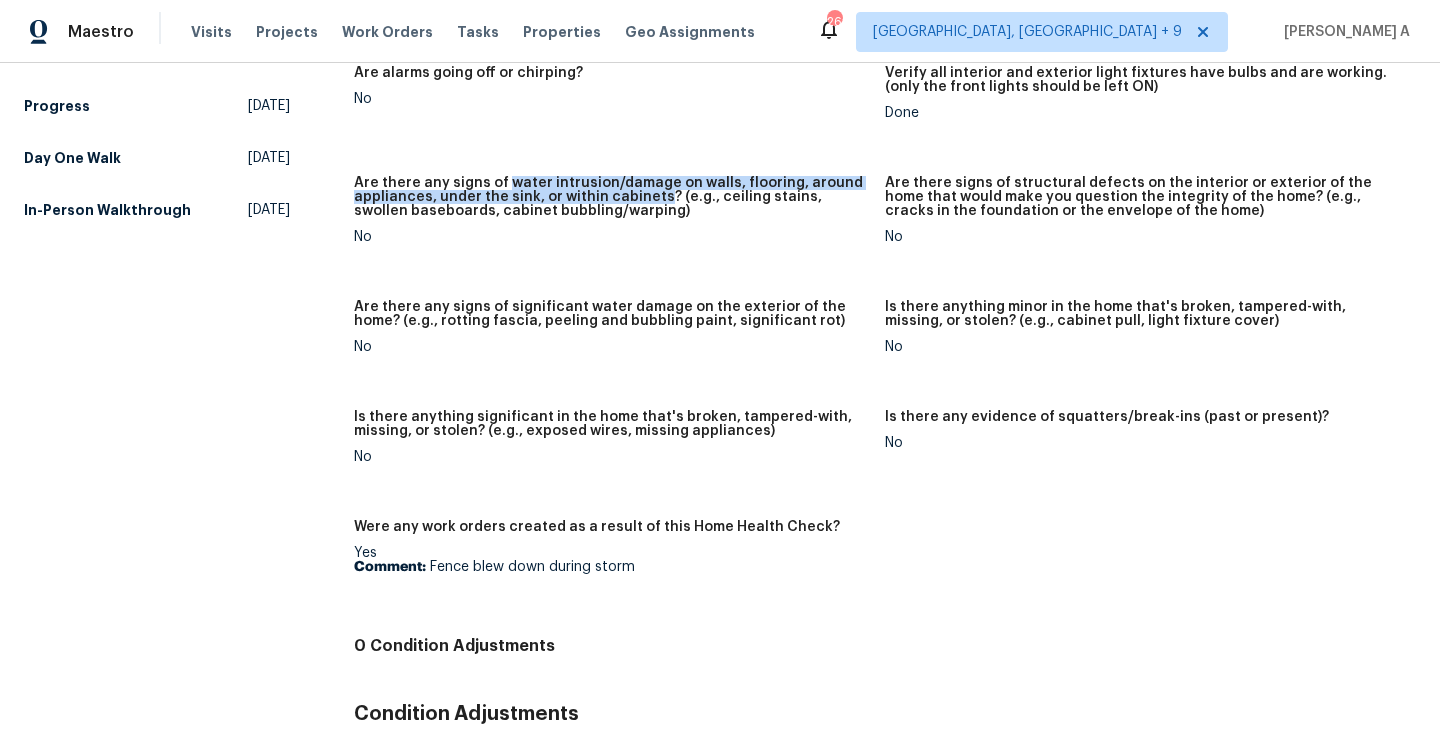 drag, startPoint x: 502, startPoint y: 170, endPoint x: 654, endPoint y: 177, distance: 152.1611 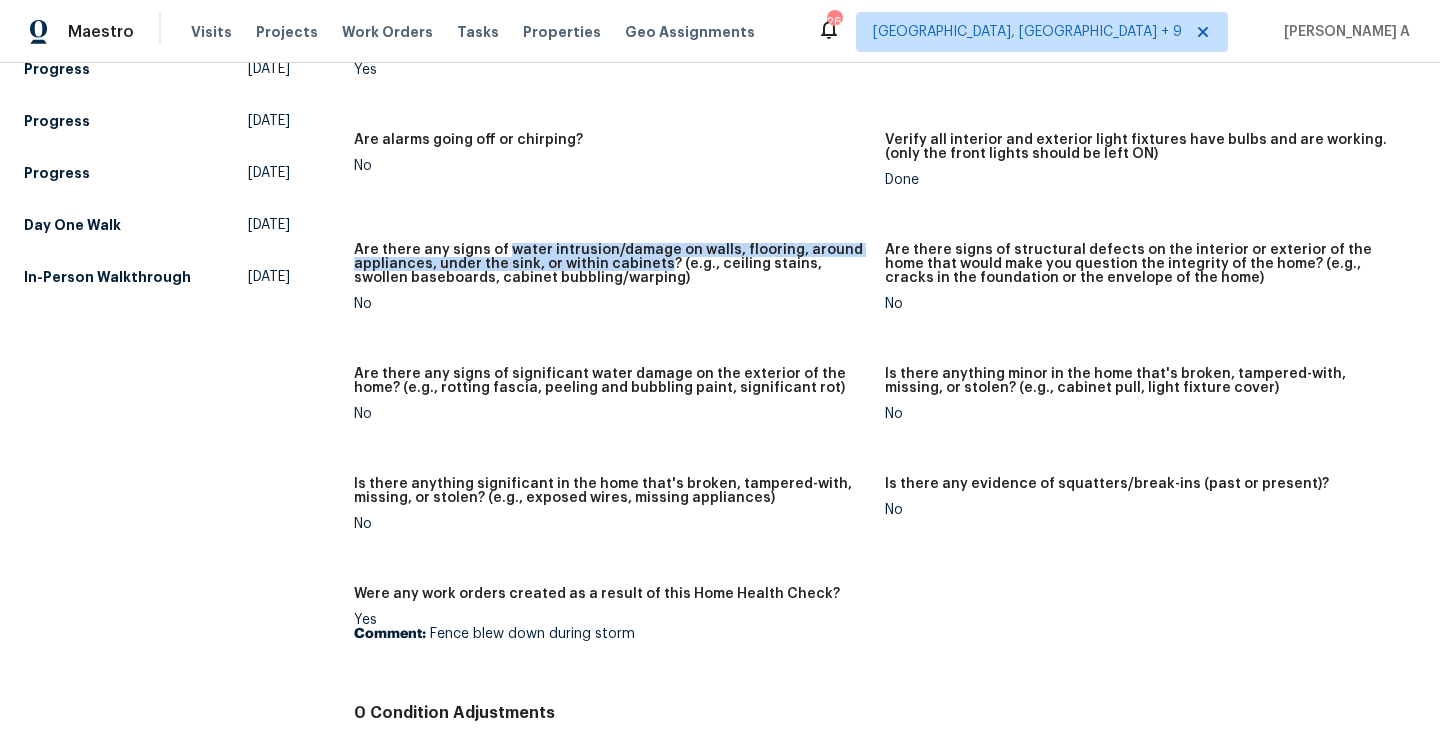 scroll, scrollTop: 1324, scrollLeft: 0, axis: vertical 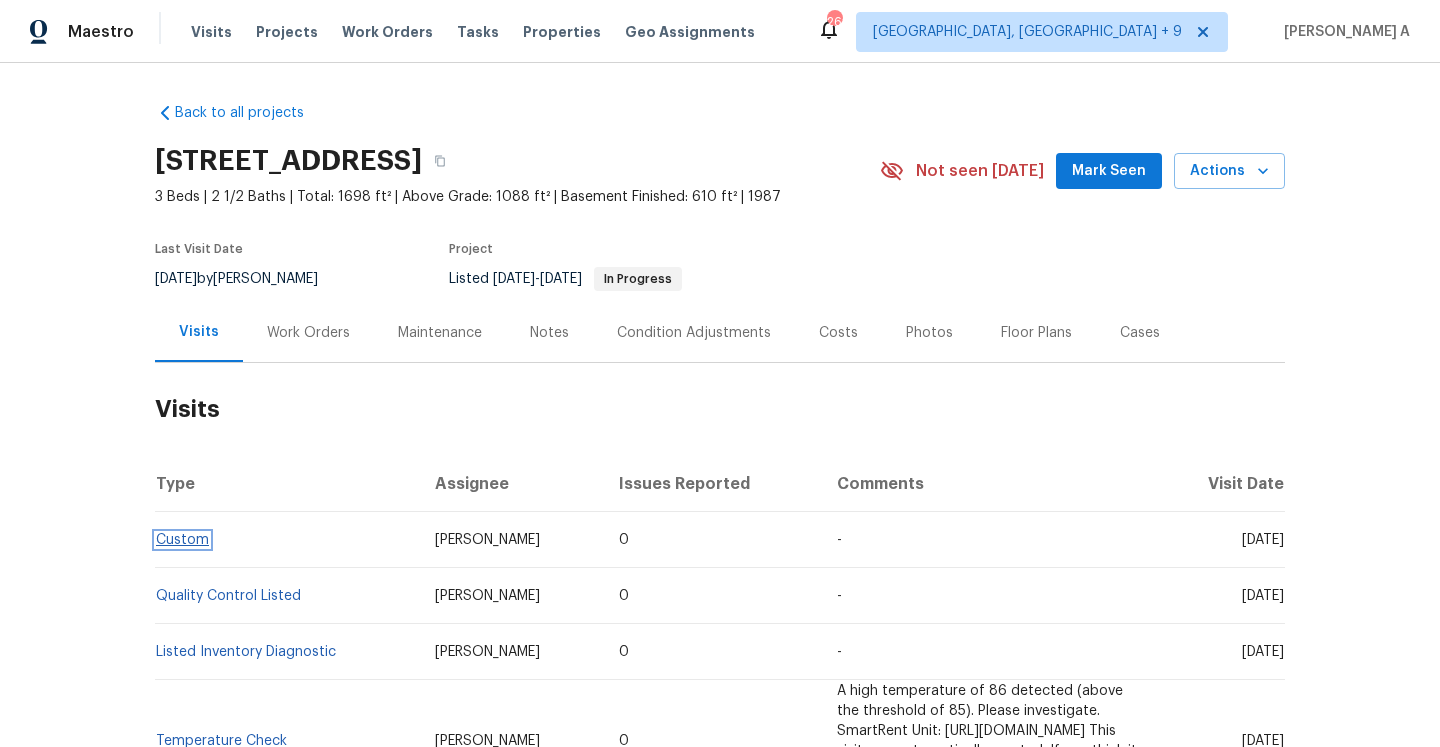 click on "Custom" at bounding box center (182, 540) 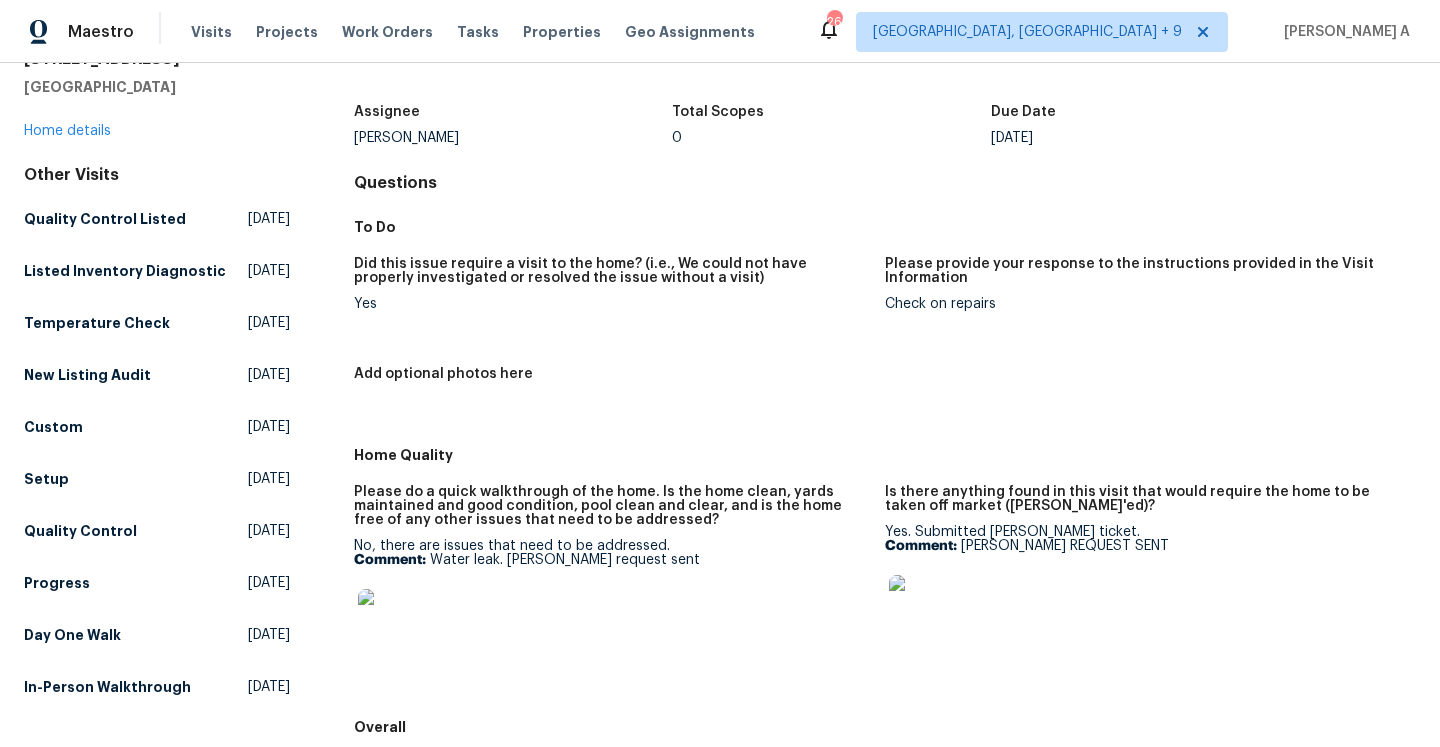 scroll, scrollTop: 0, scrollLeft: 0, axis: both 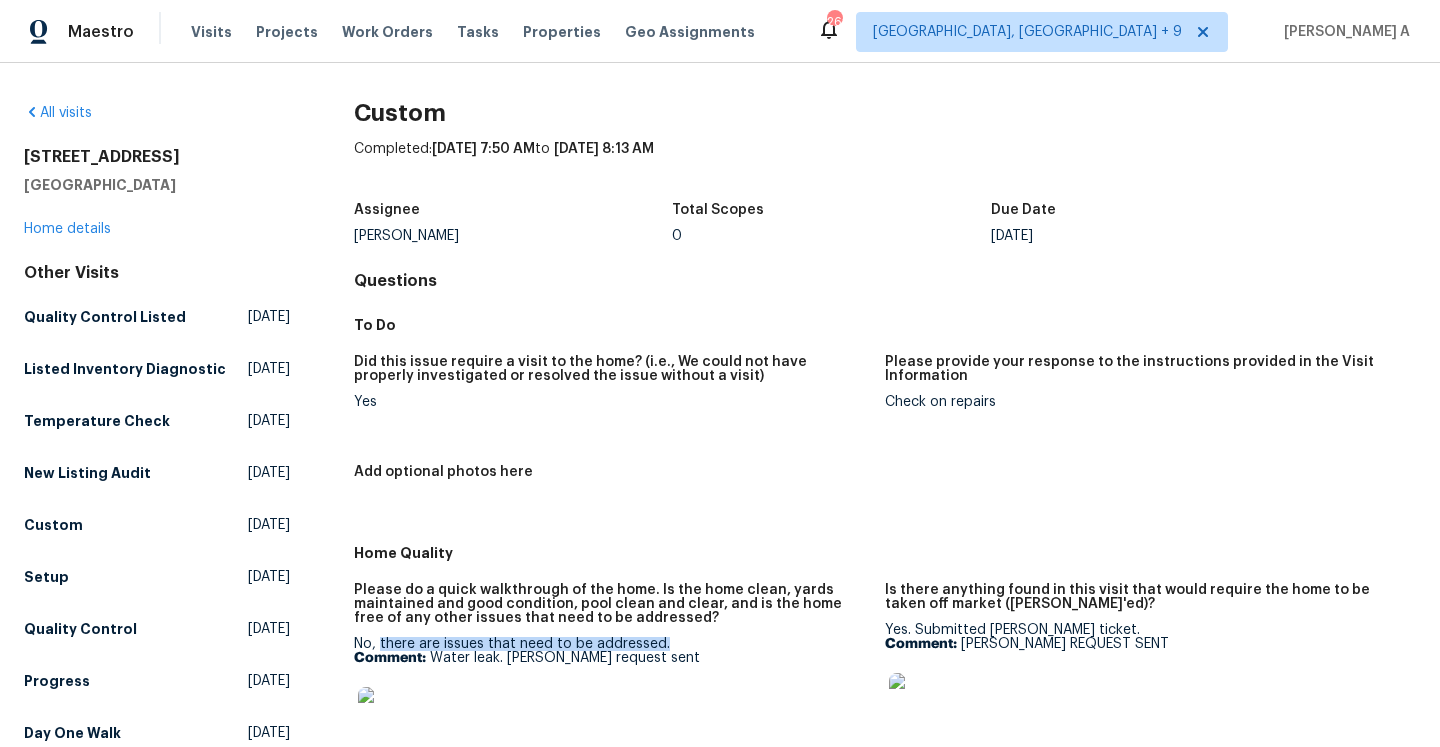 drag, startPoint x: 379, startPoint y: 640, endPoint x: 665, endPoint y: 641, distance: 286.00174 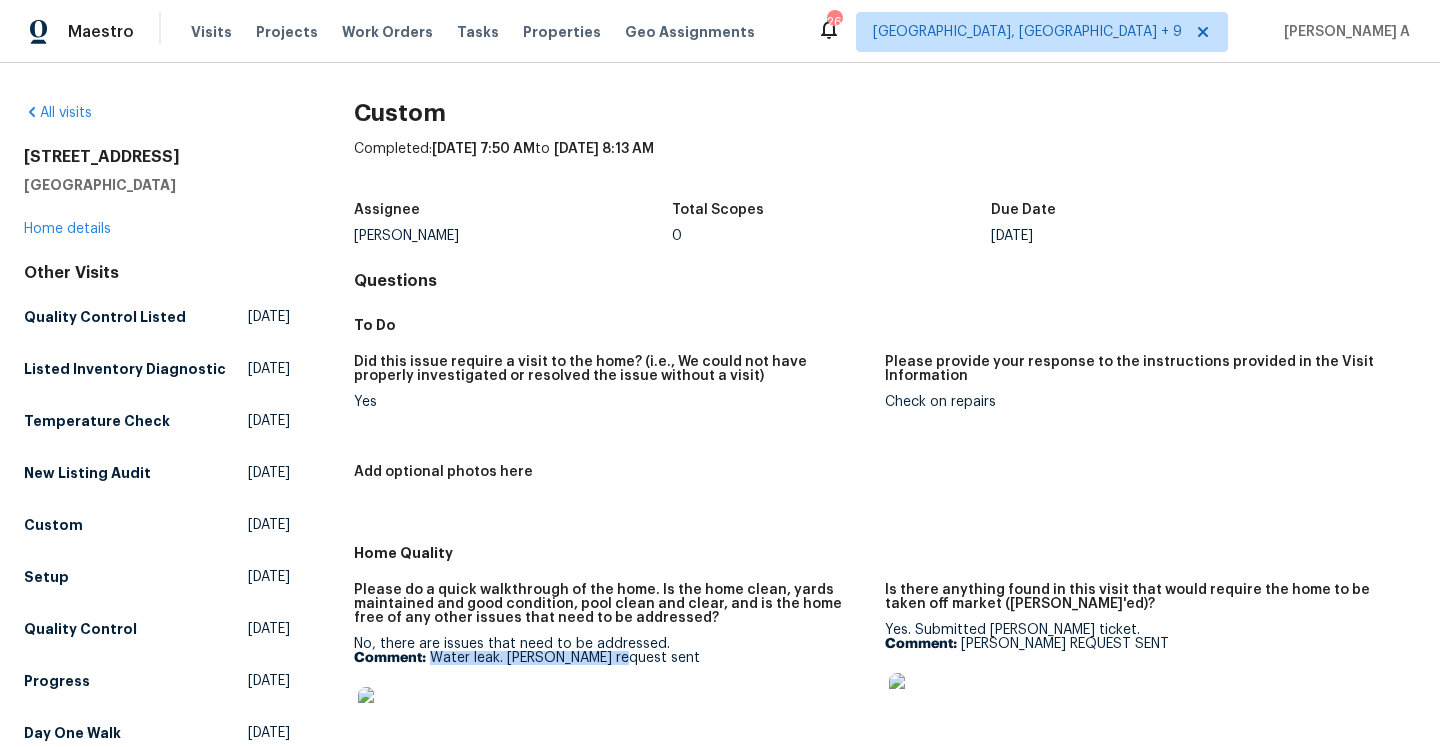 drag, startPoint x: 430, startPoint y: 656, endPoint x: 628, endPoint y: 657, distance: 198.00252 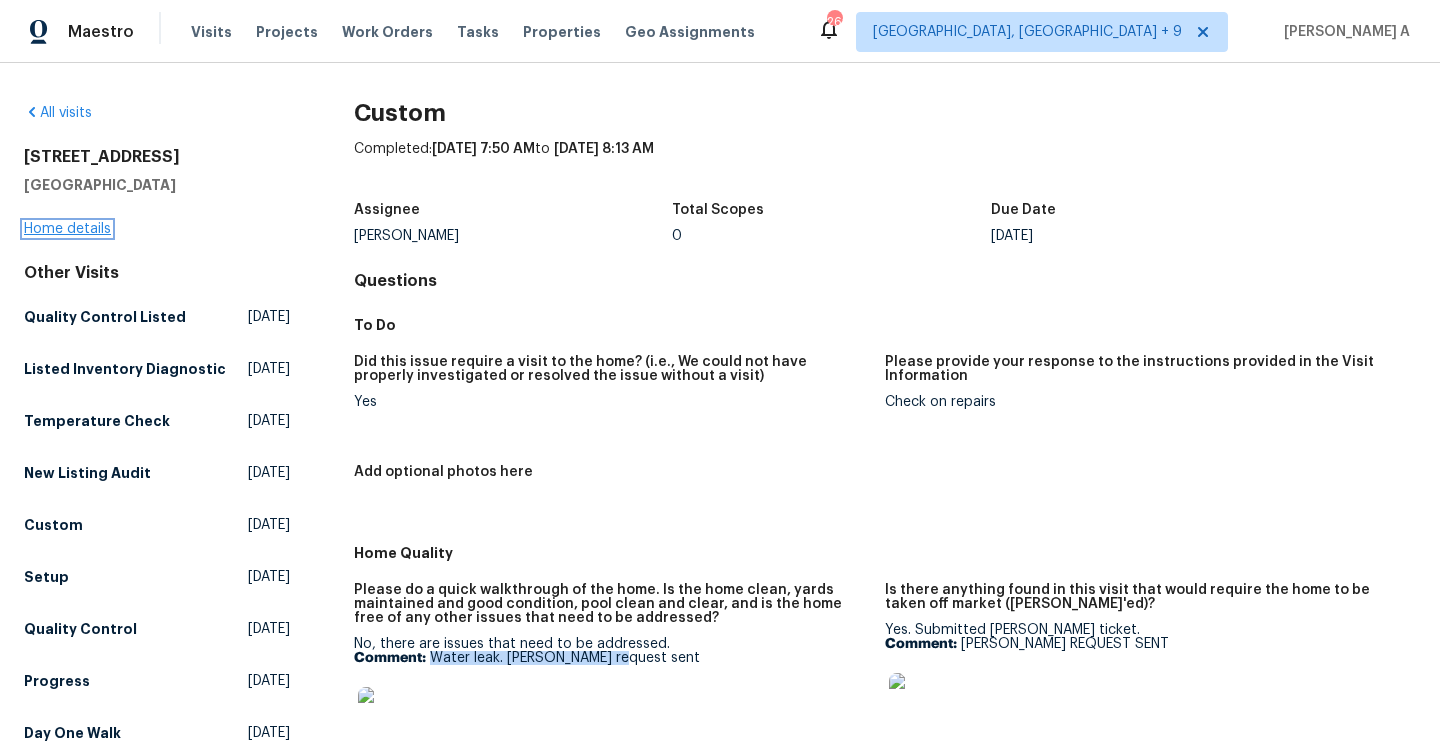 click on "Home details" at bounding box center (67, 229) 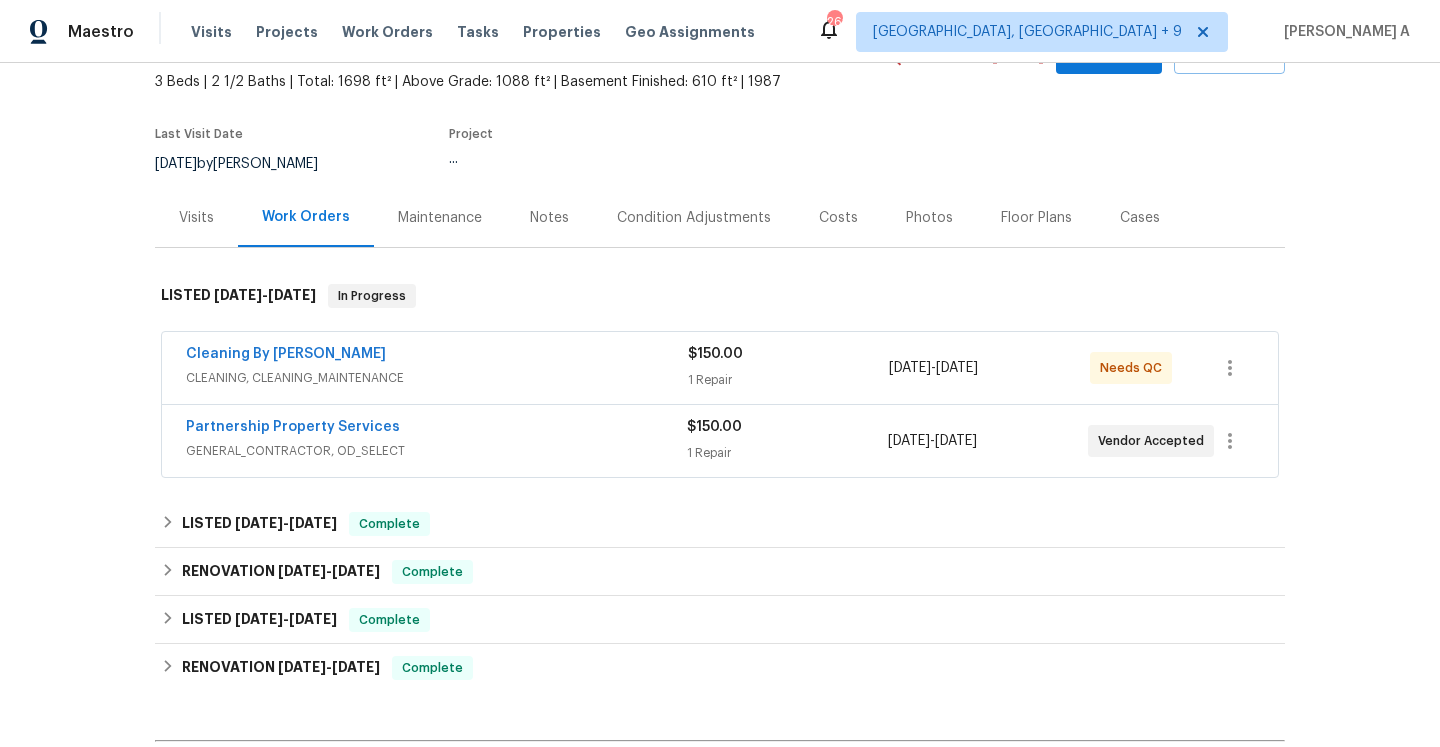 scroll, scrollTop: 121, scrollLeft: 0, axis: vertical 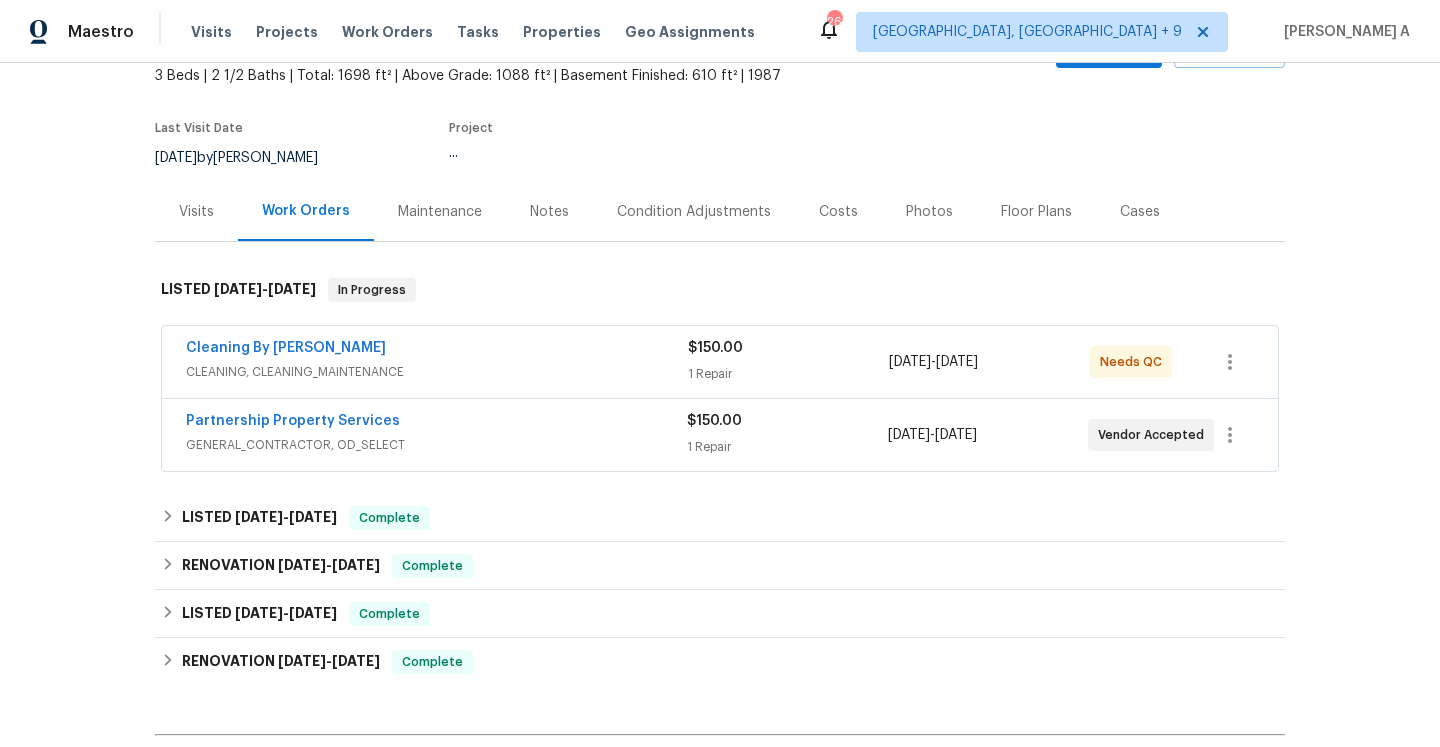 click on "GENERAL_CONTRACTOR, OD_SELECT" at bounding box center [436, 445] 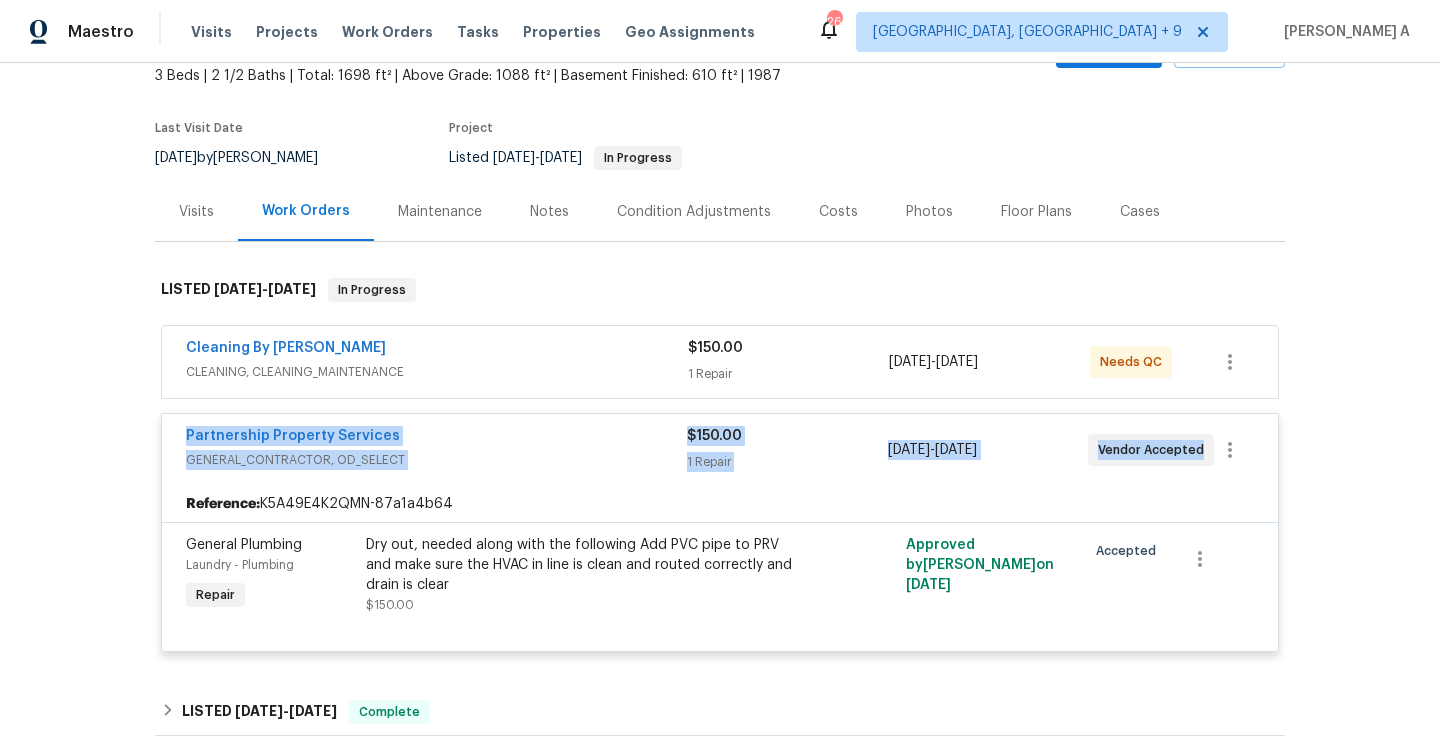 drag, startPoint x: 180, startPoint y: 439, endPoint x: 1196, endPoint y: 459, distance: 1016.19684 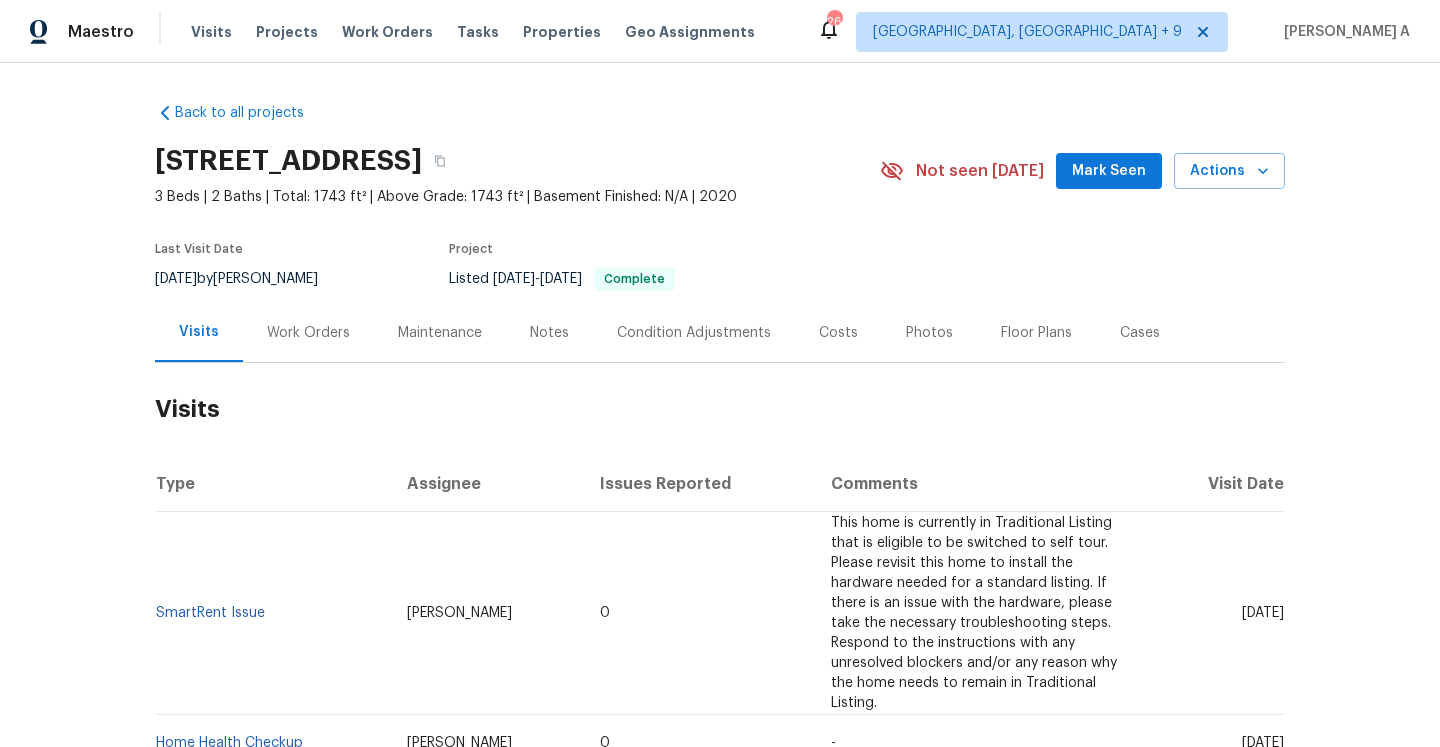 scroll, scrollTop: 0, scrollLeft: 0, axis: both 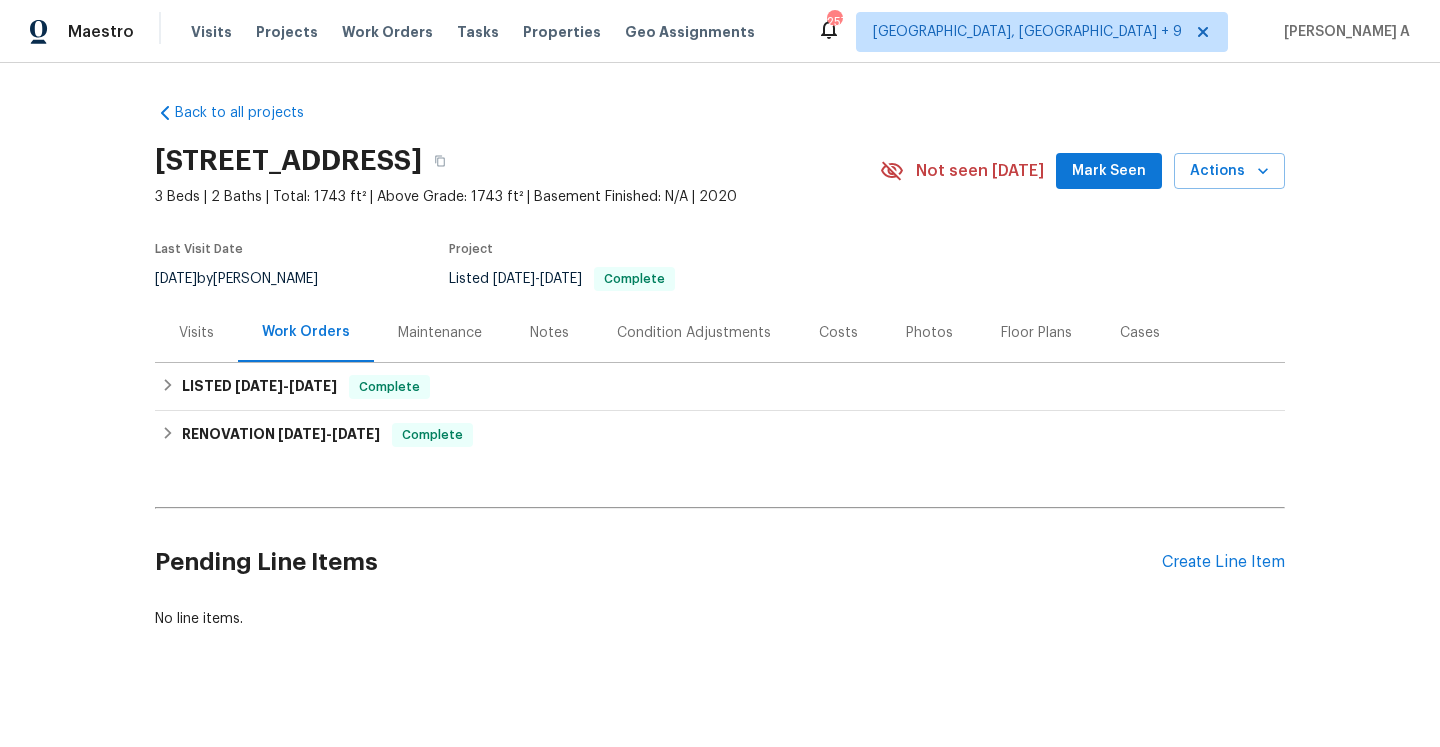 click on "Visits" at bounding box center [196, 332] 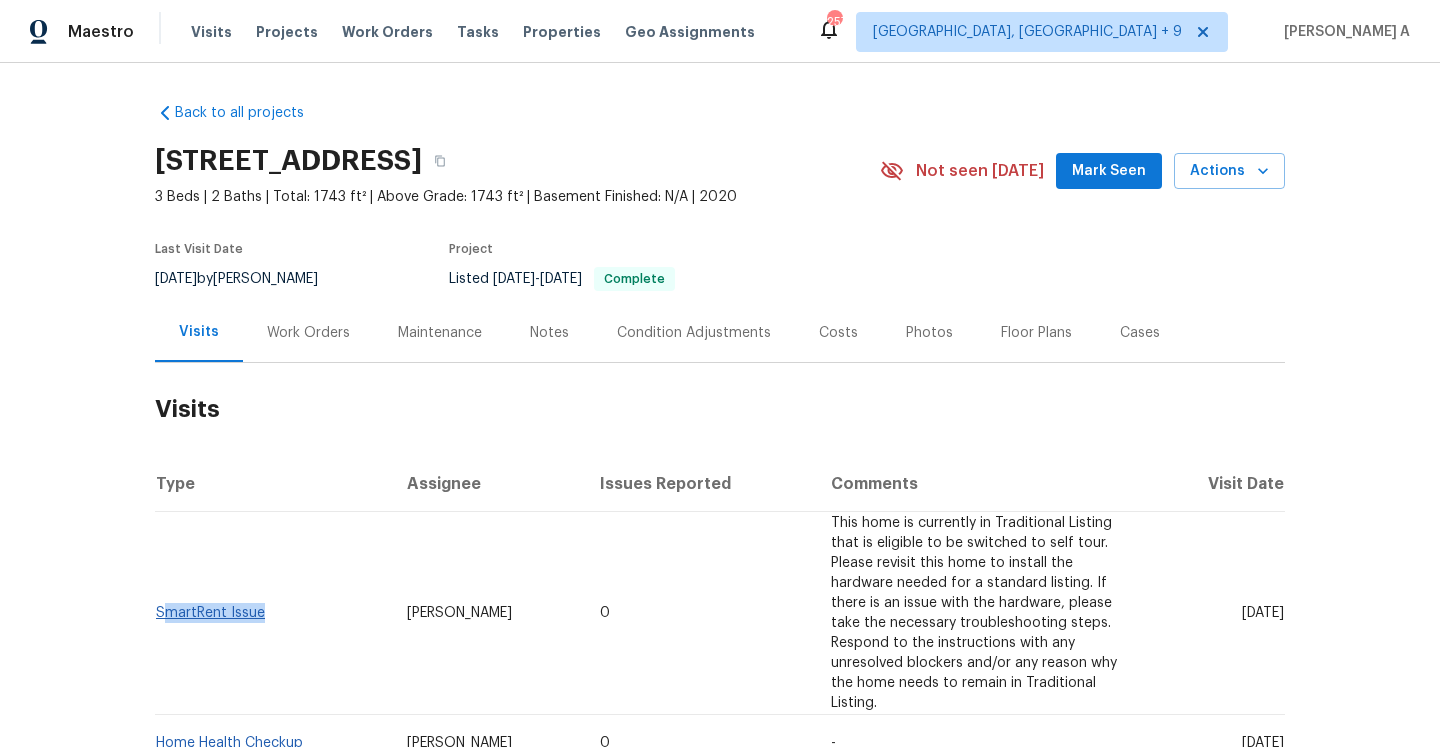 drag, startPoint x: 279, startPoint y: 607, endPoint x: 162, endPoint y: 603, distance: 117.06836 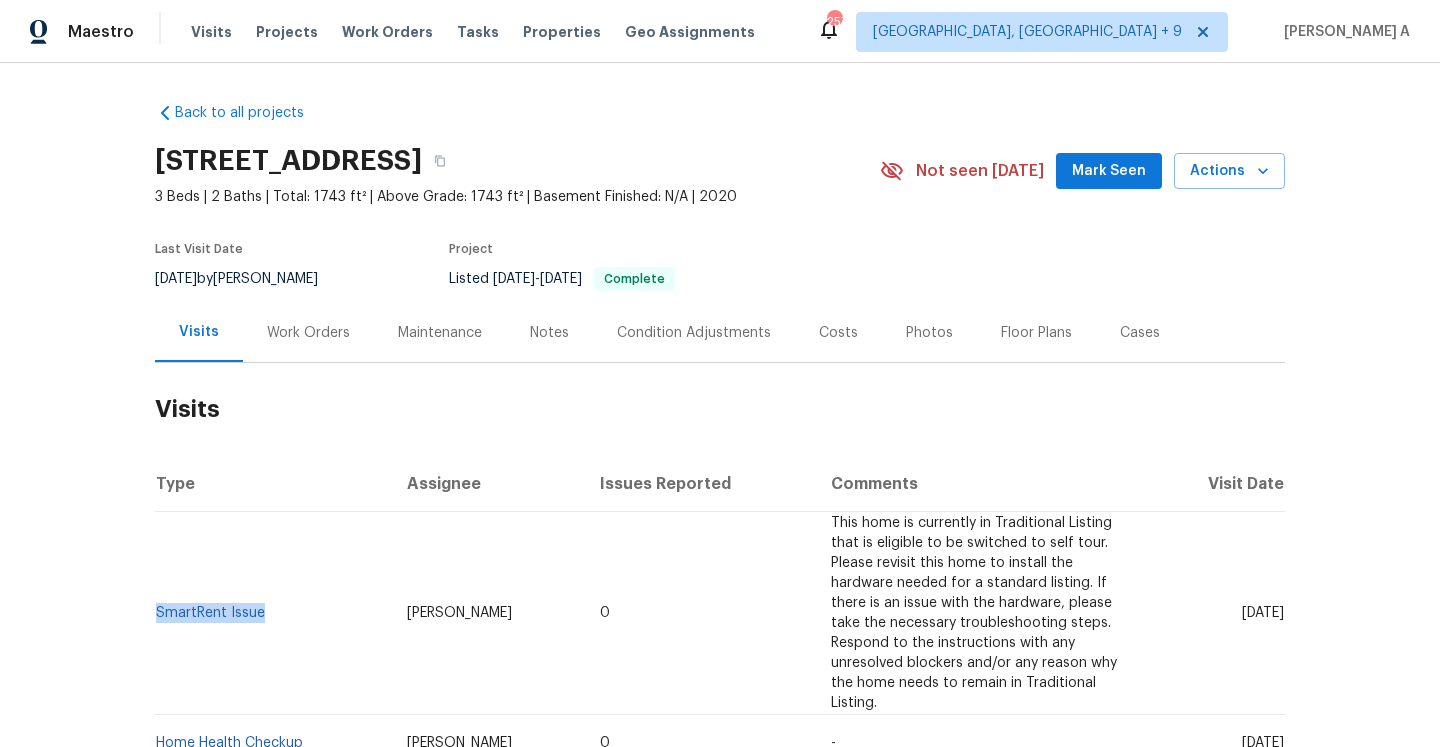 copy on "SmartRent Issue" 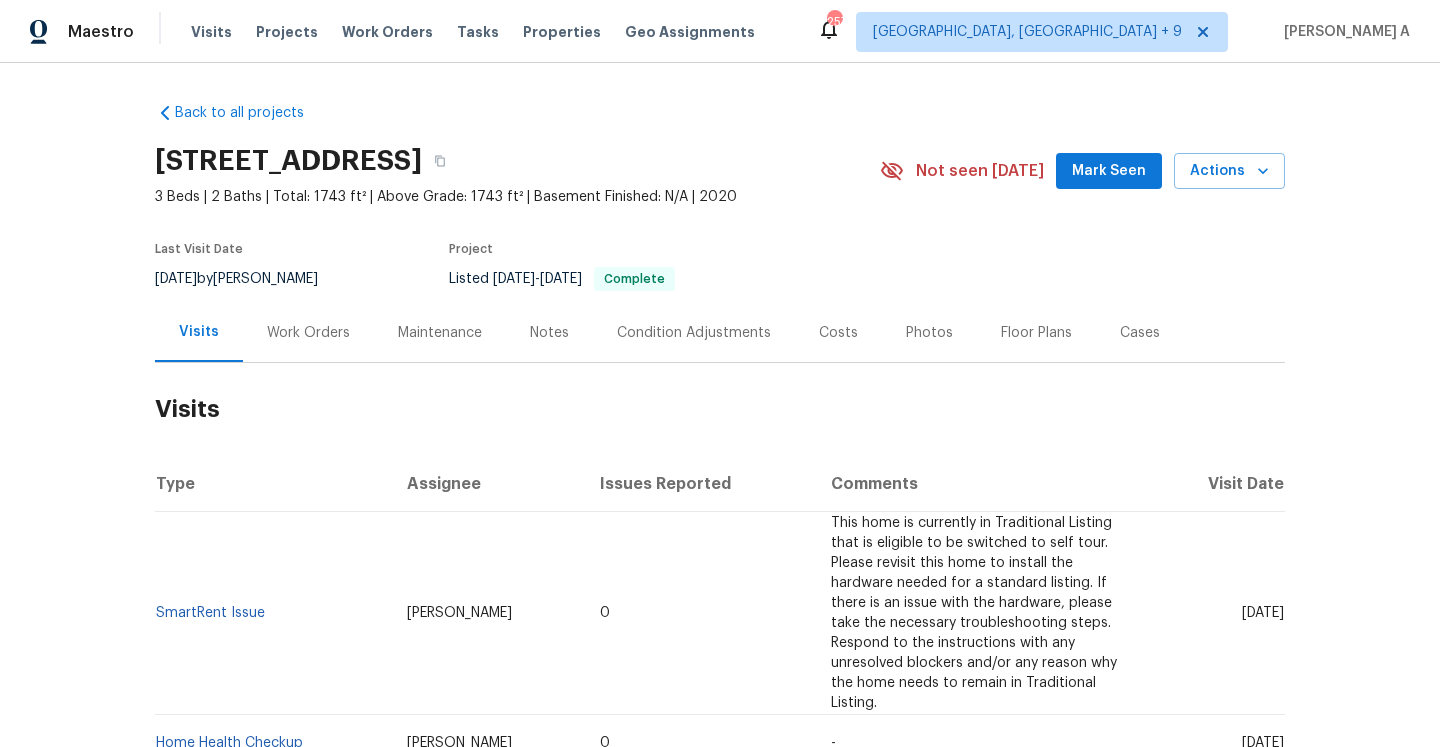 click on "Work Orders" at bounding box center [308, 333] 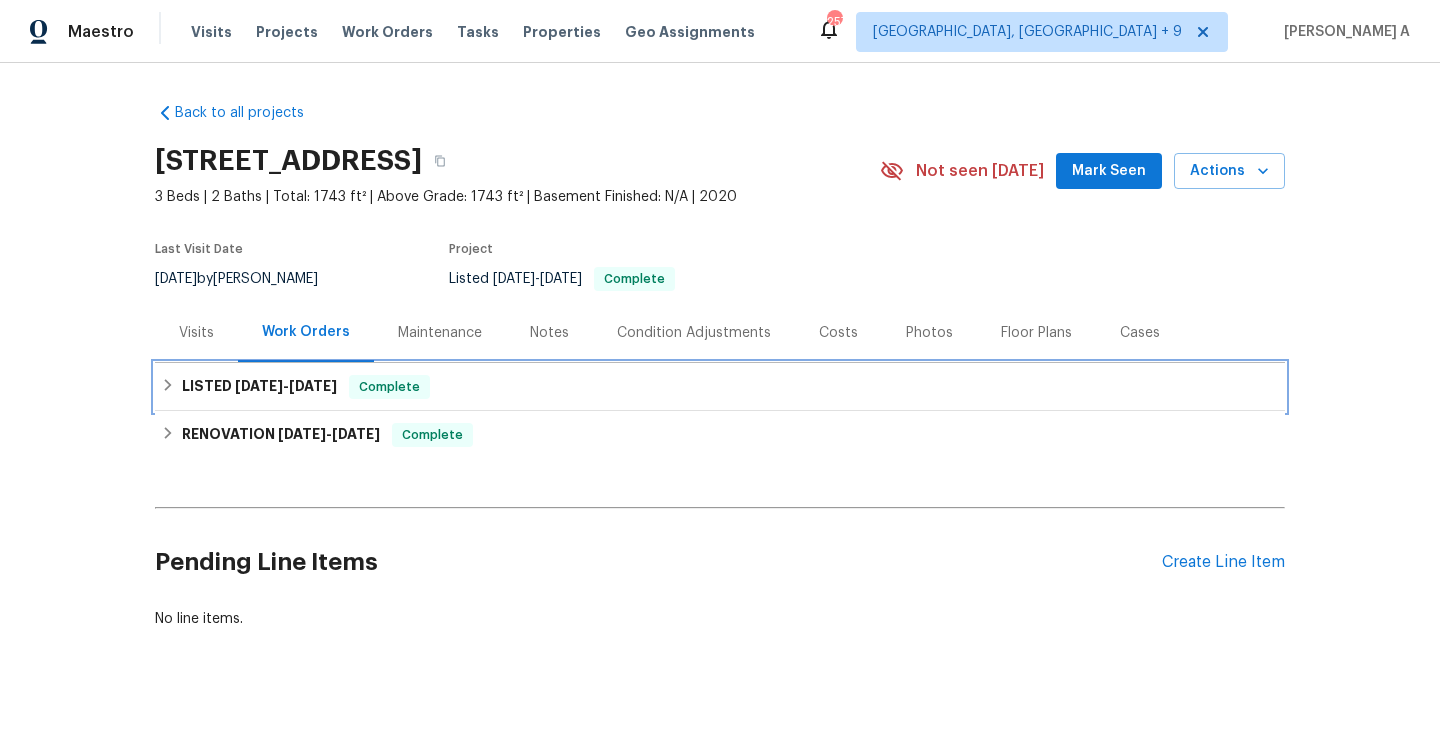 click on "LISTED   [DATE]  -  [DATE] Complete" at bounding box center [720, 387] 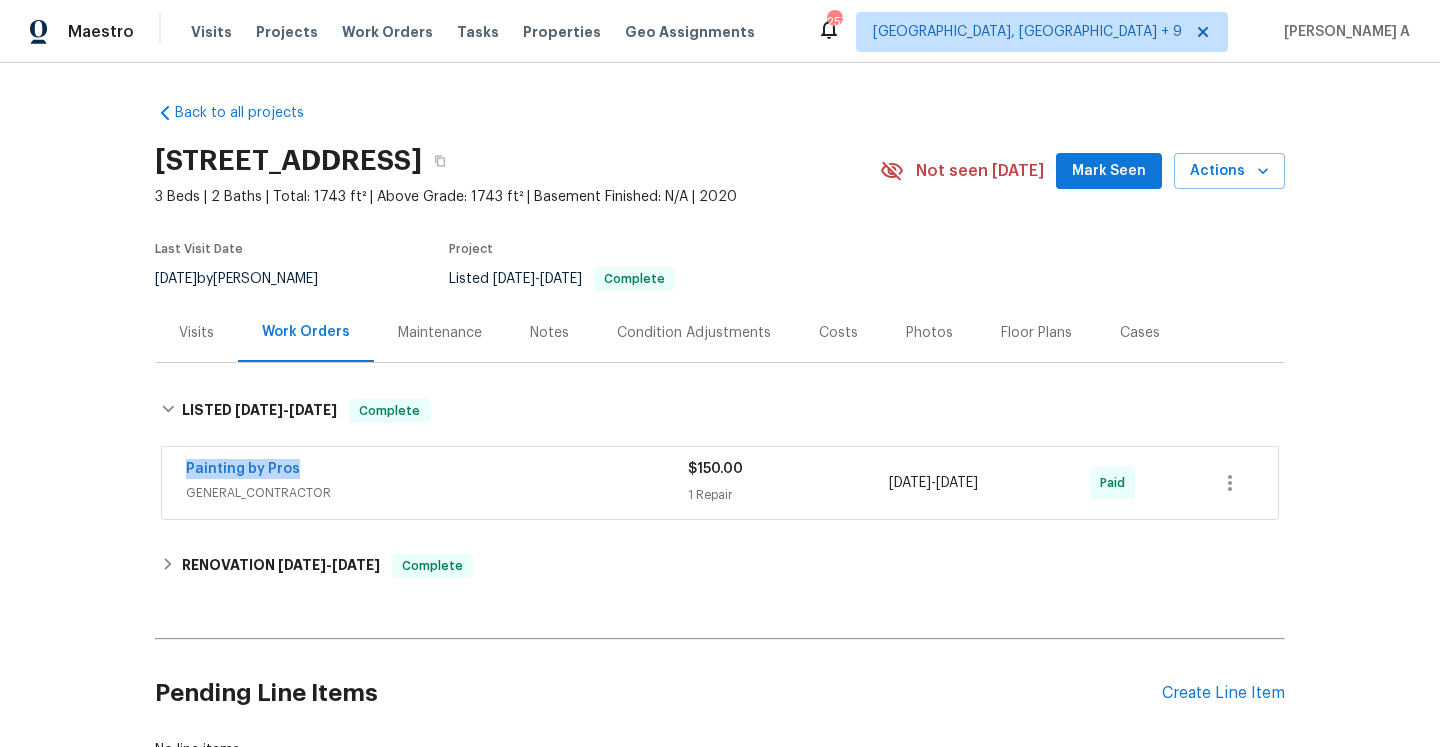 drag, startPoint x: 320, startPoint y: 464, endPoint x: 184, endPoint y: 474, distance: 136.36716 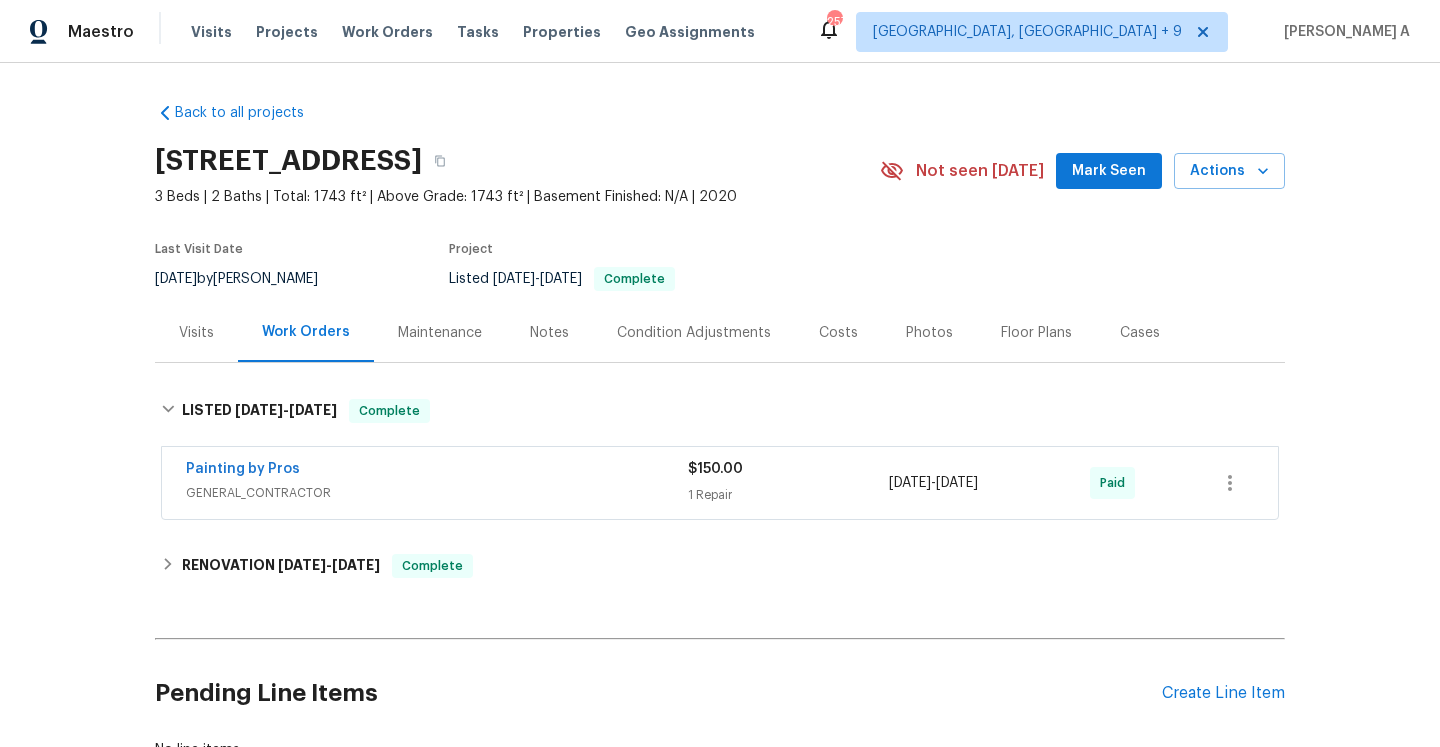 click on "GENERAL_CONTRACTOR" at bounding box center [437, 493] 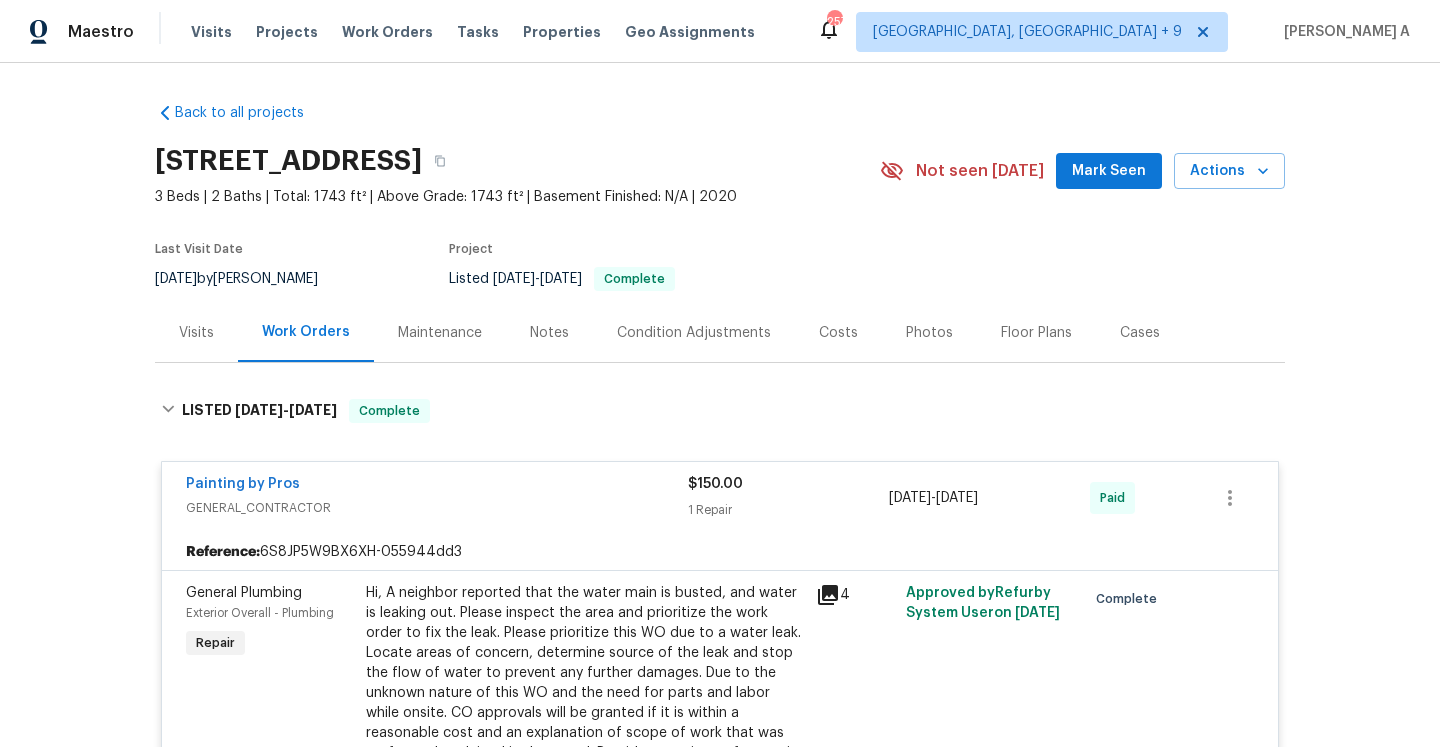 click on "Visits" at bounding box center [196, 332] 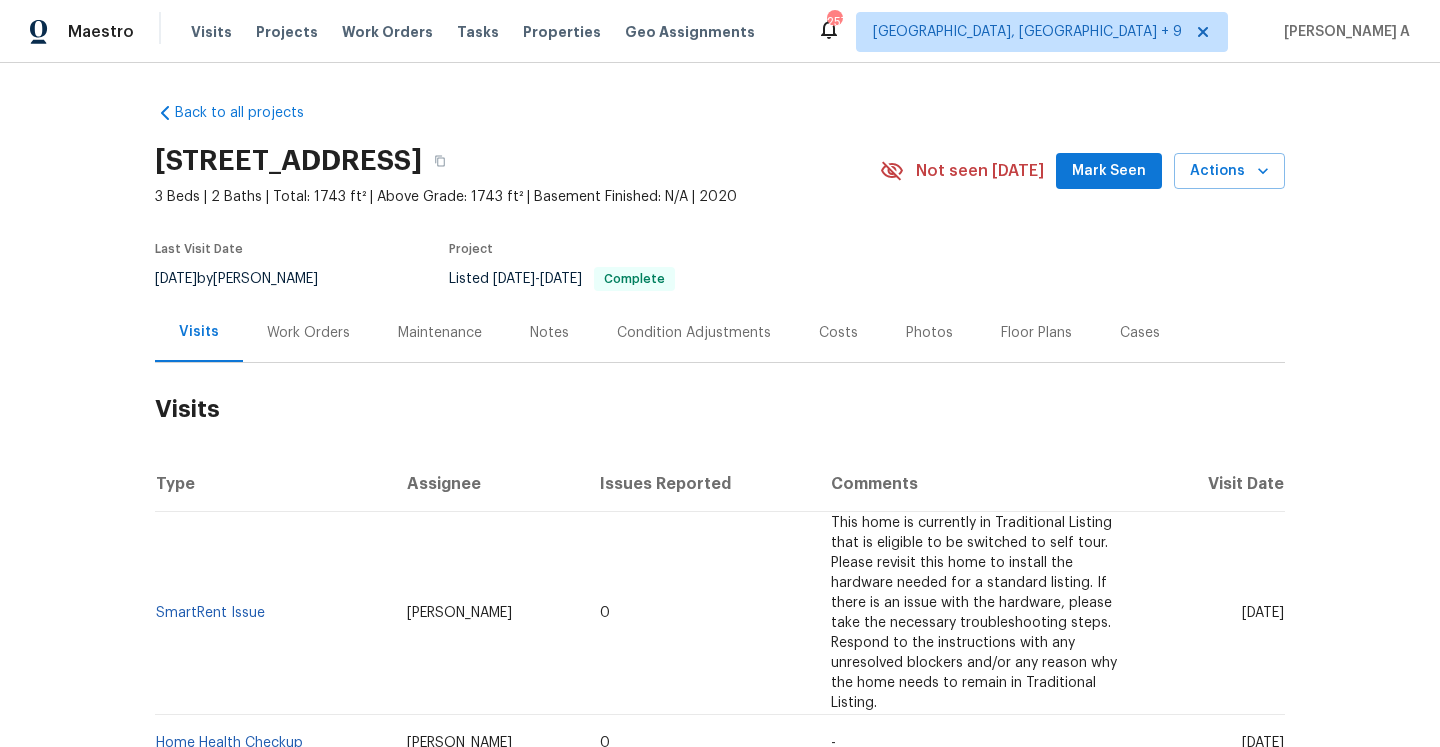 click on "Work Orders" at bounding box center (308, 333) 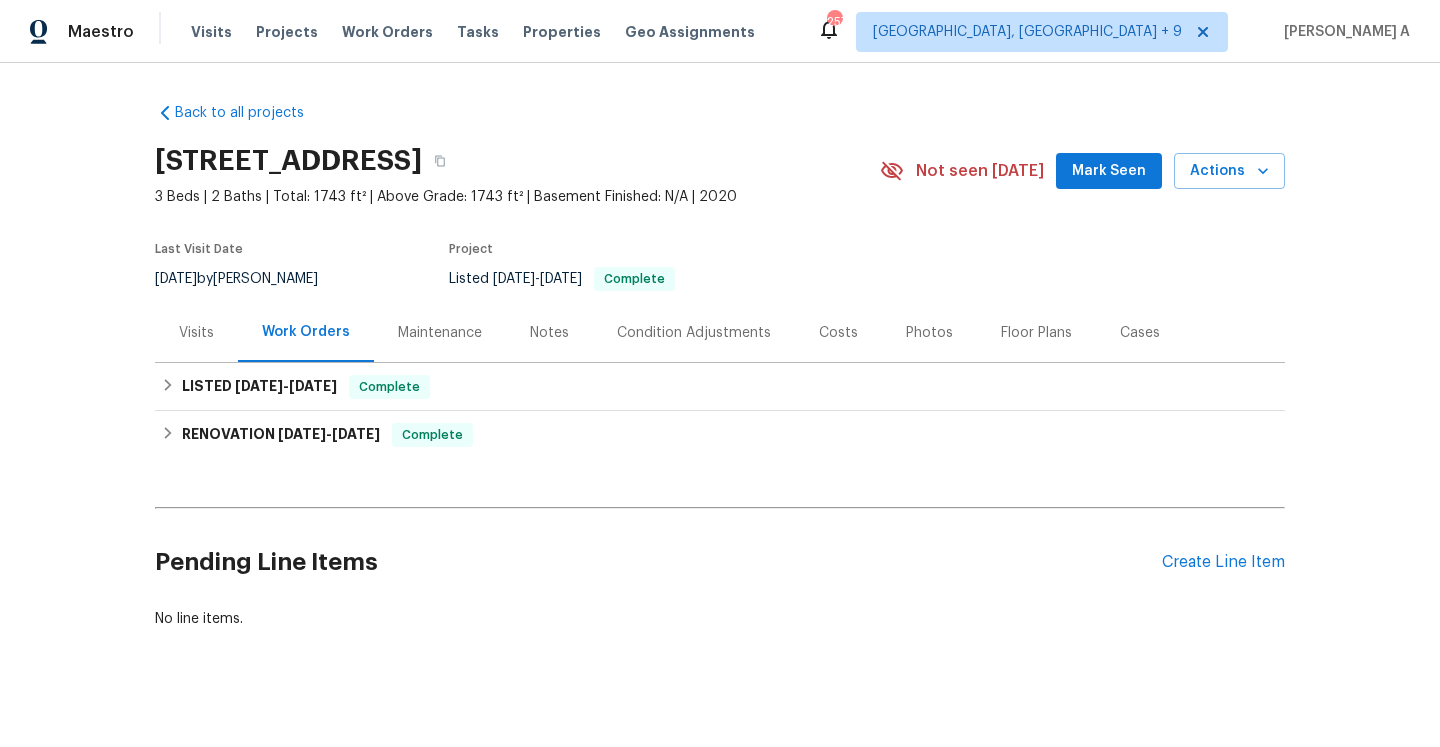 click on "Visits" at bounding box center (196, 332) 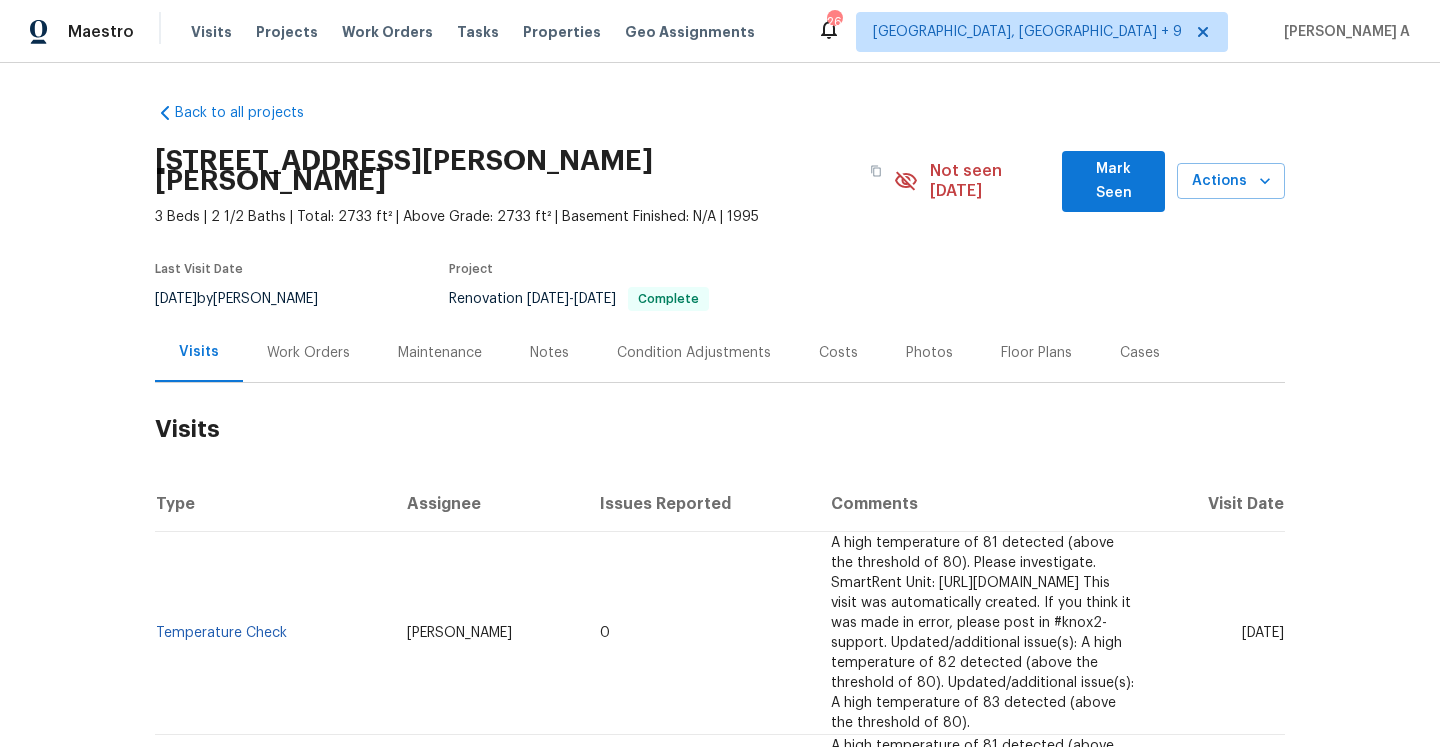 scroll, scrollTop: 0, scrollLeft: 0, axis: both 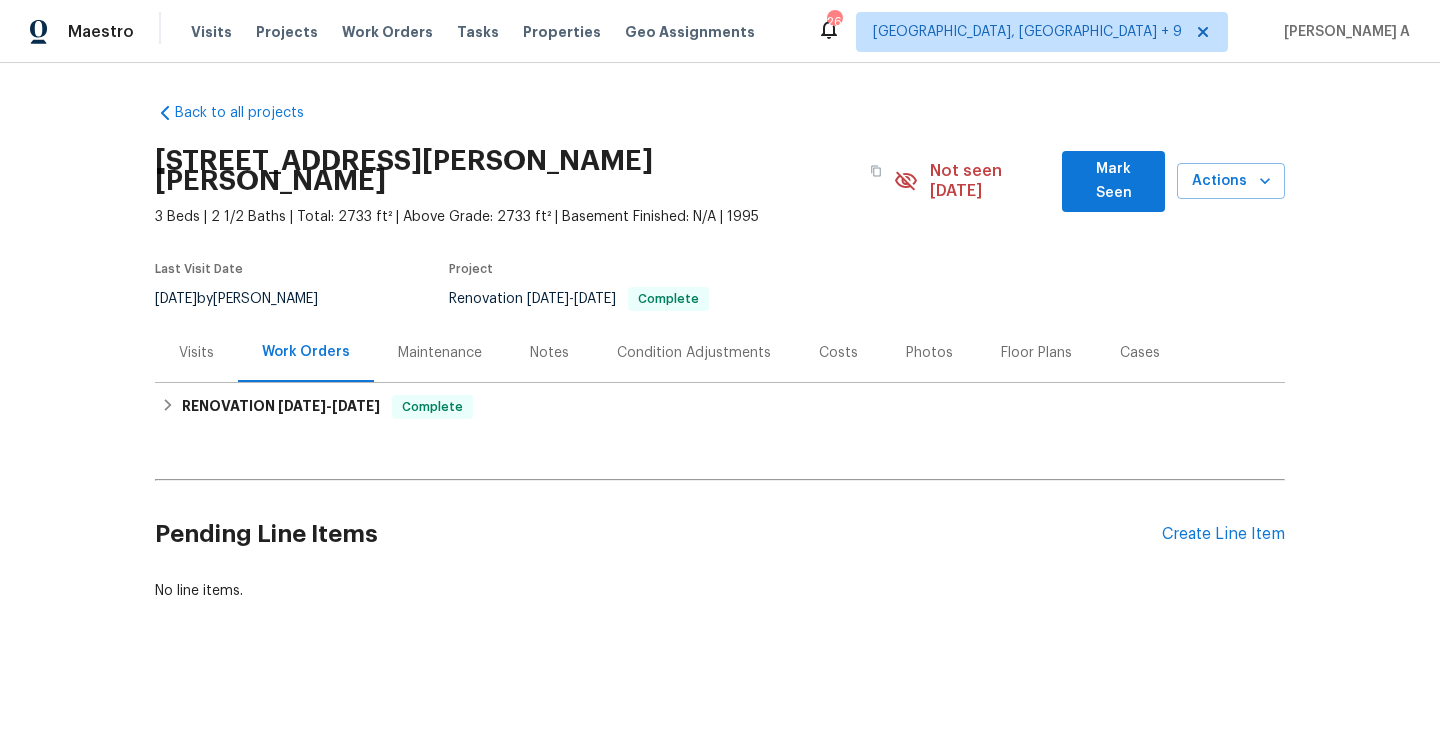 click on "Visits" at bounding box center (196, 352) 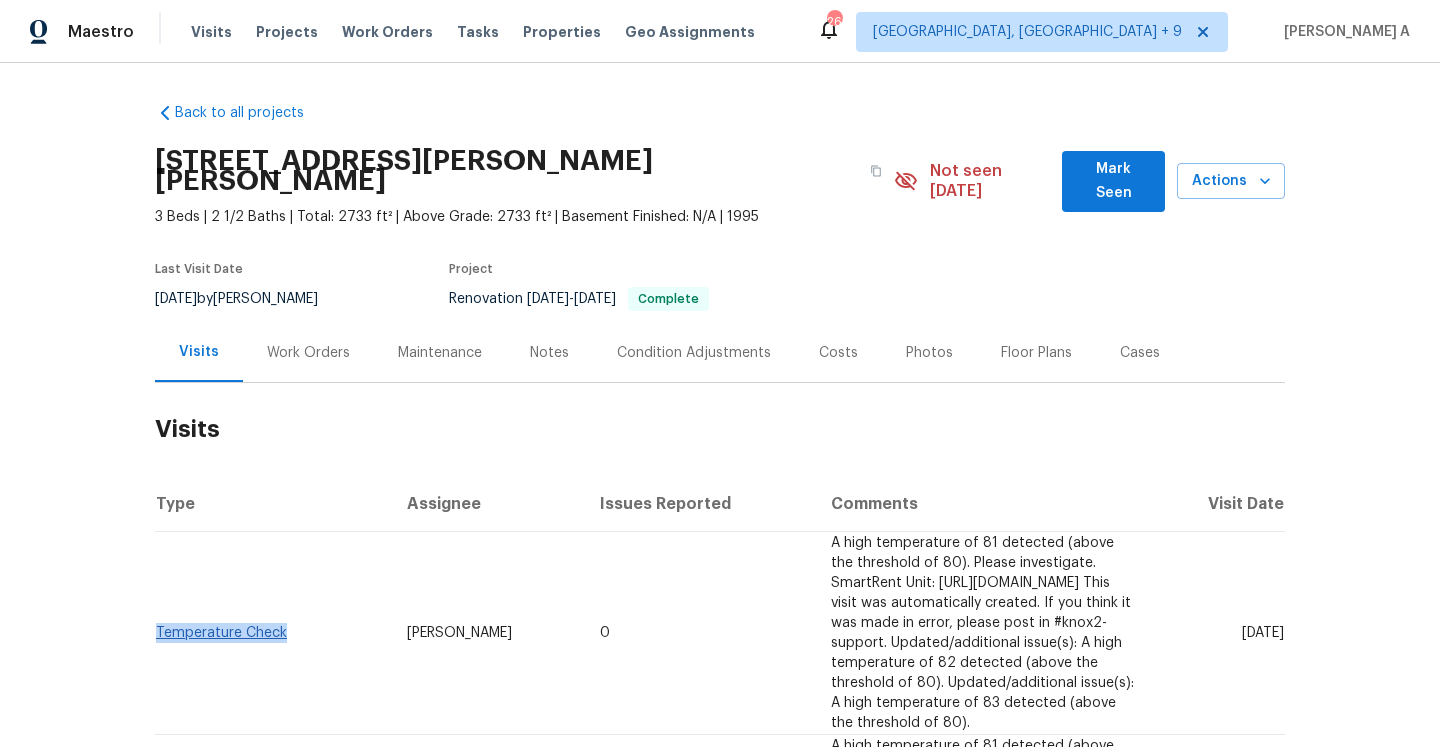 drag, startPoint x: 294, startPoint y: 592, endPoint x: 157, endPoint y: 591, distance: 137.00365 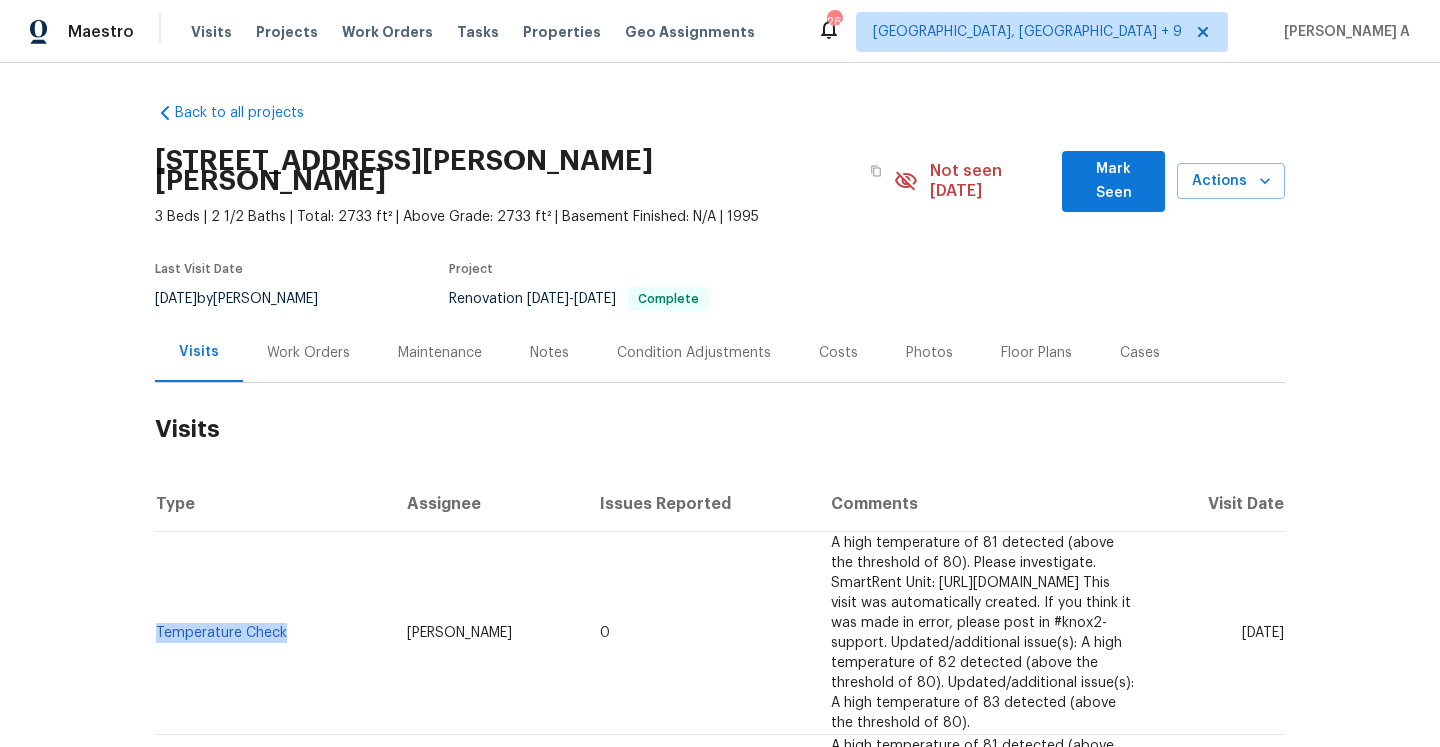 copy on "Temperature Check" 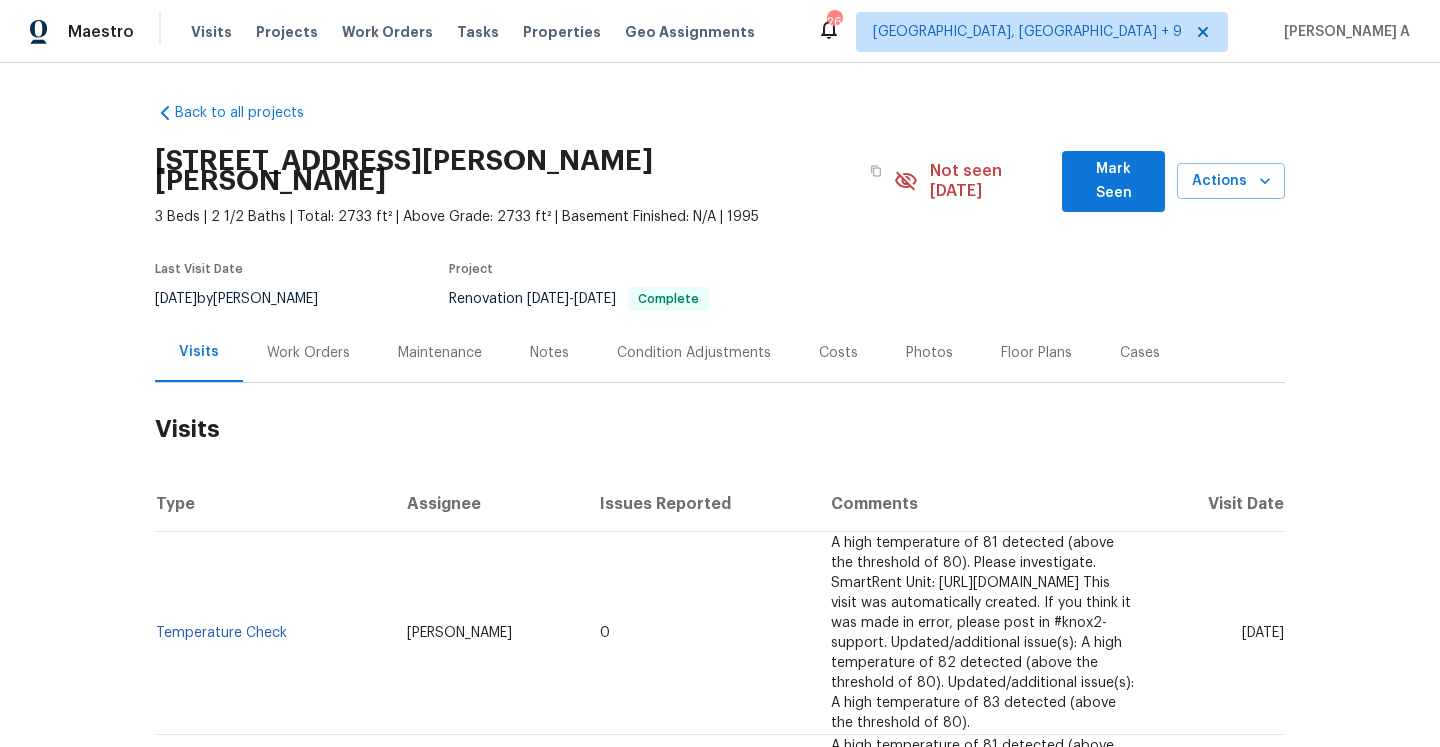 click on "Work Orders" at bounding box center [308, 353] 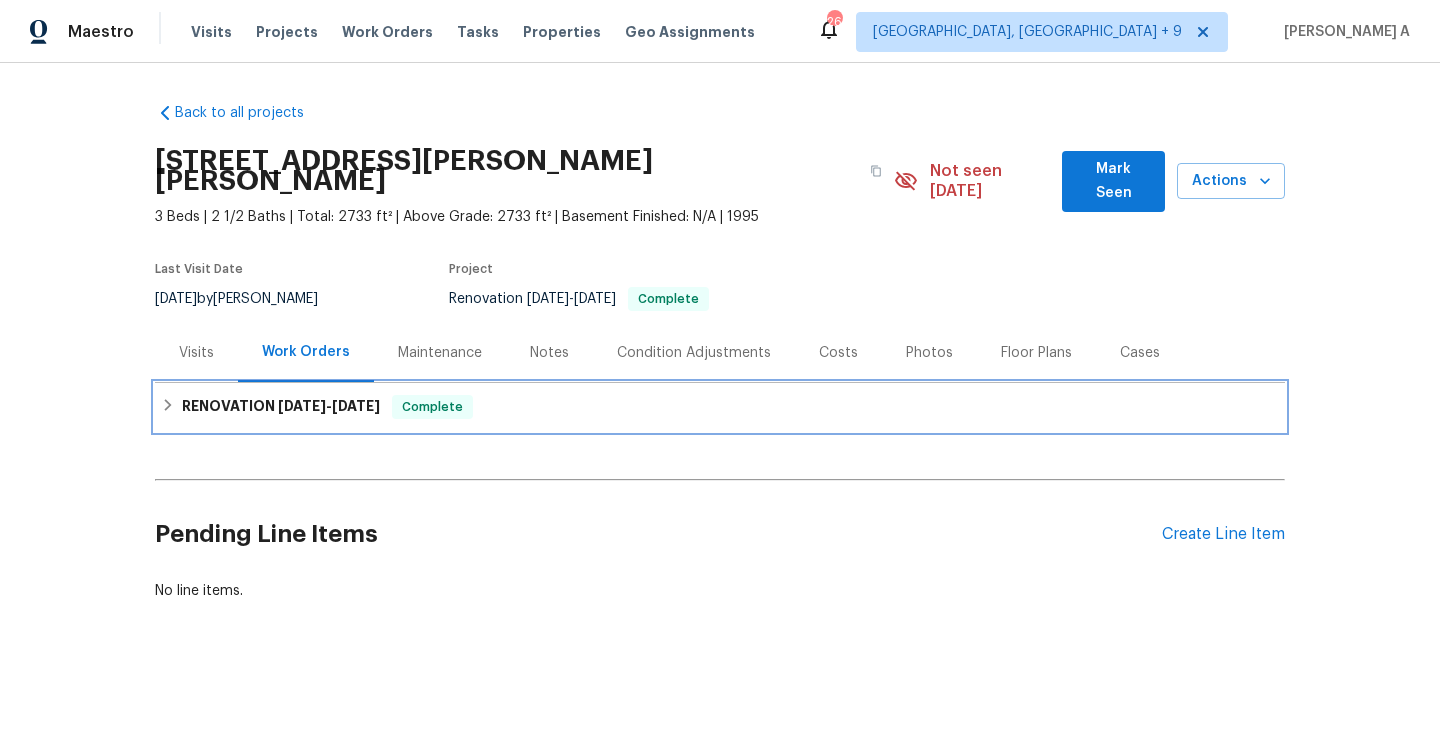 click on "4/2/25" at bounding box center [356, 406] 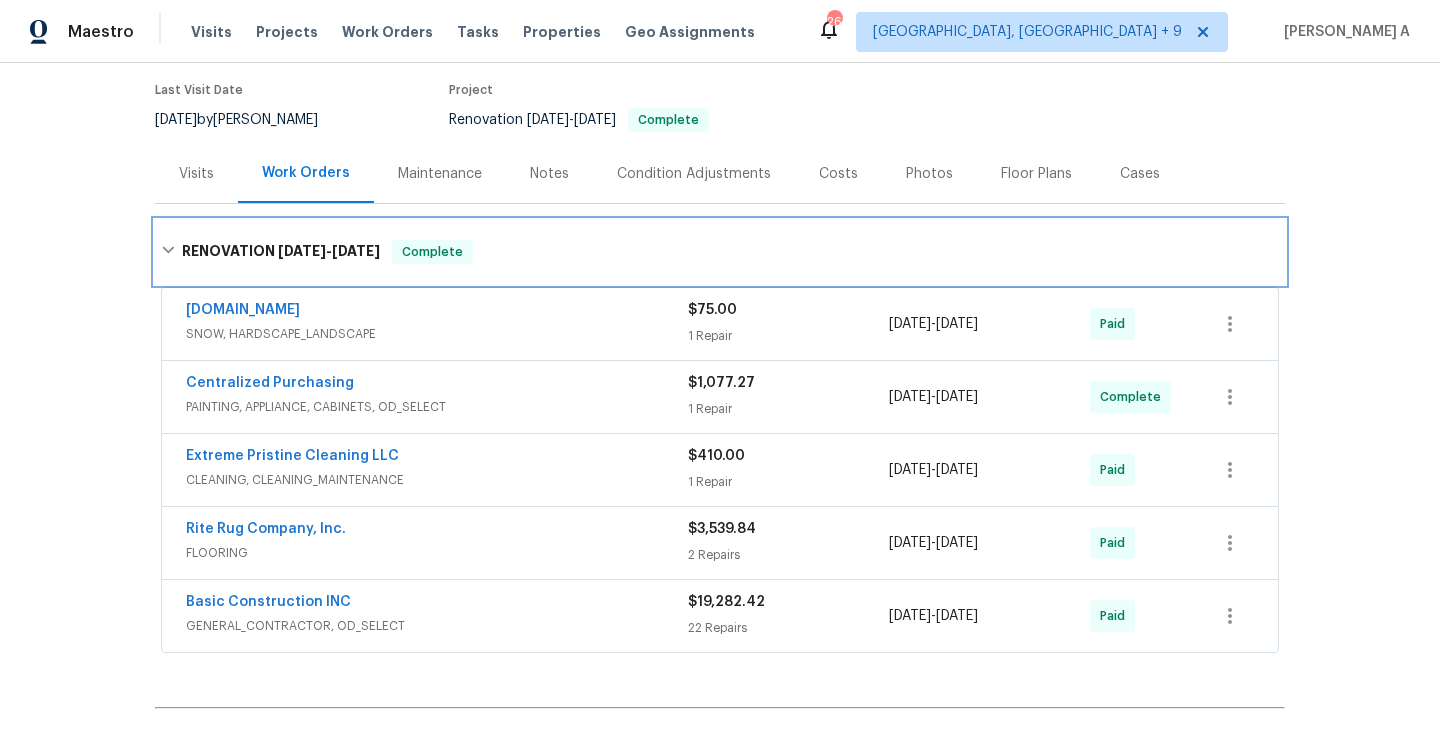 scroll, scrollTop: 250, scrollLeft: 0, axis: vertical 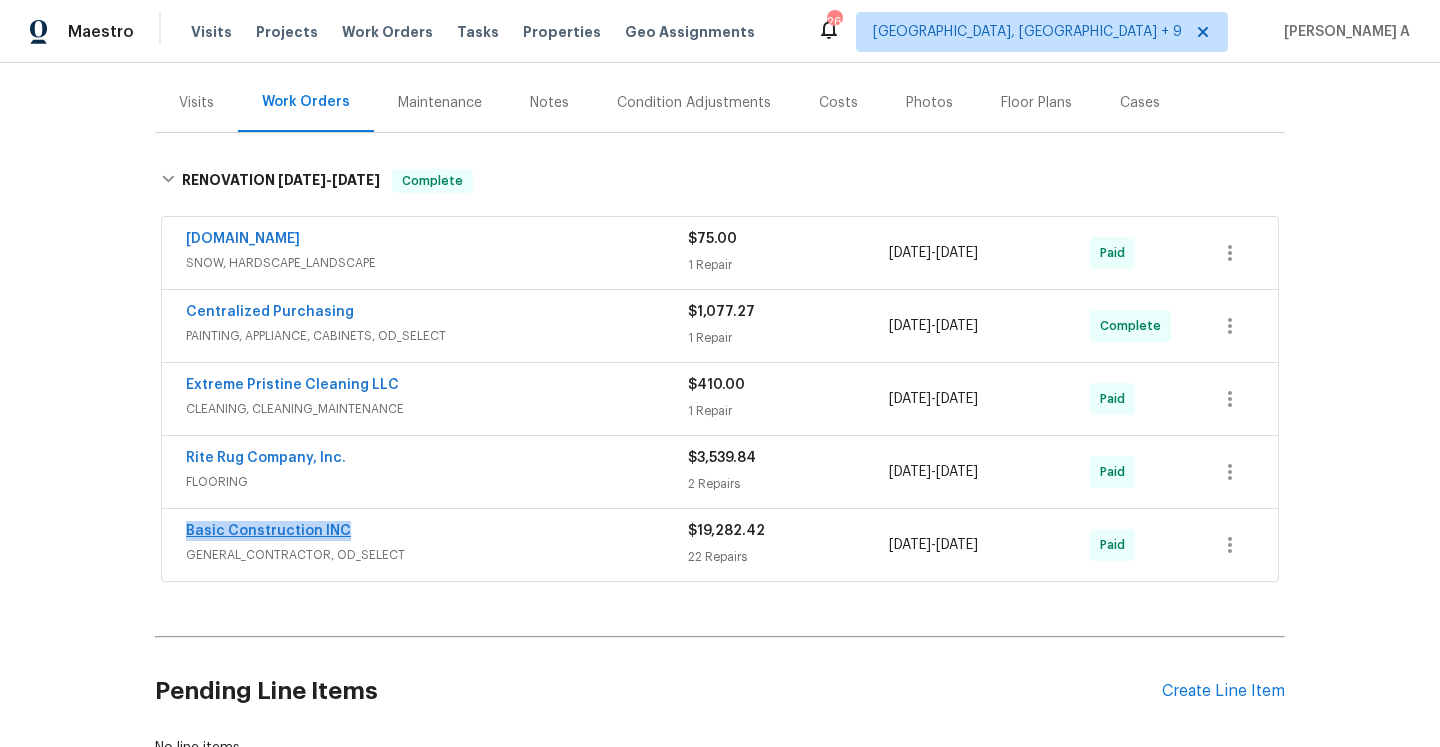 drag, startPoint x: 361, startPoint y: 510, endPoint x: 186, endPoint y: 511, distance: 175.00285 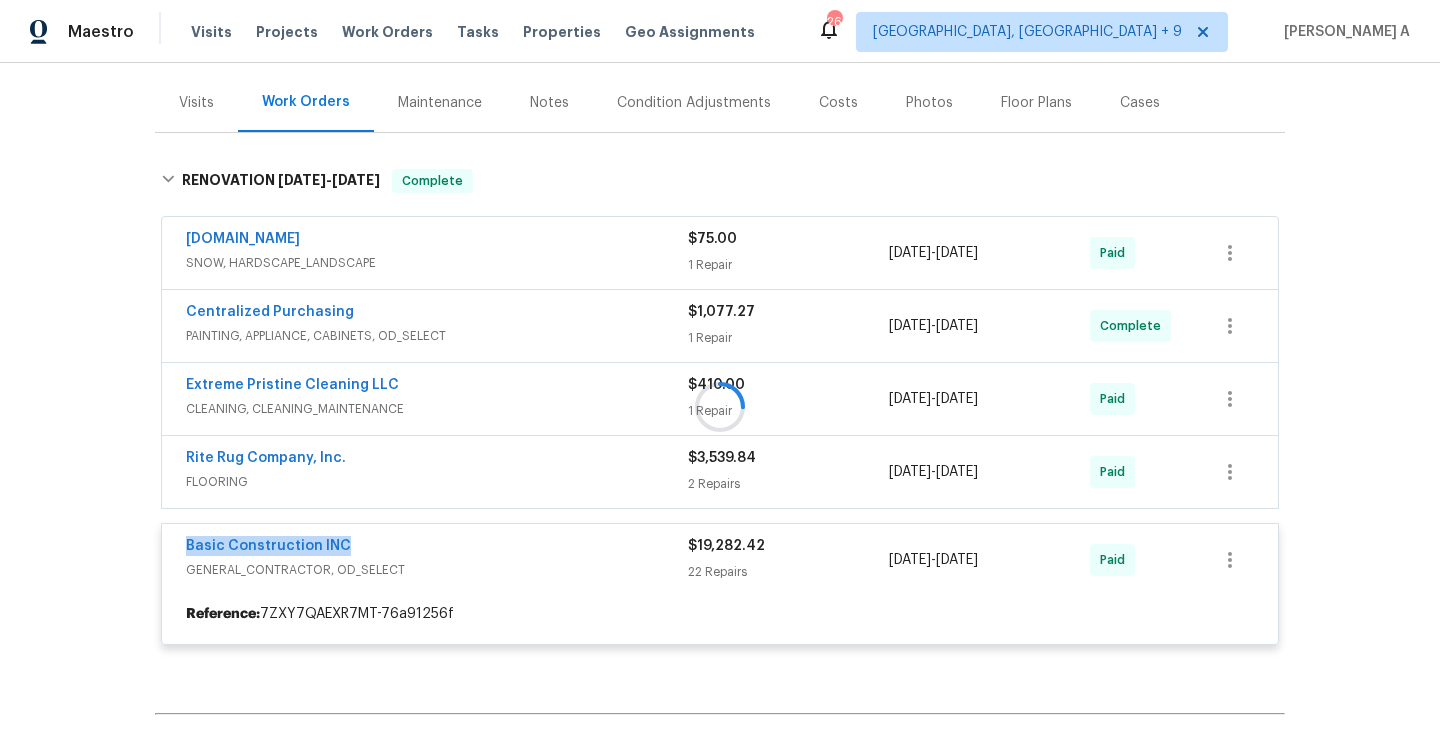 copy on "Basic Construction INC" 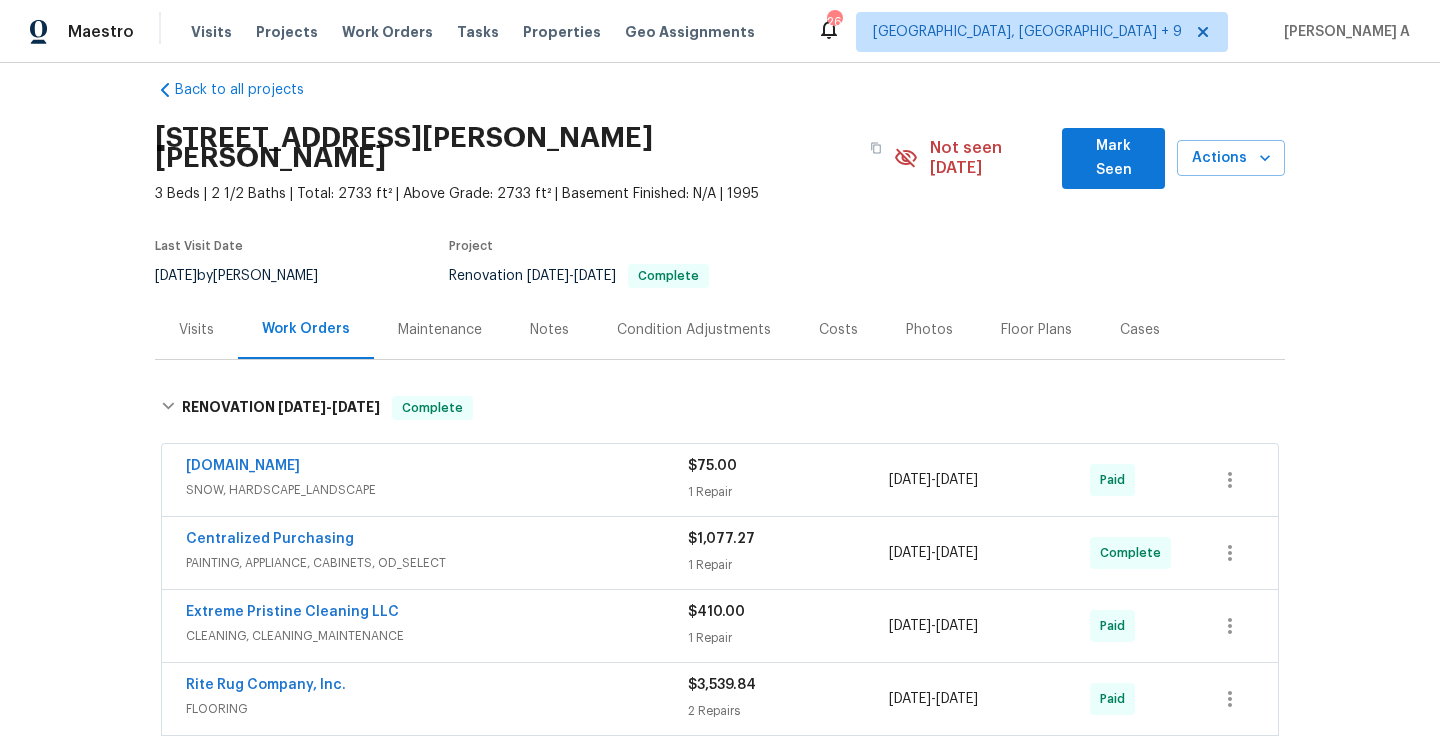 scroll, scrollTop: 0, scrollLeft: 0, axis: both 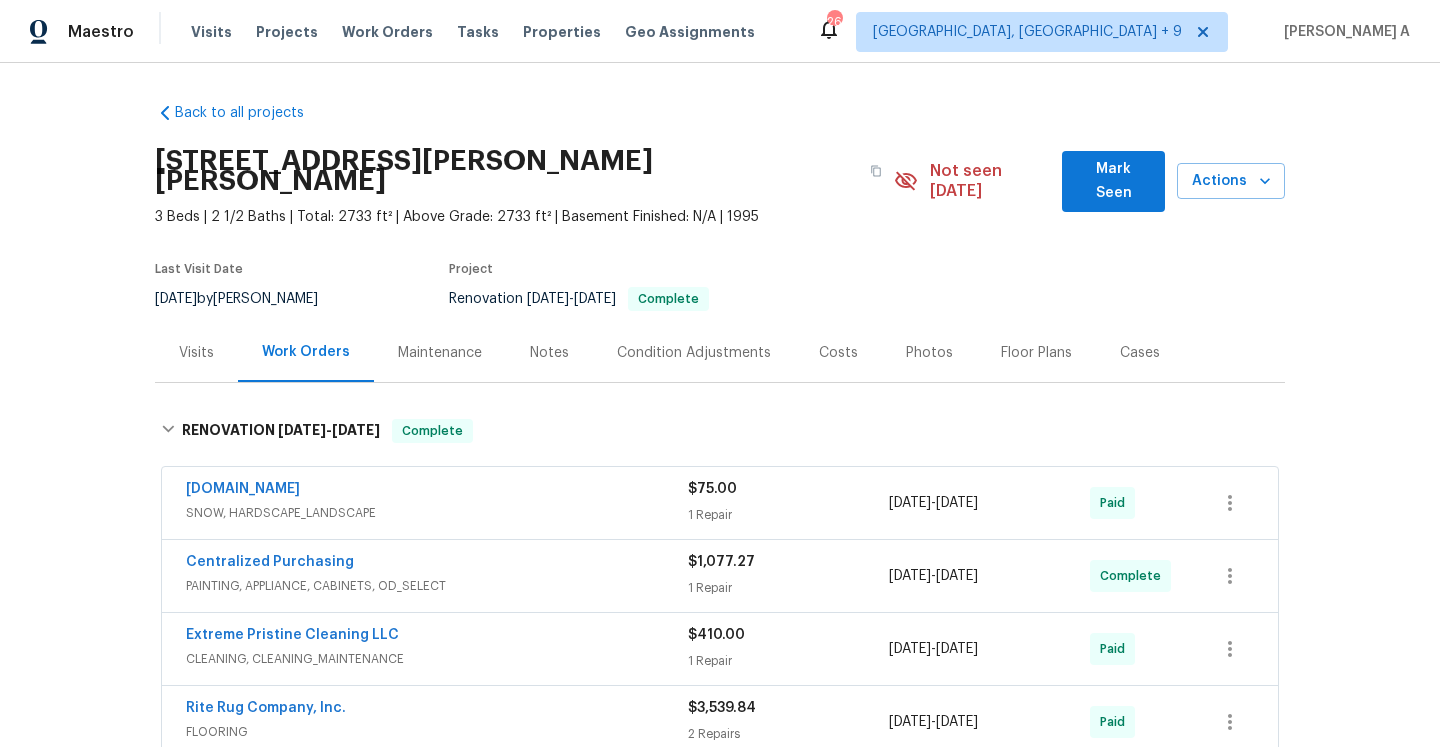 click on "Visits" at bounding box center (196, 353) 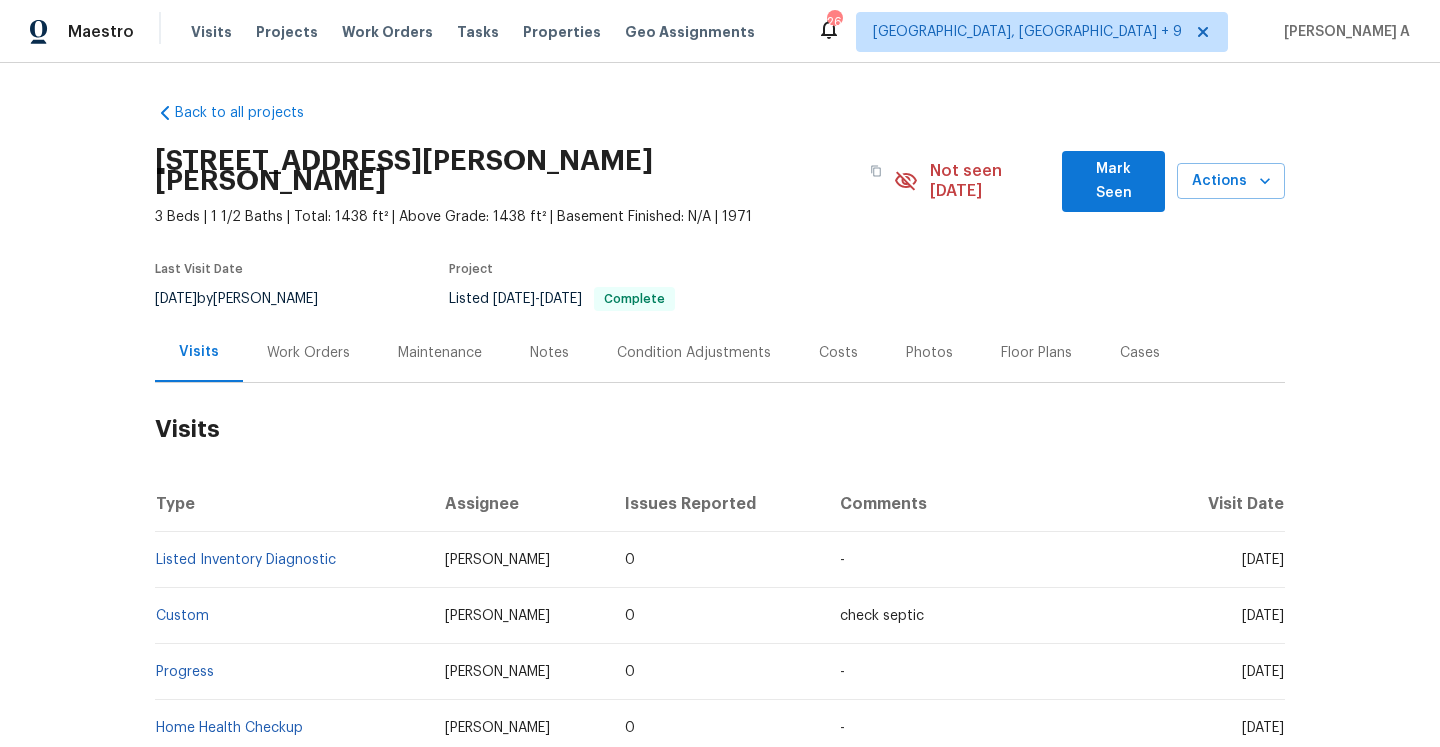 scroll, scrollTop: 0, scrollLeft: 0, axis: both 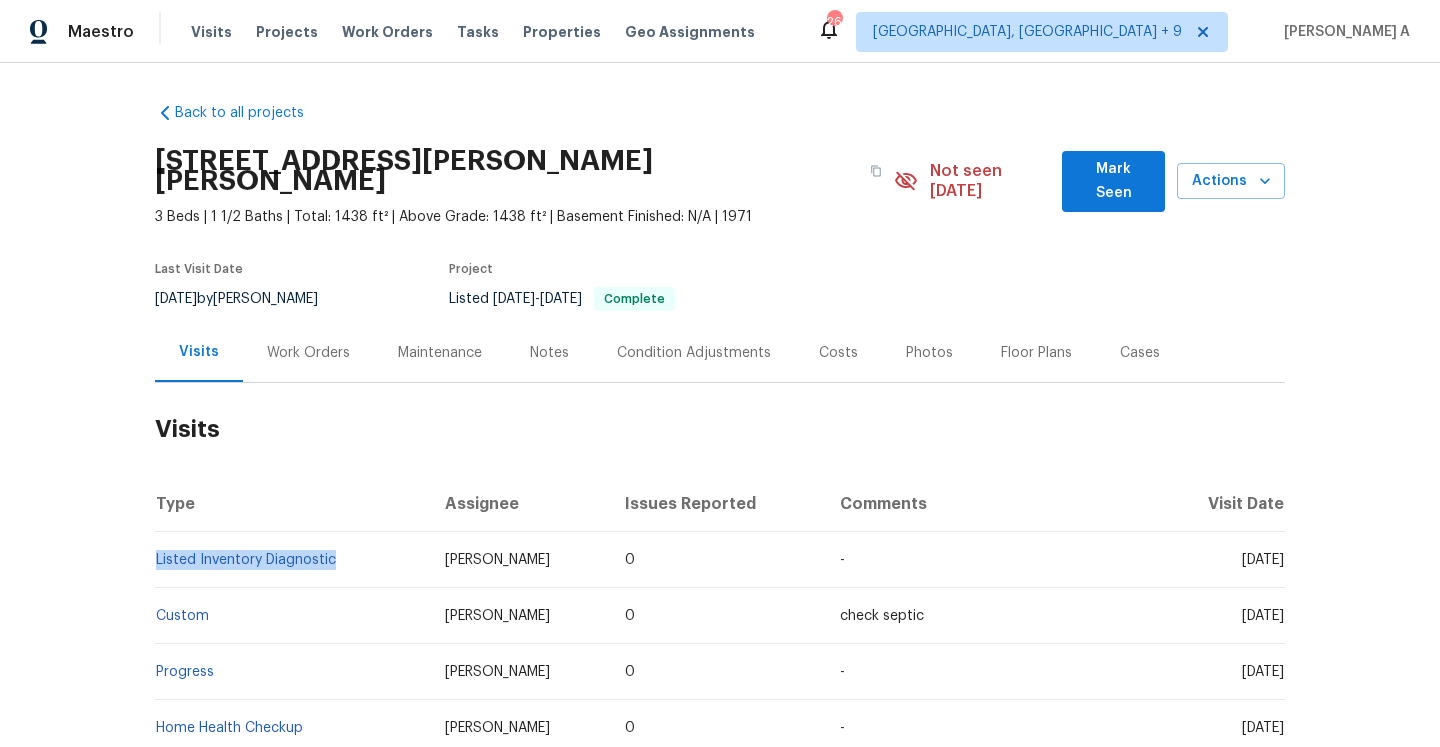 drag, startPoint x: 343, startPoint y: 538, endPoint x: 155, endPoint y: 539, distance: 188.00266 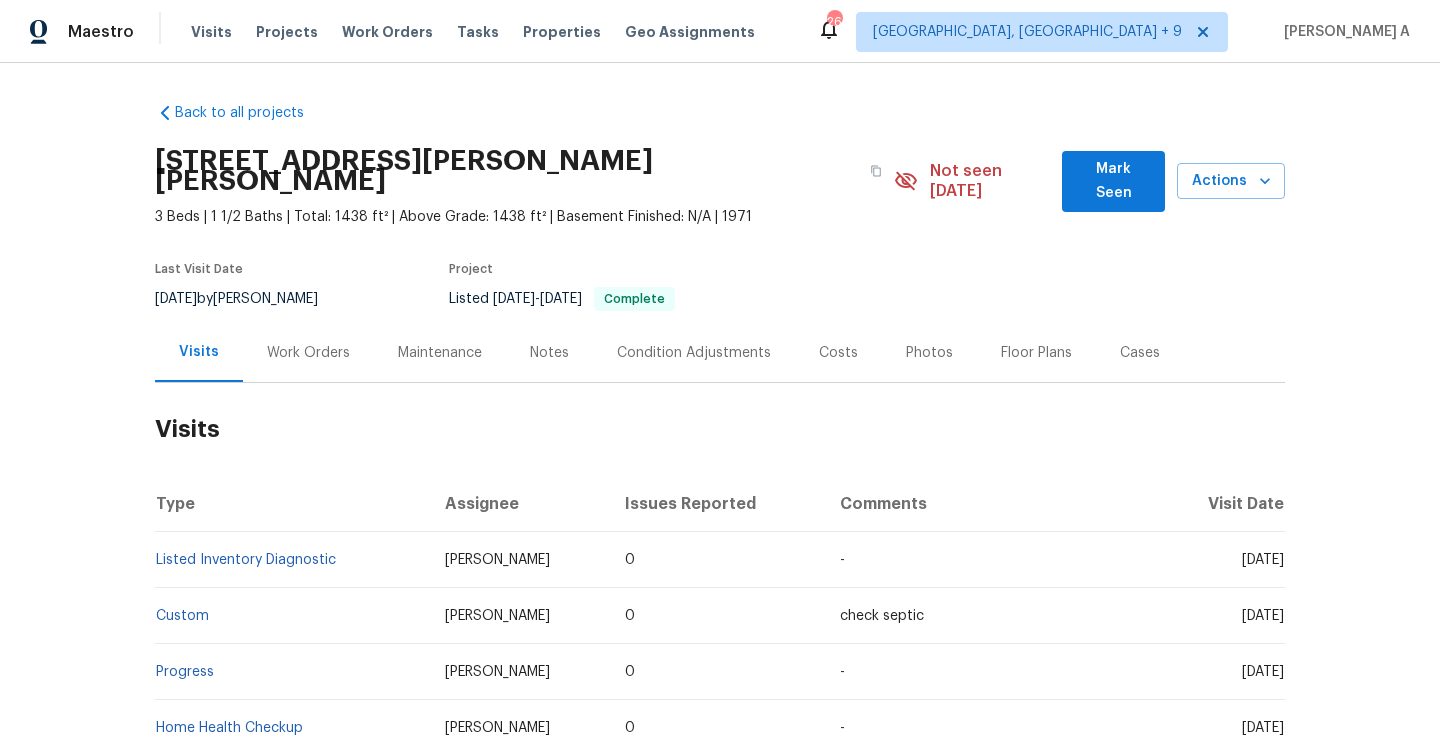 click on "Work Orders" at bounding box center [308, 353] 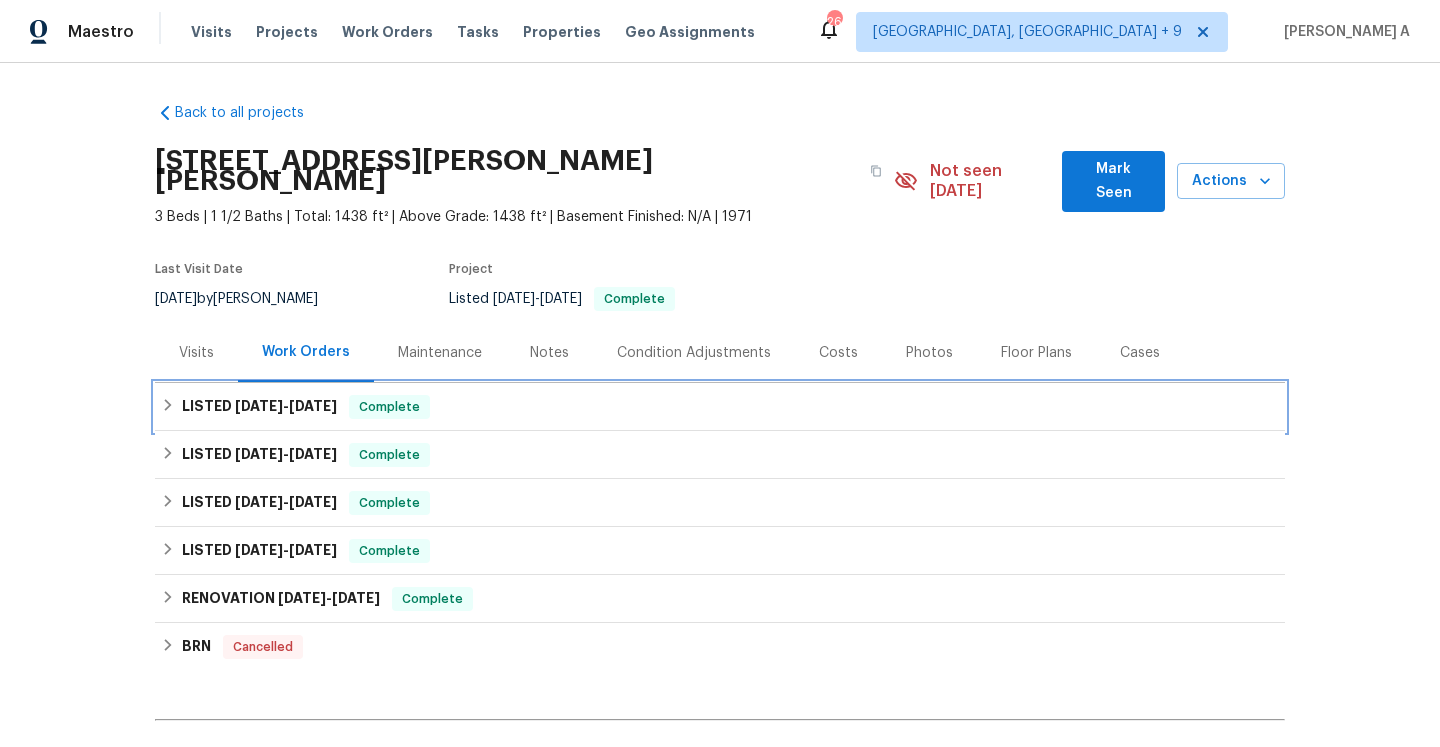 click on "LISTED   [DATE]  -  [DATE]" at bounding box center [259, 407] 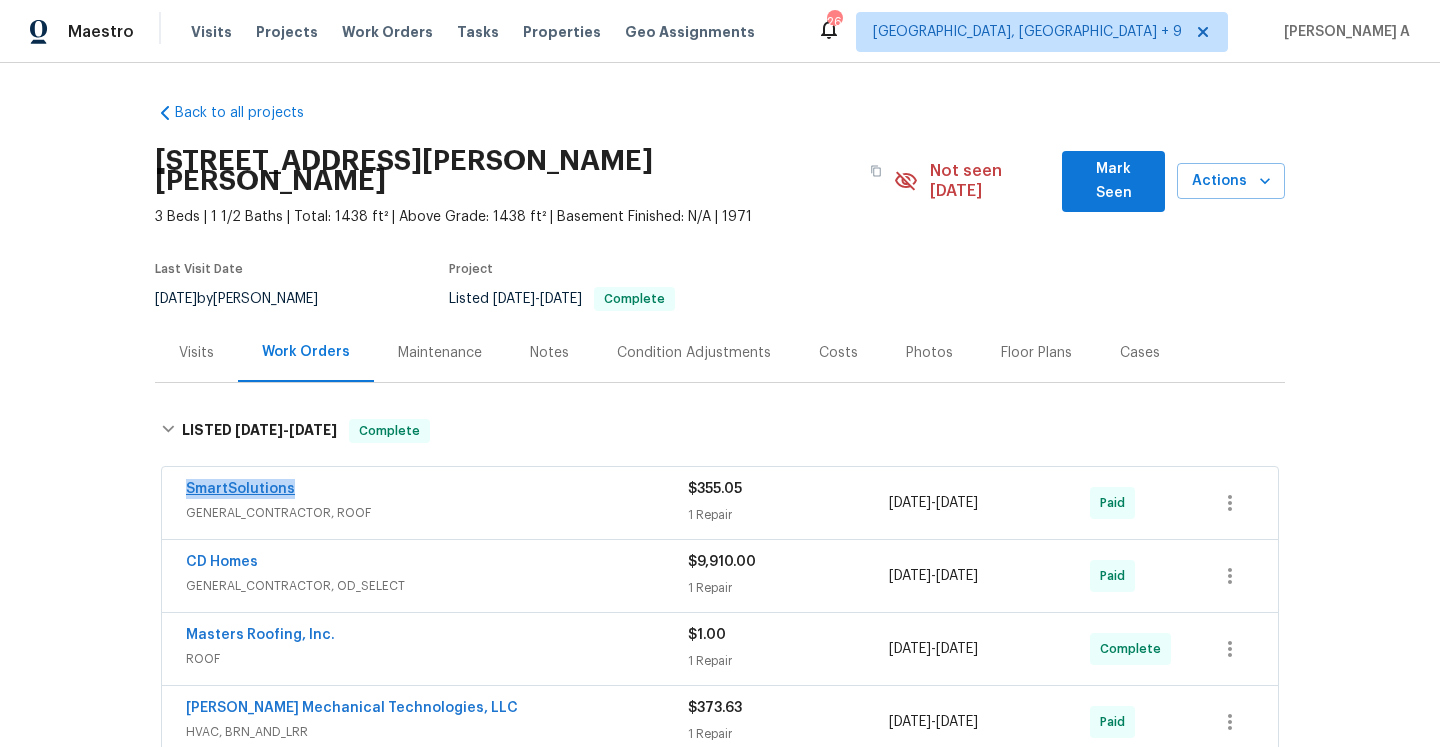 drag, startPoint x: 316, startPoint y: 474, endPoint x: 187, endPoint y: 473, distance: 129.00388 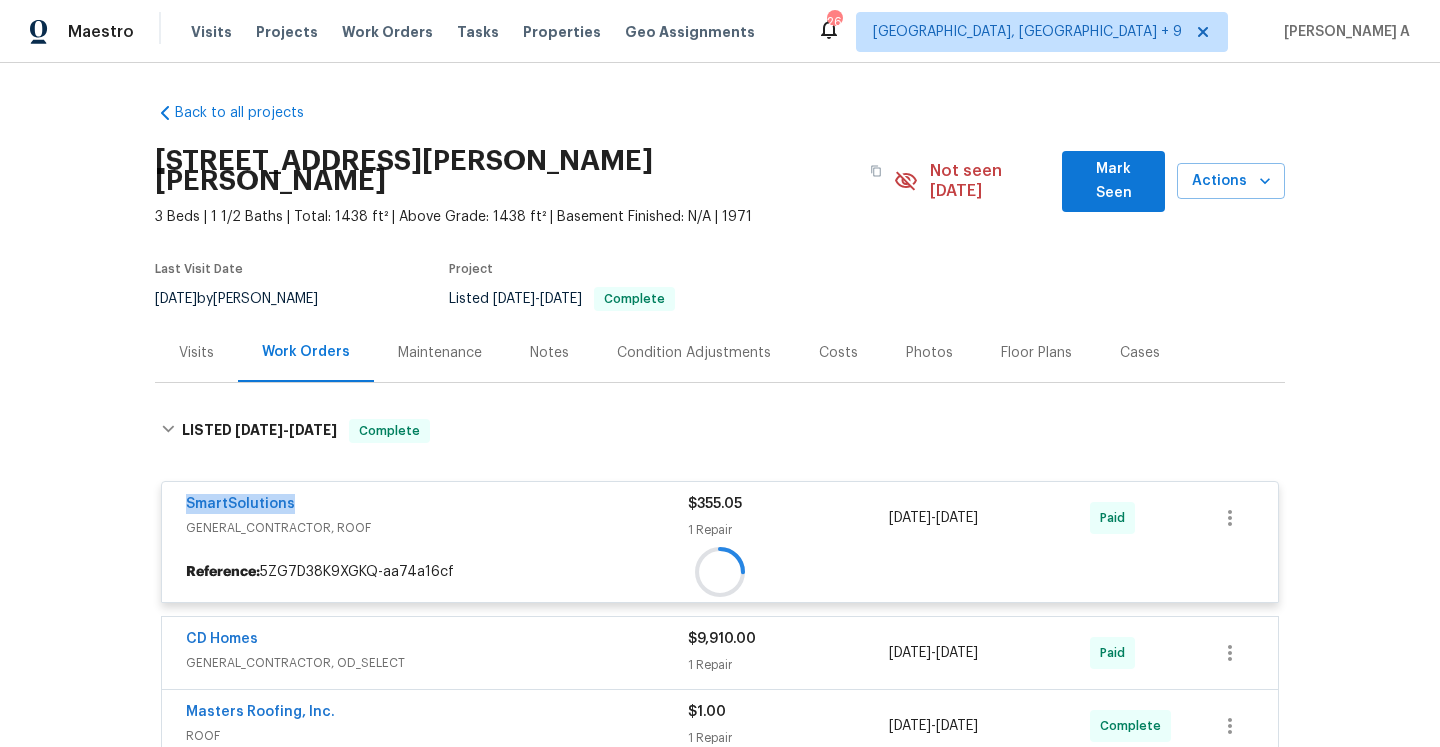copy on "SmartSolutions" 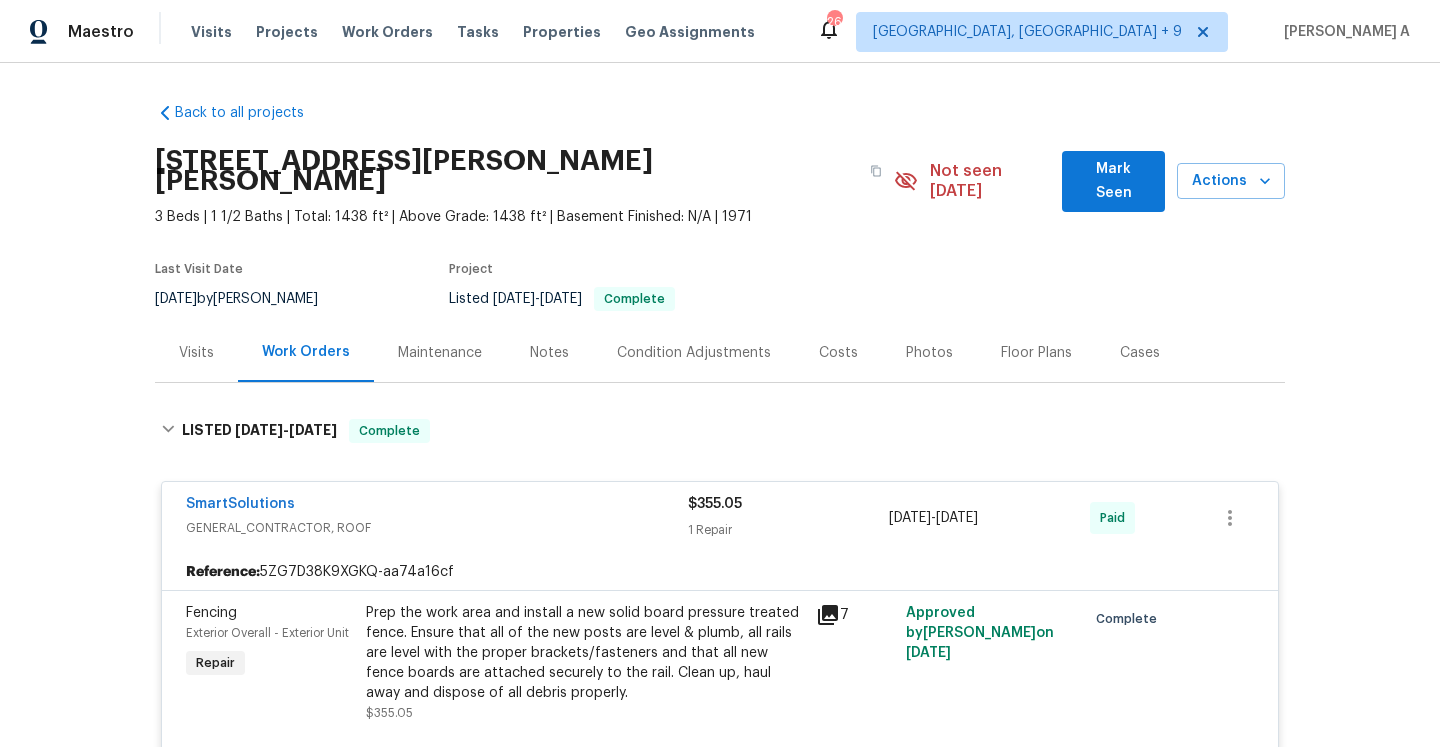 click on "Visits" at bounding box center [196, 352] 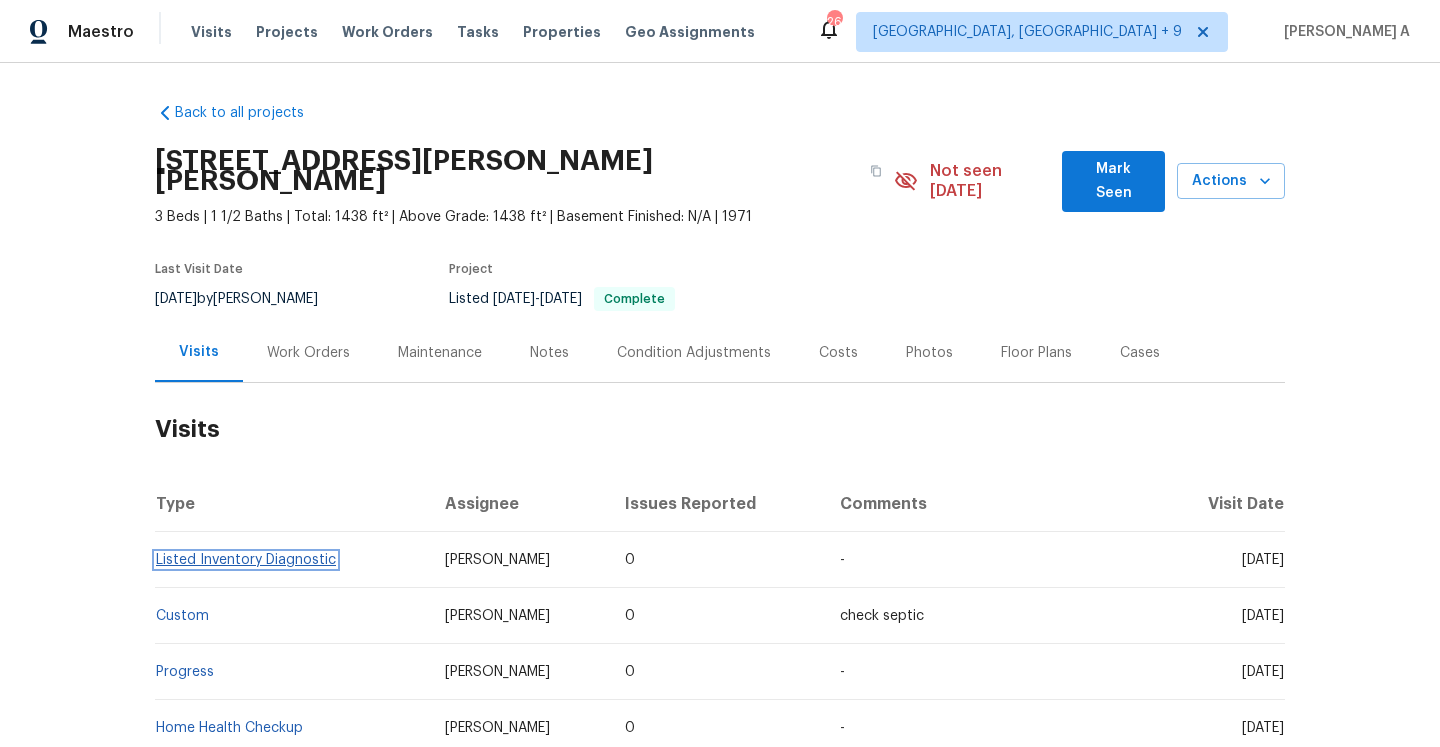 click on "Listed Inventory Diagnostic" at bounding box center (246, 560) 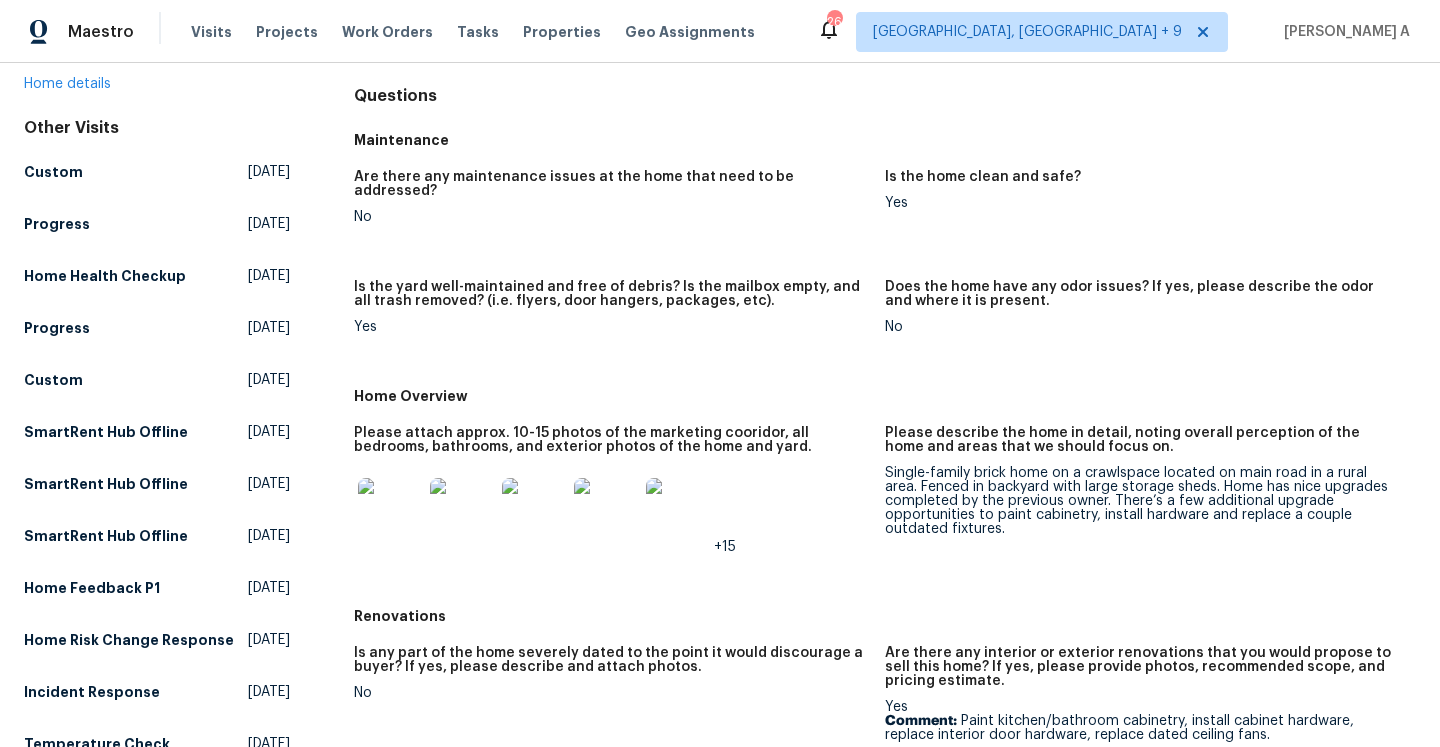 scroll, scrollTop: 139, scrollLeft: 0, axis: vertical 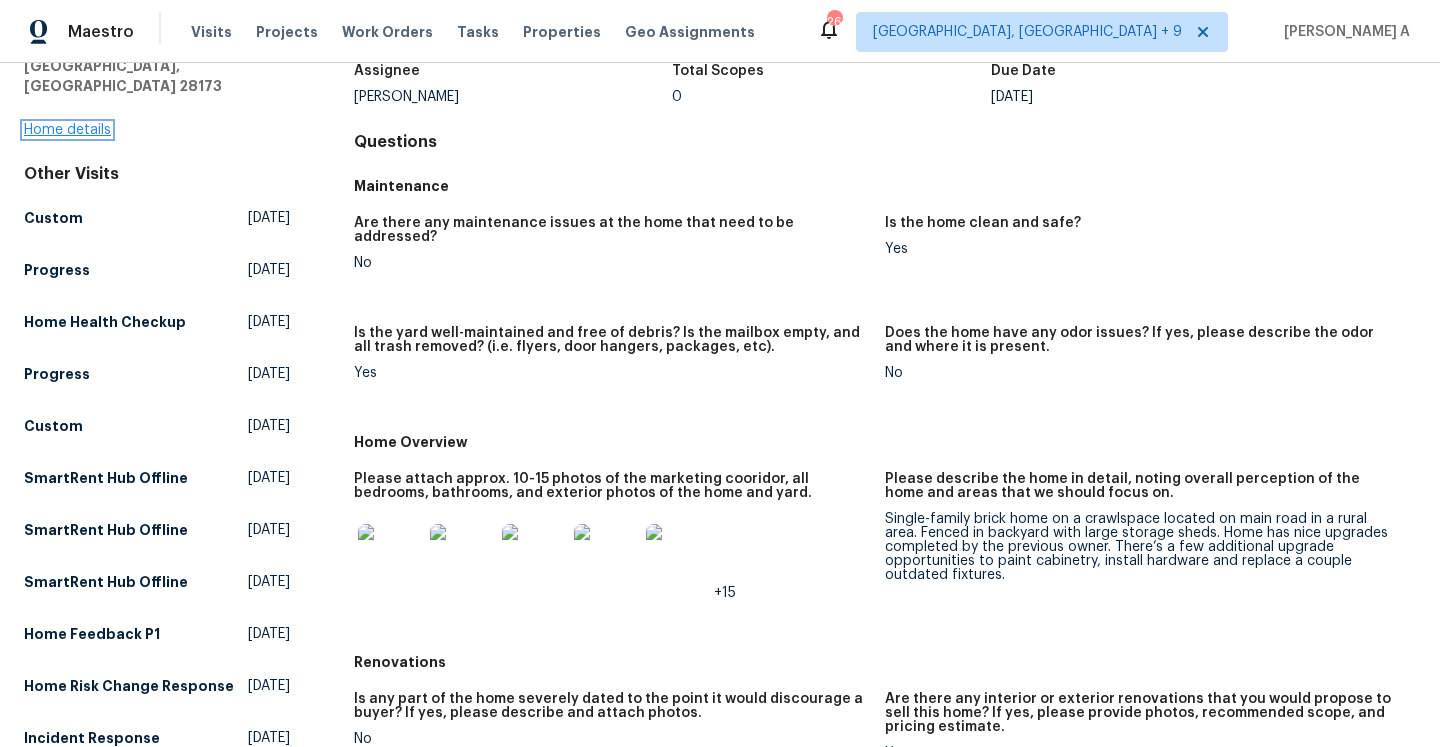 click on "Home details" at bounding box center [67, 130] 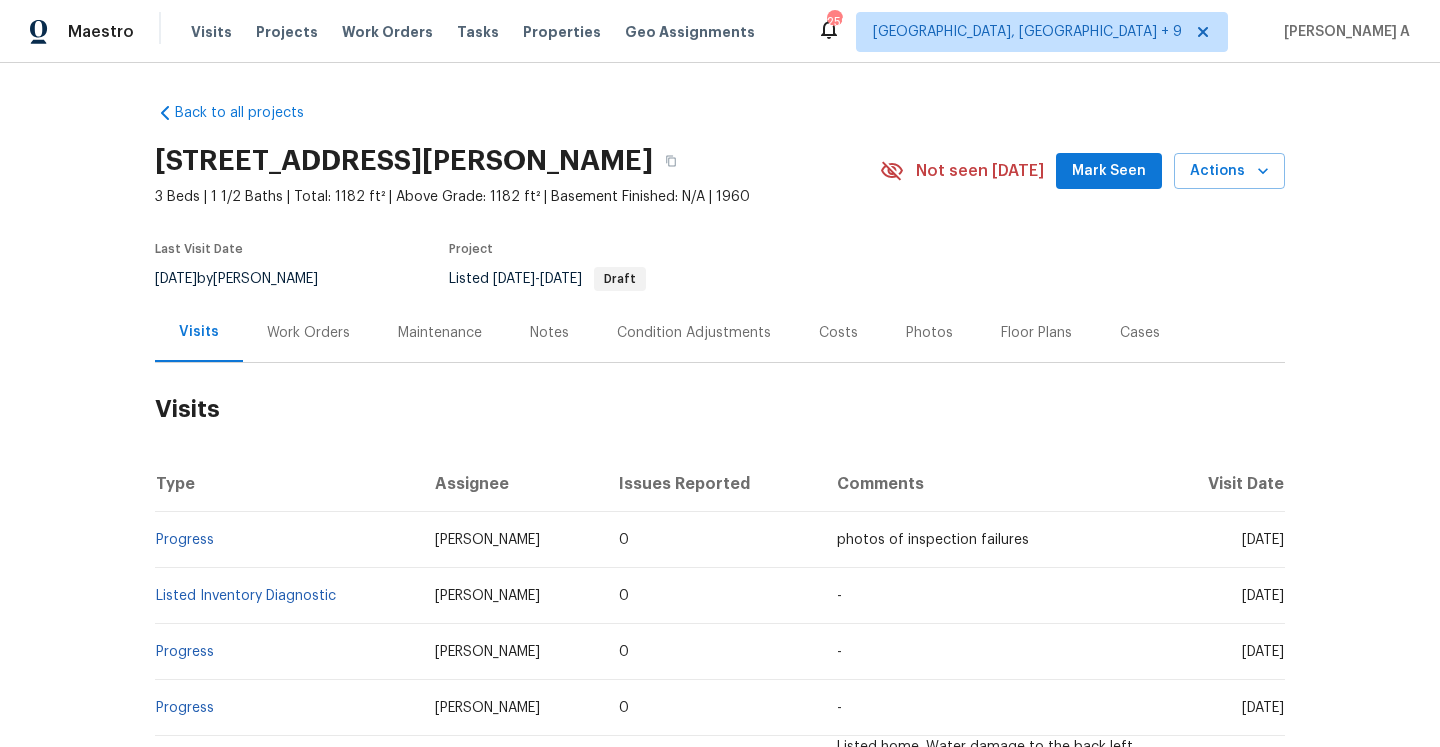 scroll, scrollTop: 0, scrollLeft: 0, axis: both 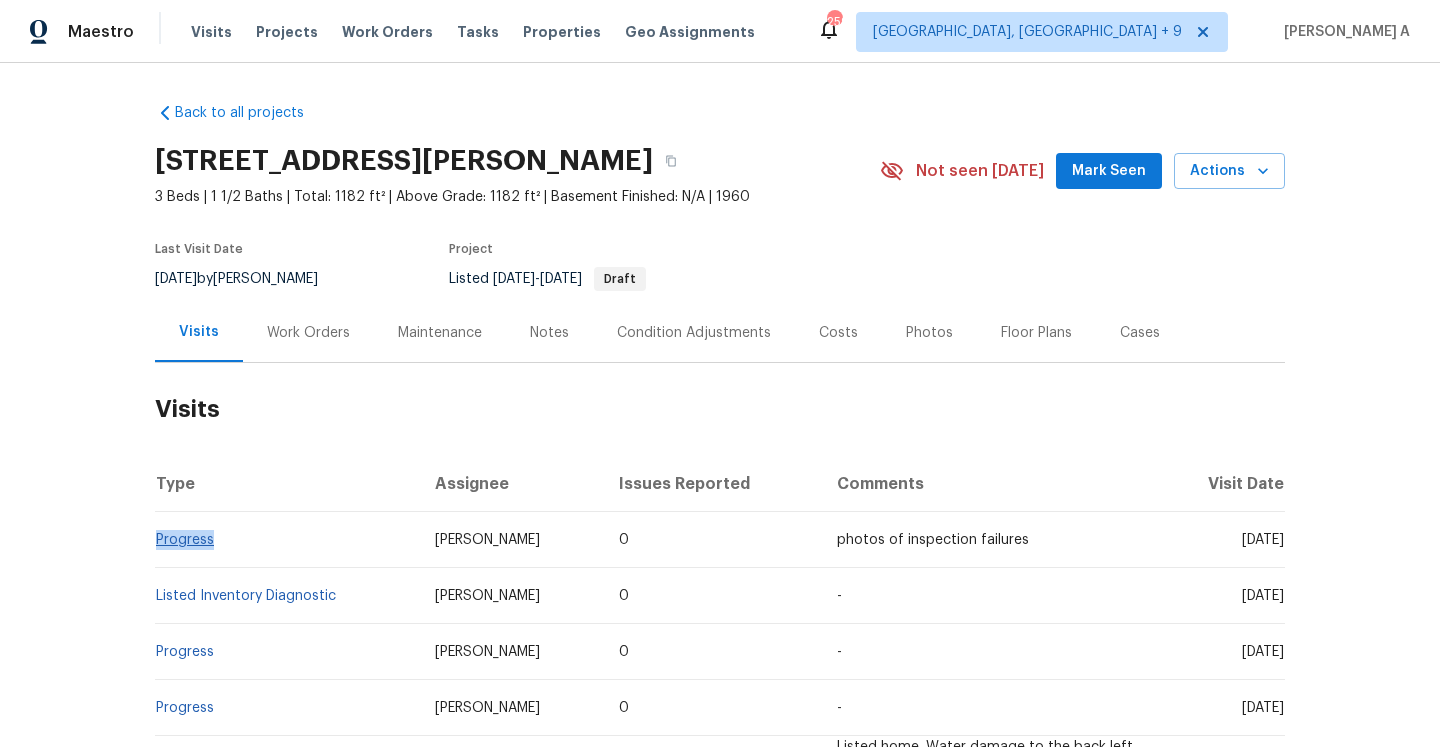 drag, startPoint x: 230, startPoint y: 539, endPoint x: 159, endPoint y: 542, distance: 71.063354 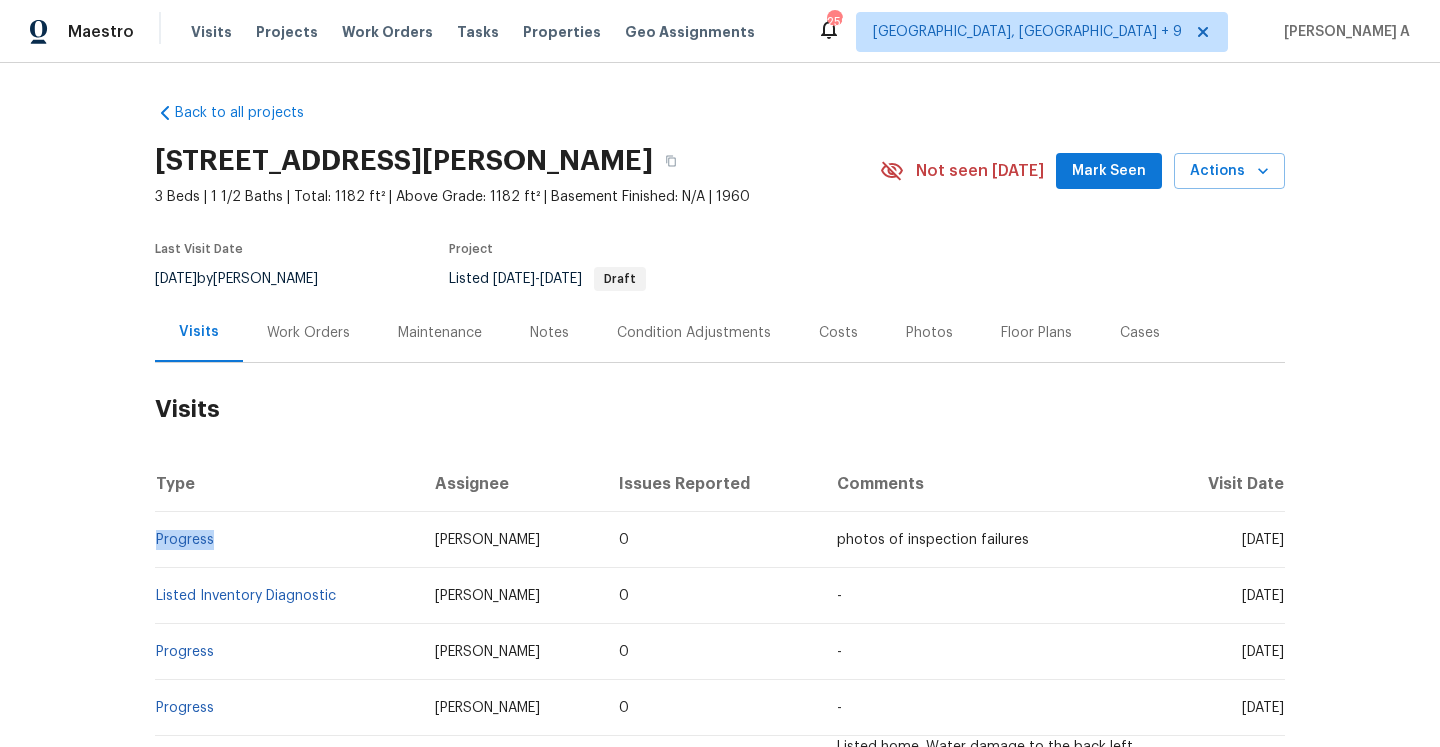 copy on "Progress" 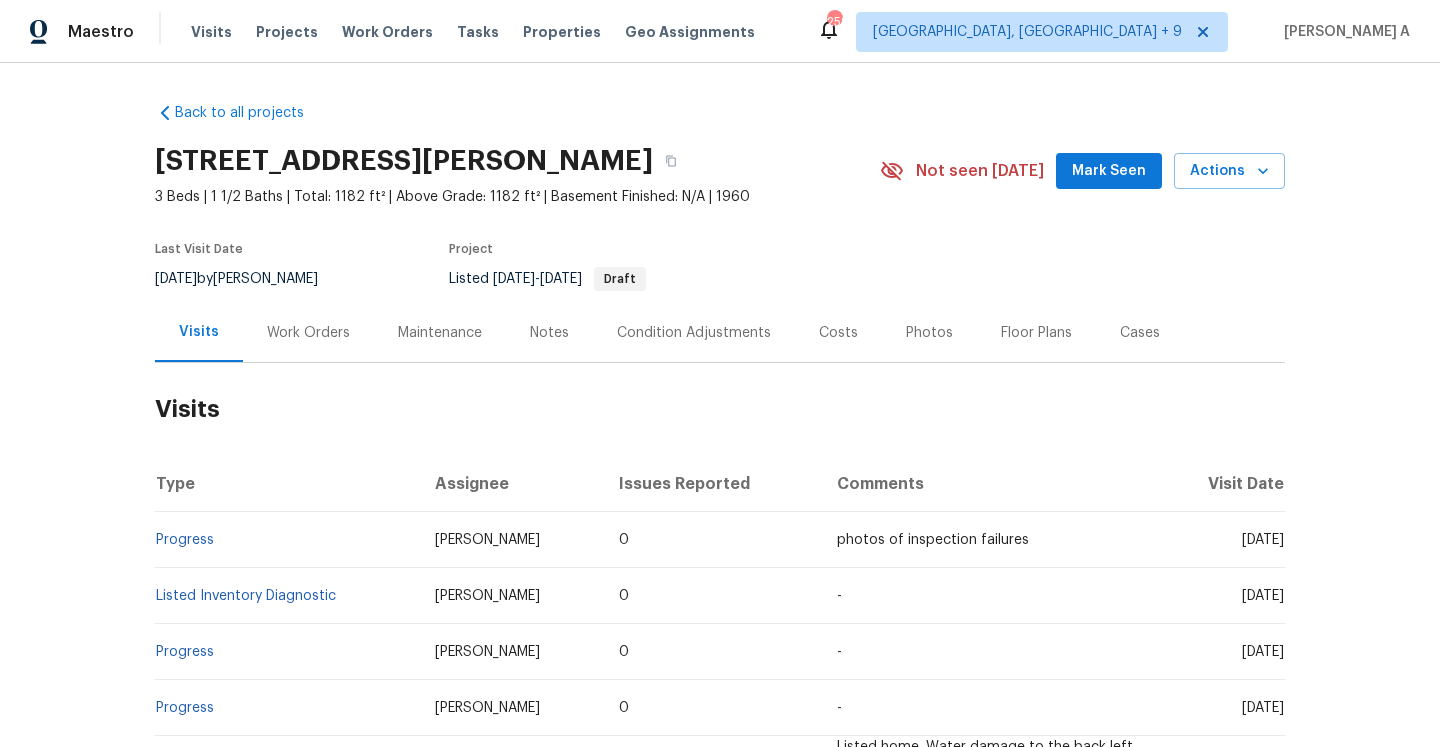 click on "Work Orders" at bounding box center (308, 332) 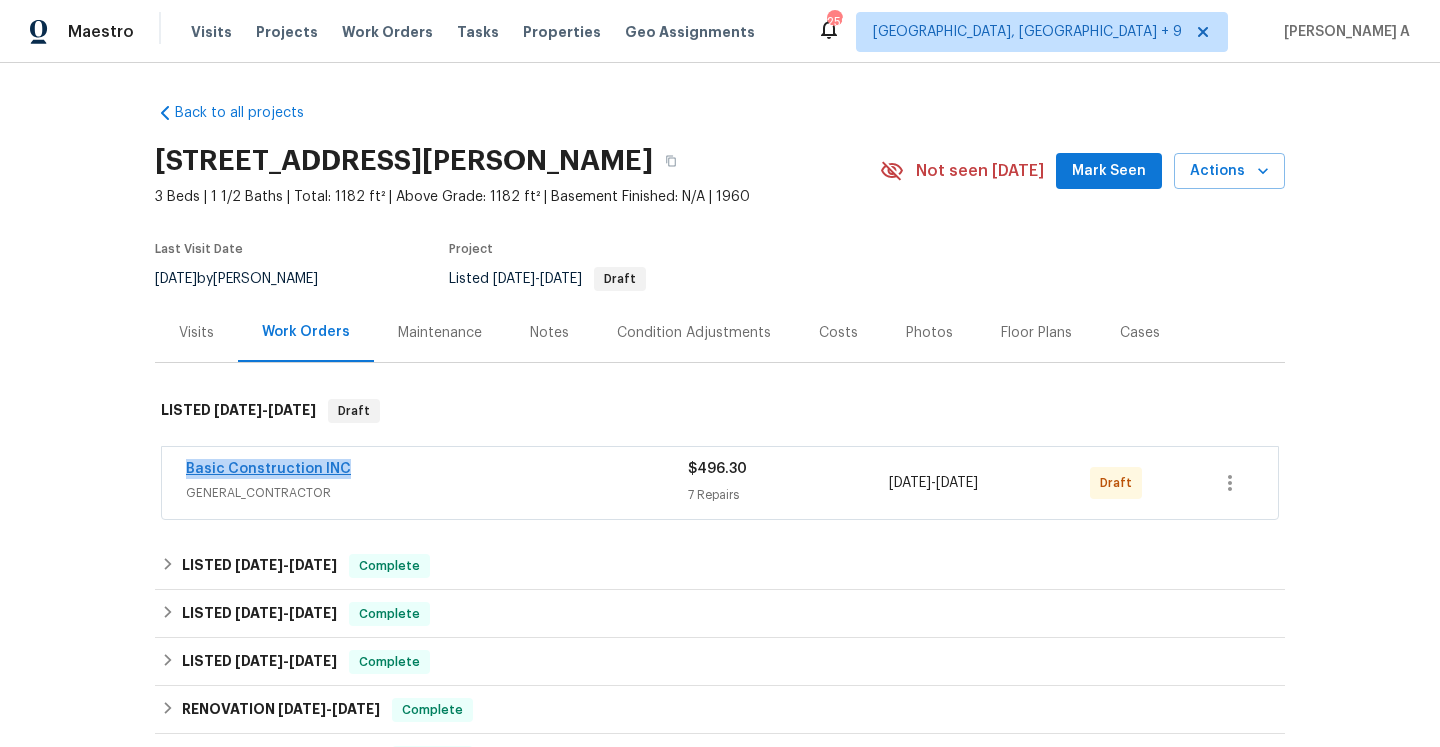 drag, startPoint x: 355, startPoint y: 474, endPoint x: 189, endPoint y: 474, distance: 166 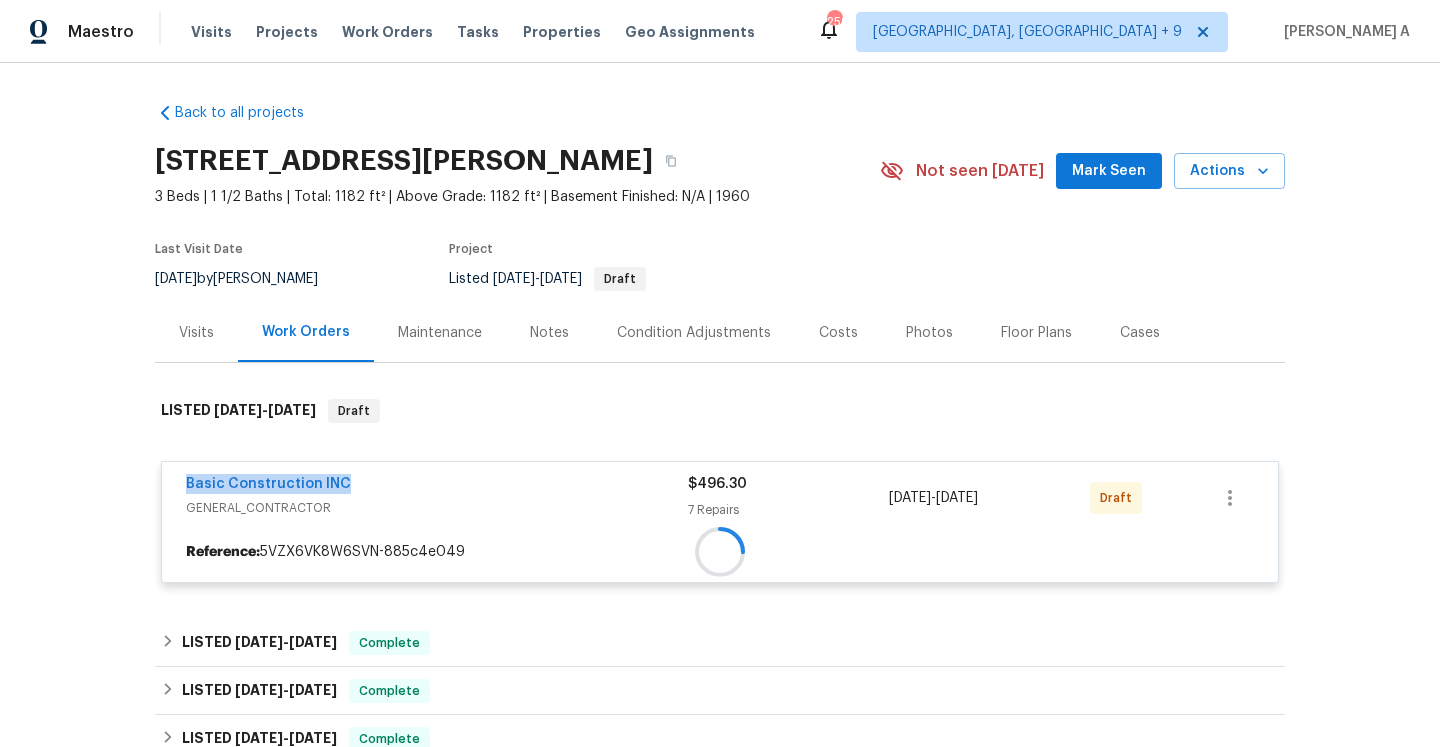 copy on "Basic Construction INC" 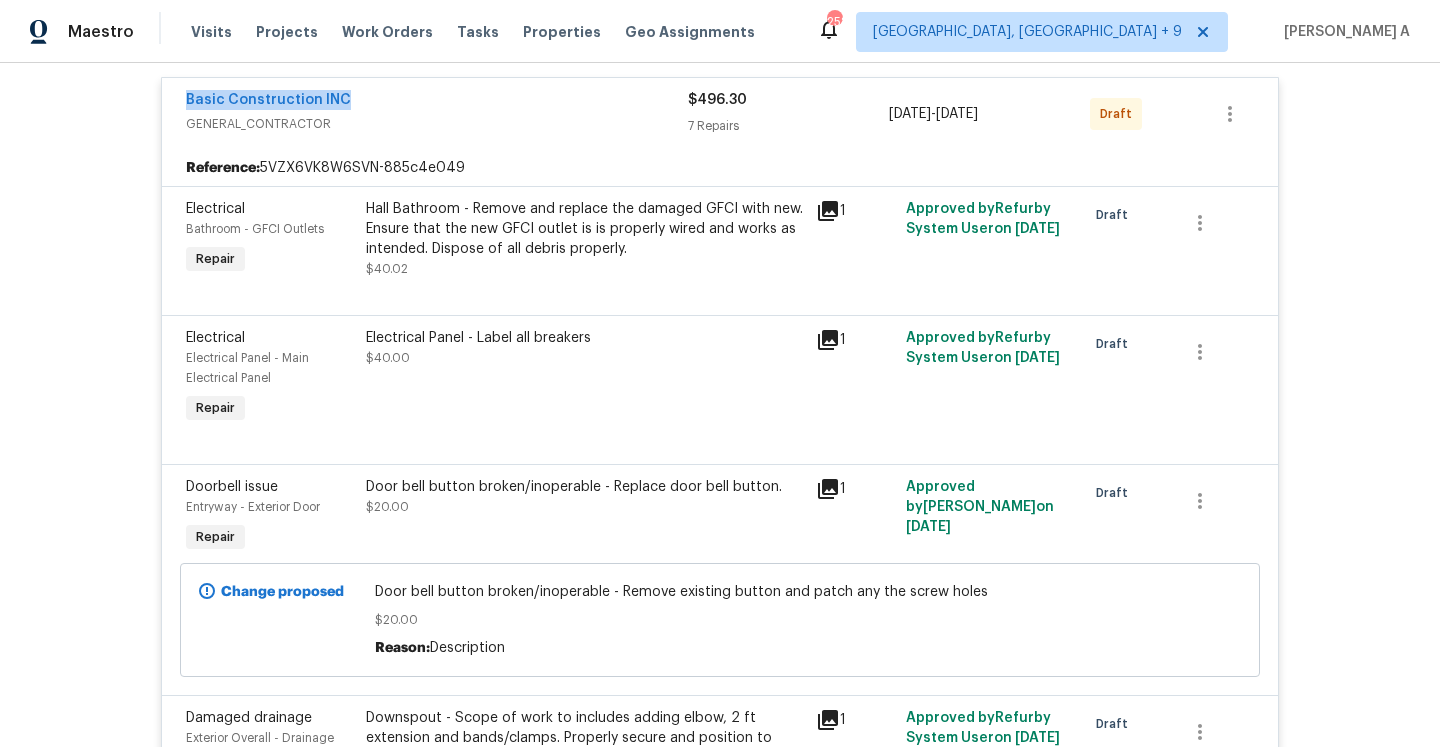scroll, scrollTop: 281, scrollLeft: 0, axis: vertical 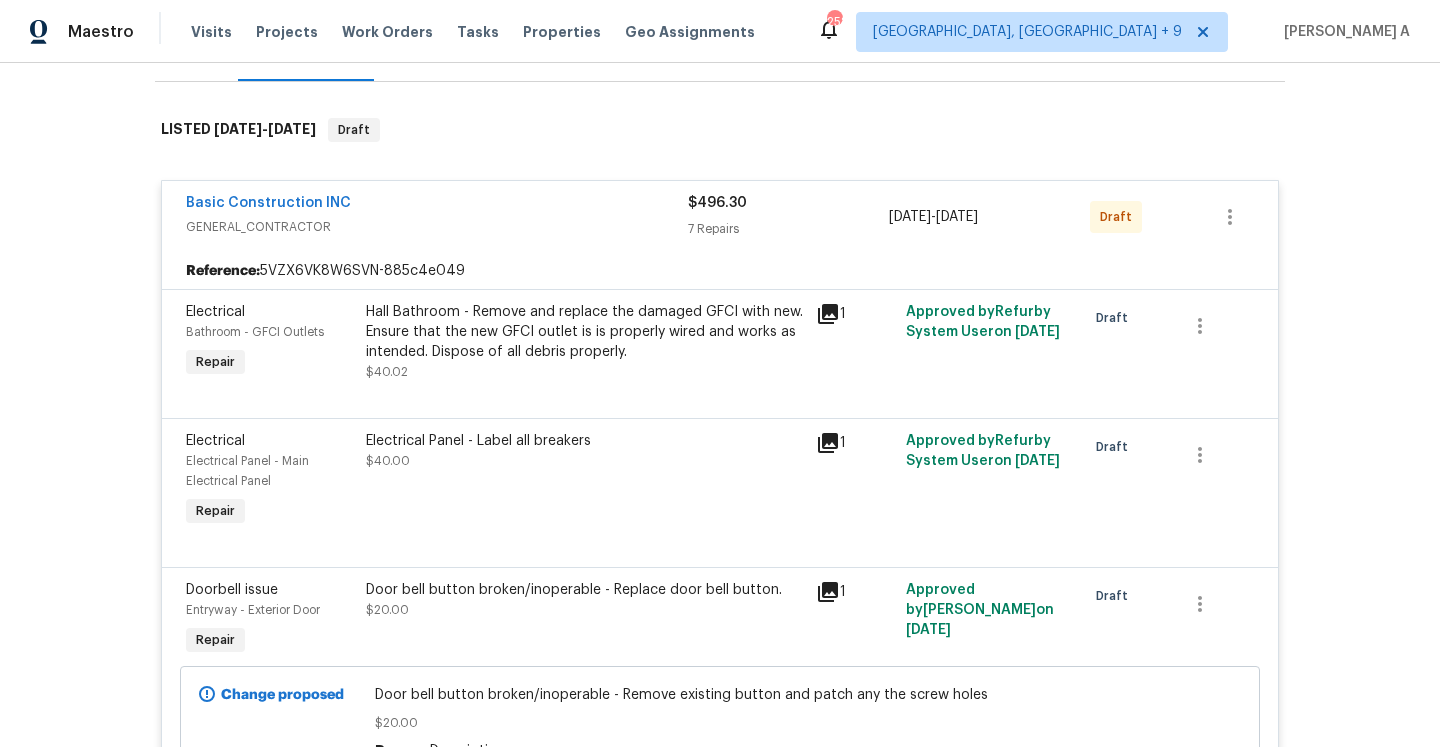 click on "GENERAL_CONTRACTOR" at bounding box center (437, 227) 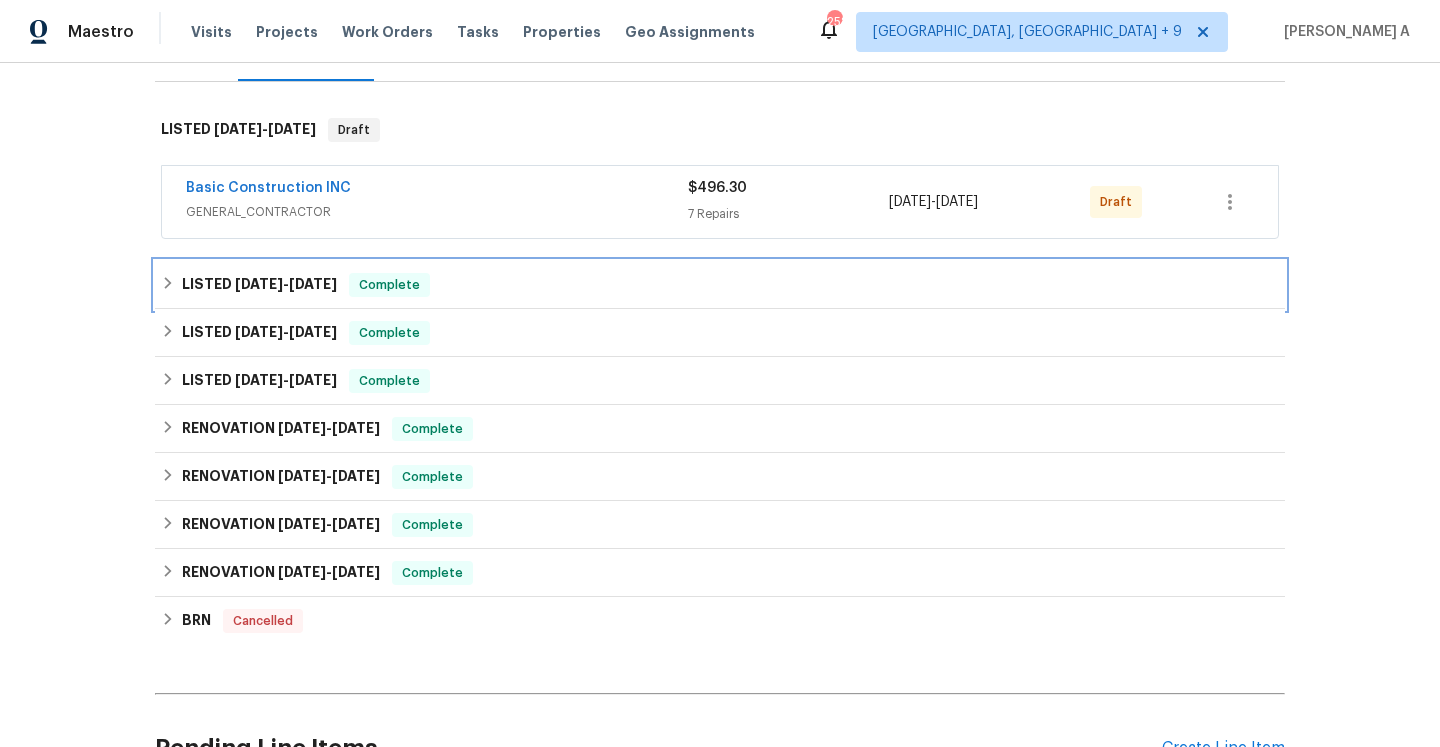 click on "LISTED   5/21/25  -  5/22/25 Complete" at bounding box center [720, 285] 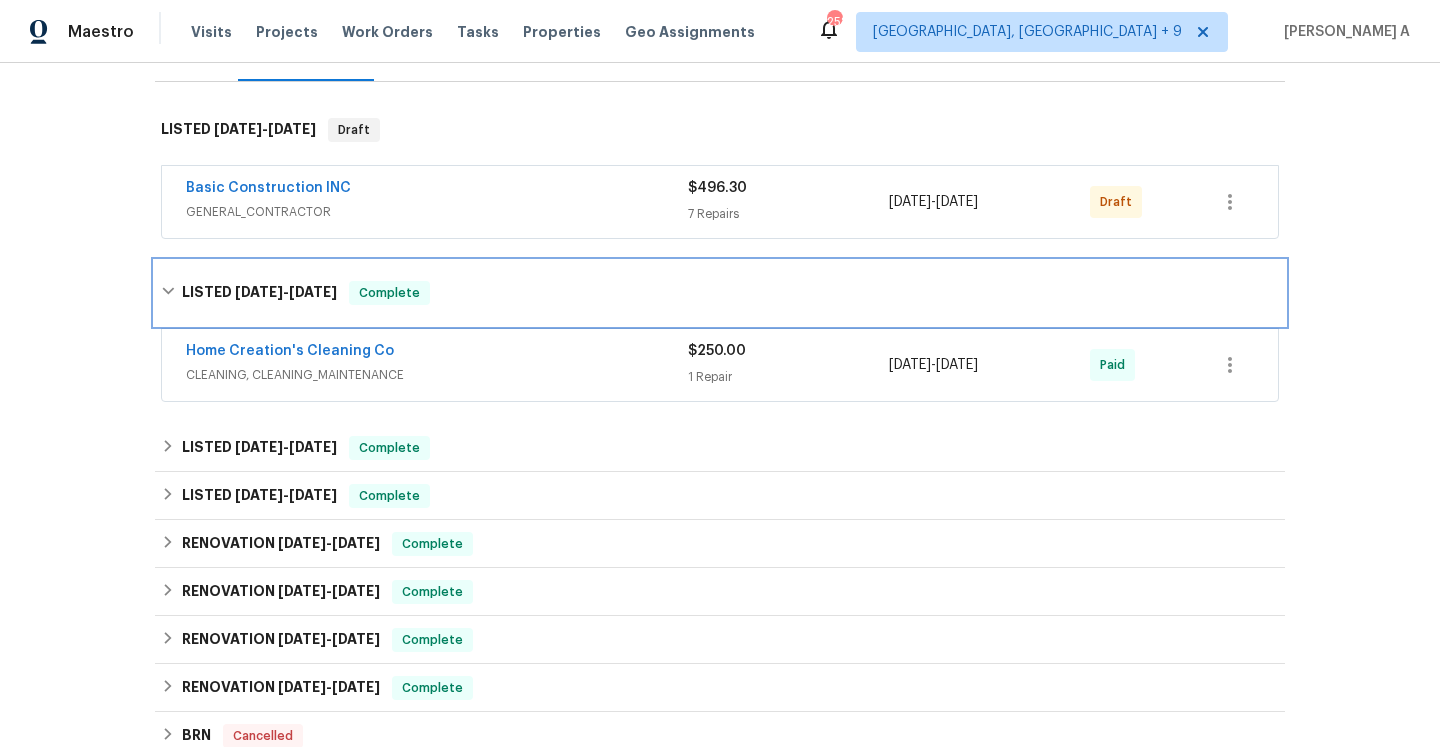 click on "LISTED   5/21/25  -  5/22/25 Complete" at bounding box center [720, 293] 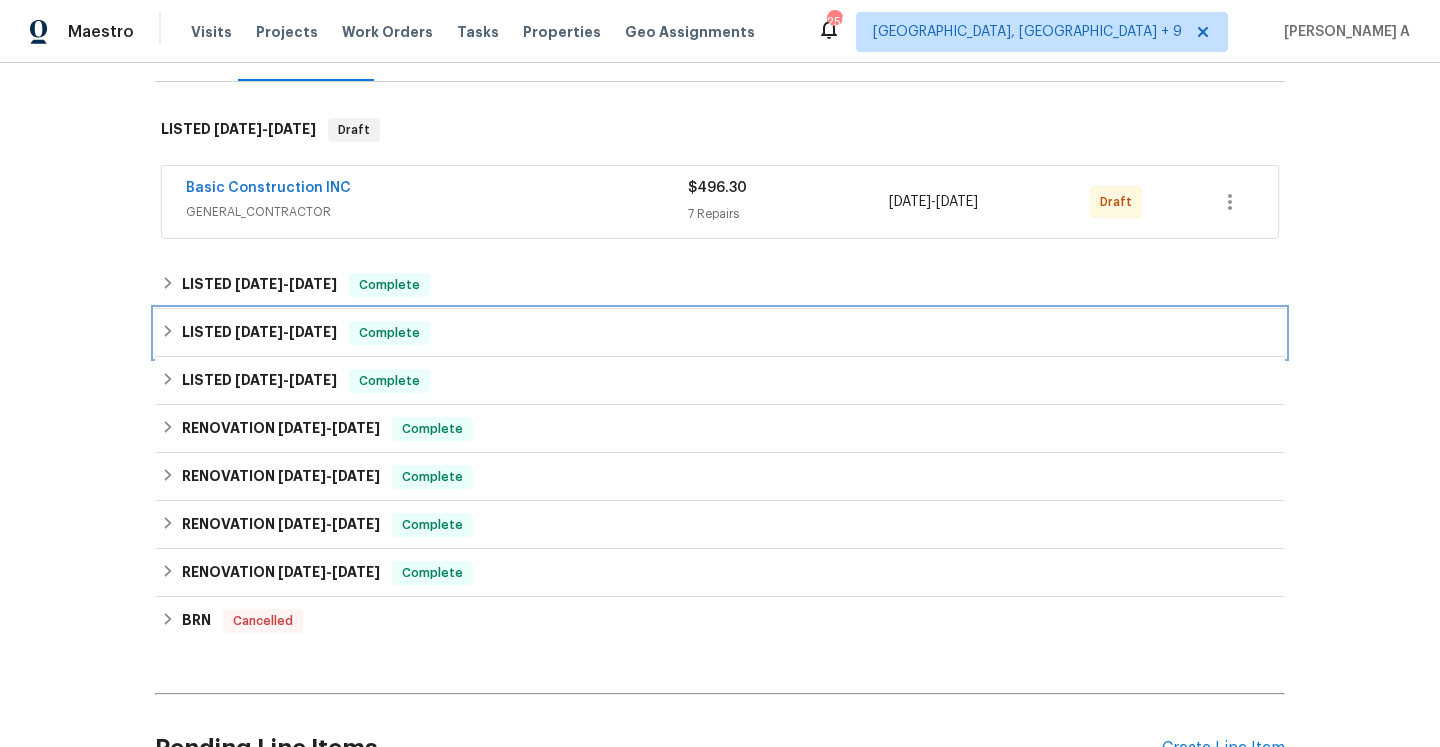 click on "LISTED   4/18/25  -  5/9/25 Complete" at bounding box center [720, 333] 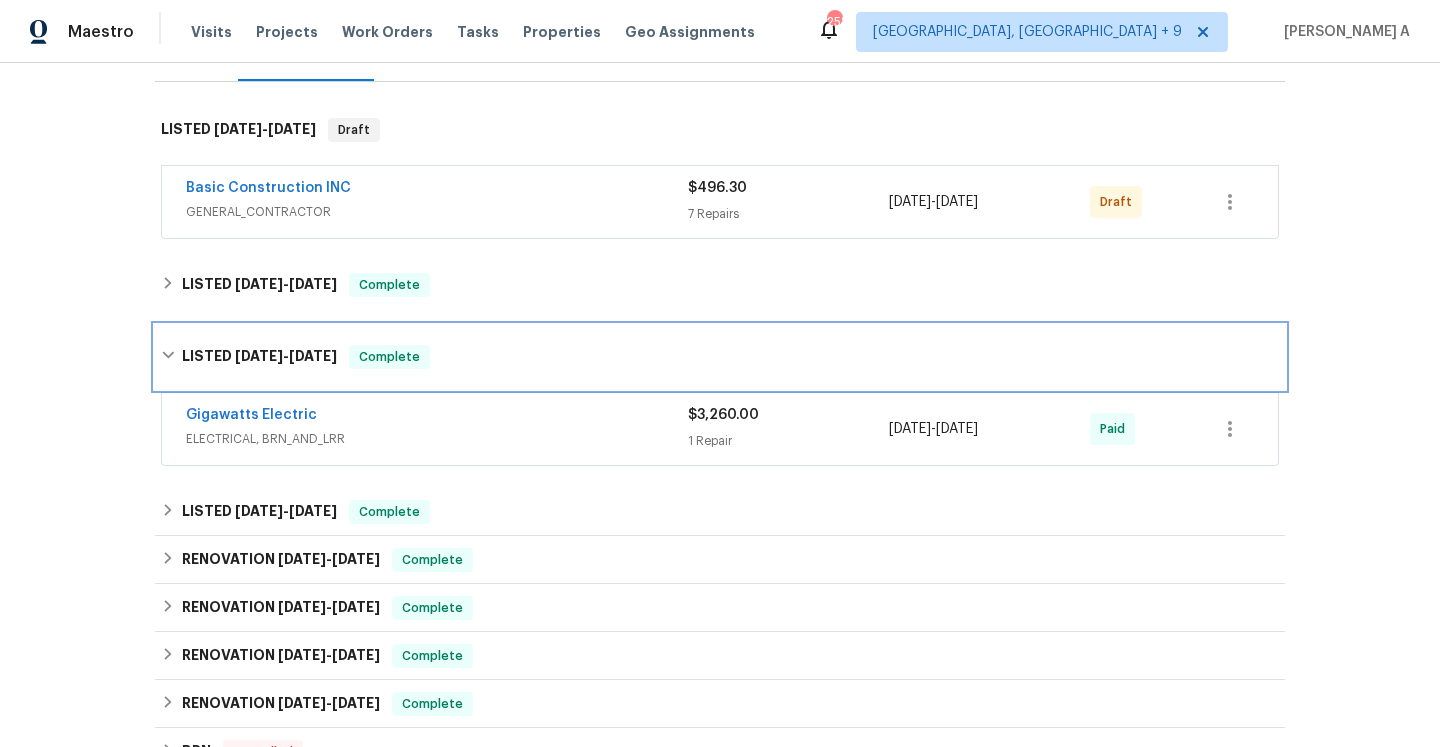 click on "LISTED   4/18/25  -  5/9/25 Complete" at bounding box center (720, 357) 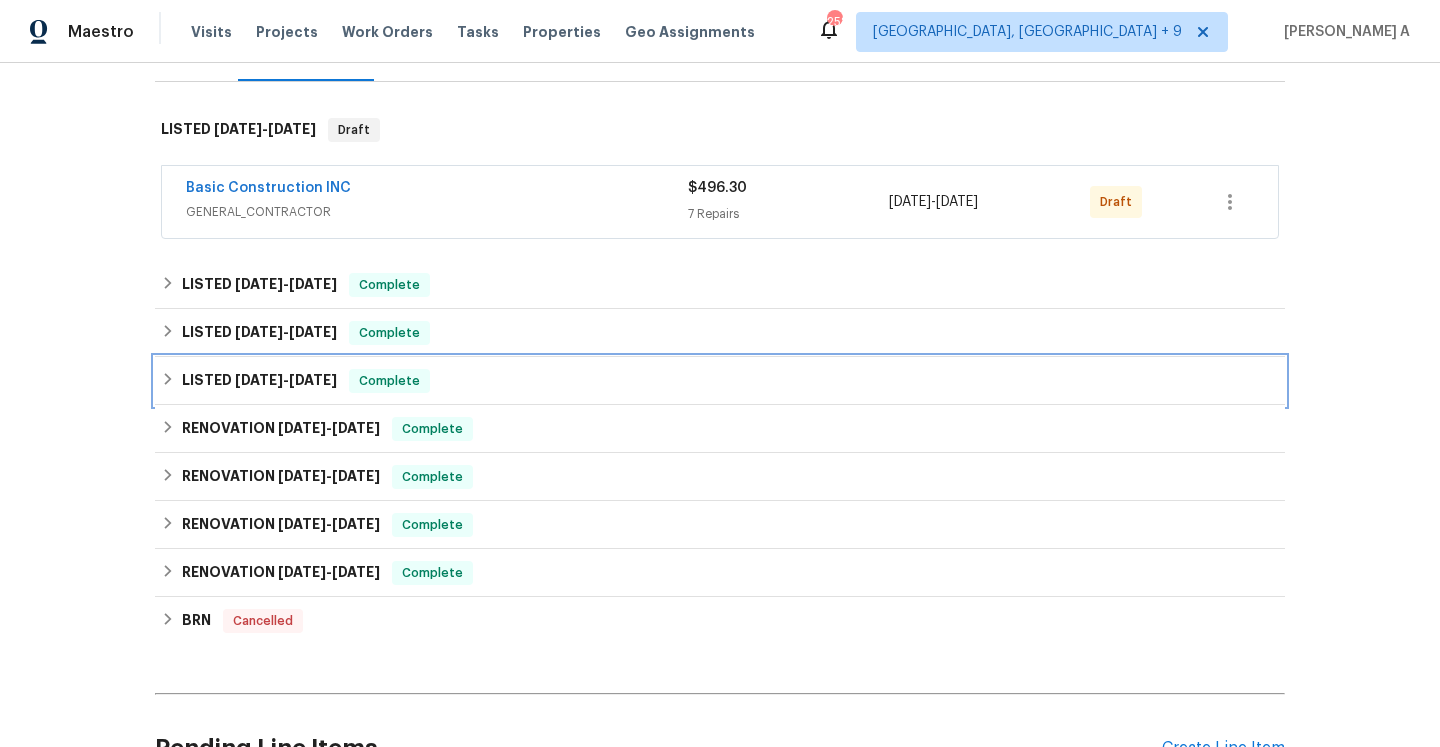 click on "LISTED   3/22/25  -  4/1/25 Complete" at bounding box center (720, 381) 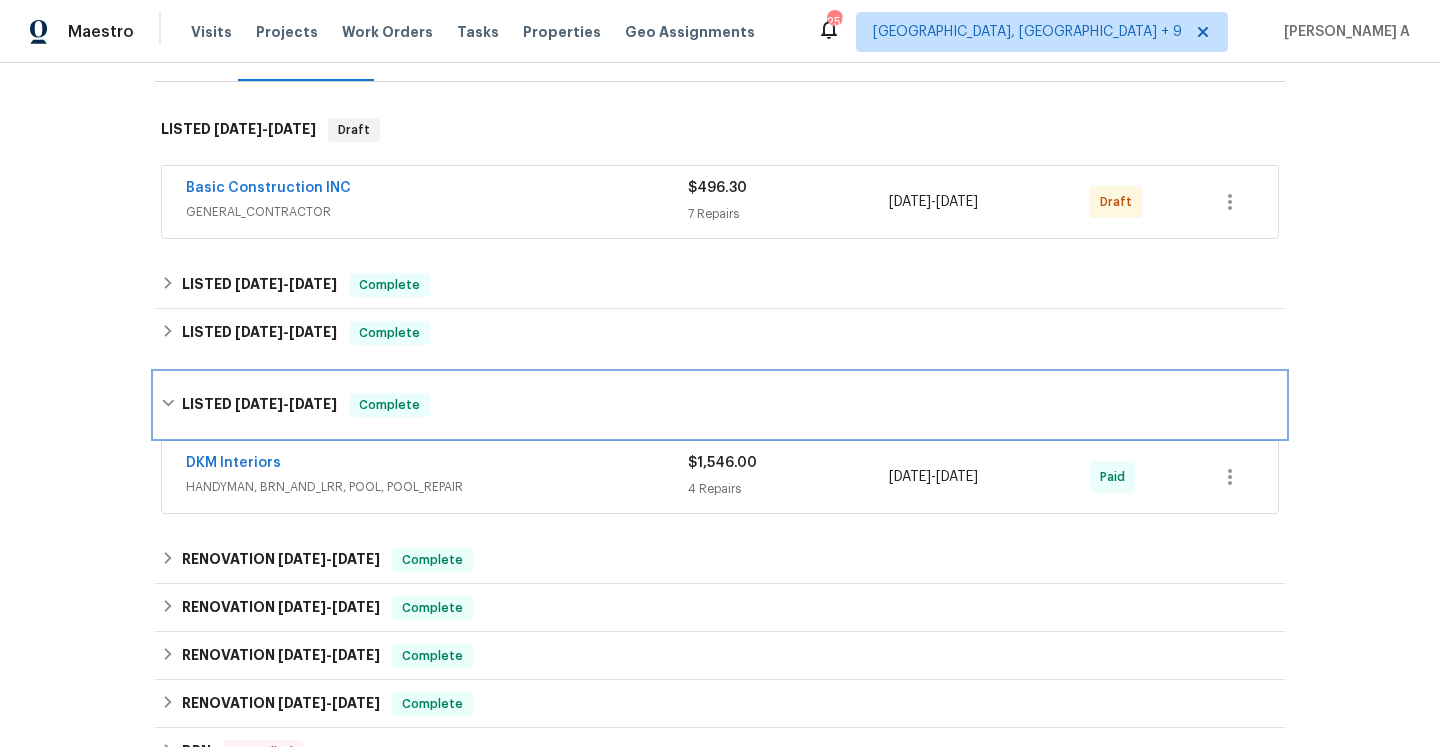 scroll, scrollTop: 292, scrollLeft: 0, axis: vertical 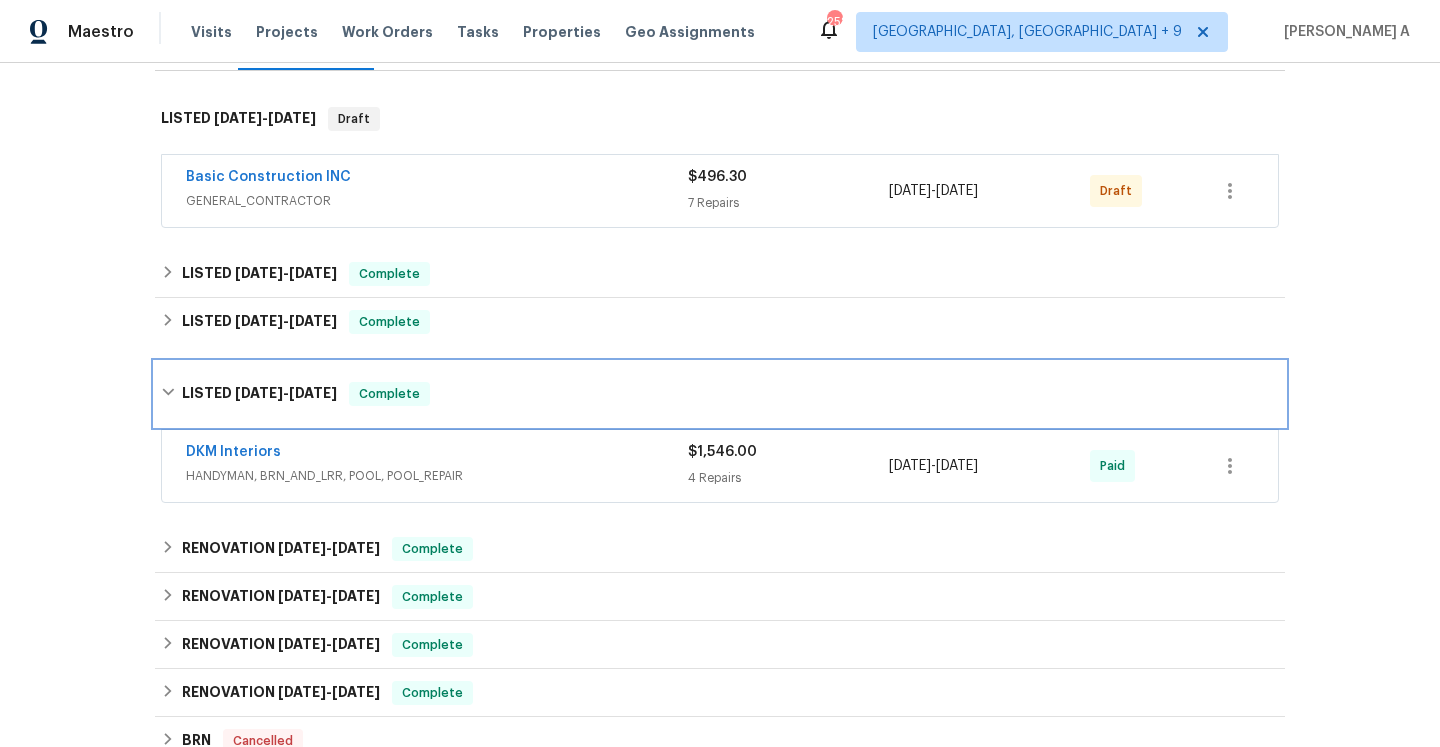 click on "LISTED   3/22/25  -  4/1/25 Complete" at bounding box center [720, 394] 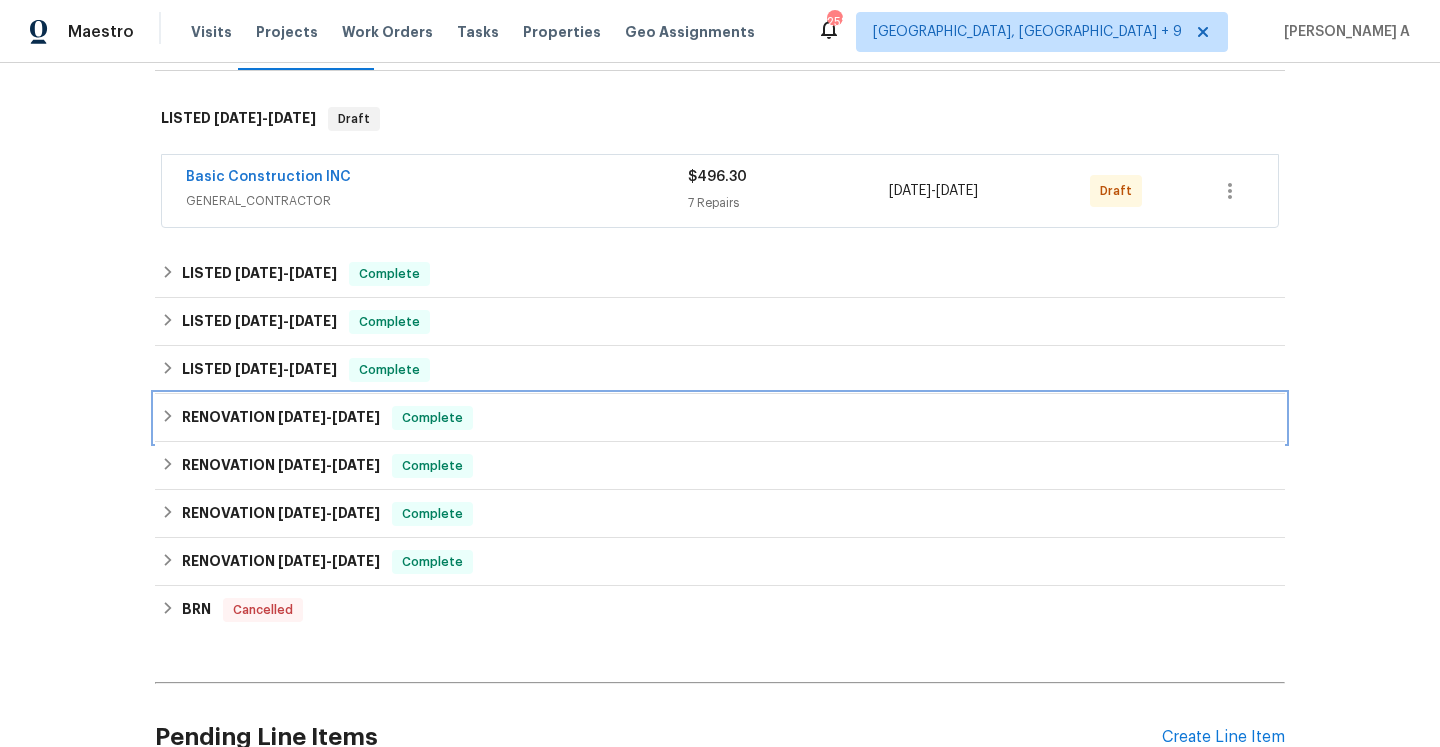 click on "Complete" at bounding box center [432, 418] 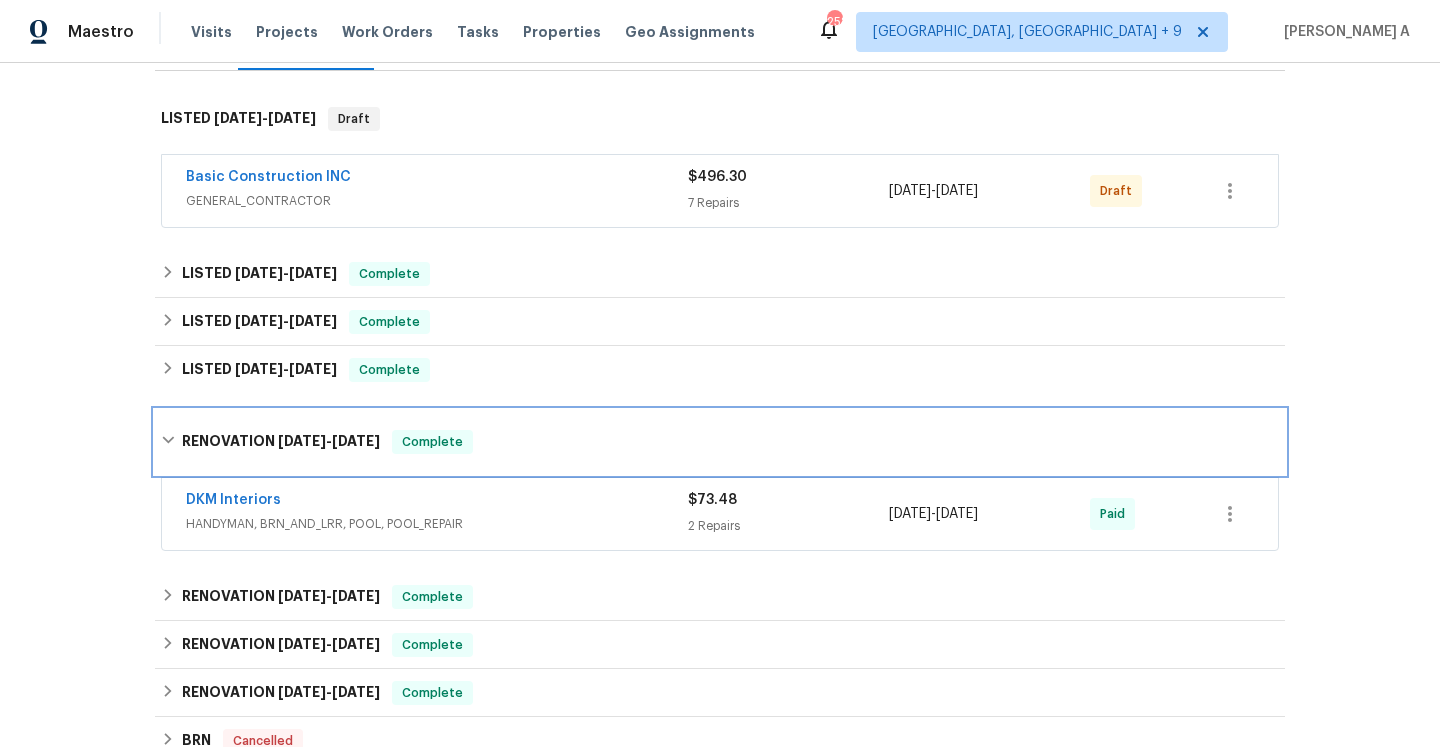 click on "RENOVATION   12/20/24  -  12/23/24 Complete" at bounding box center (720, 442) 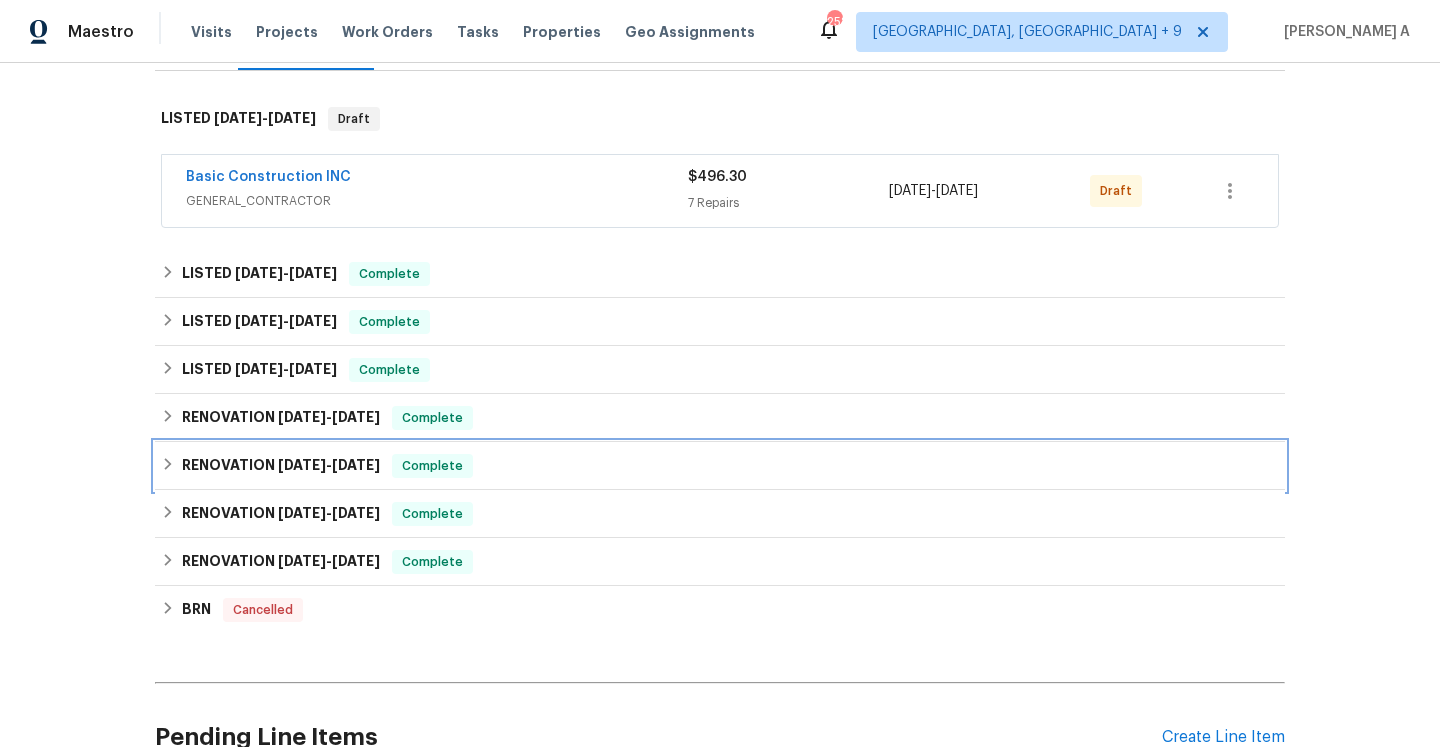 click on "RENOVATION   12/10/24  -  12/13/24 Complete" at bounding box center (720, 466) 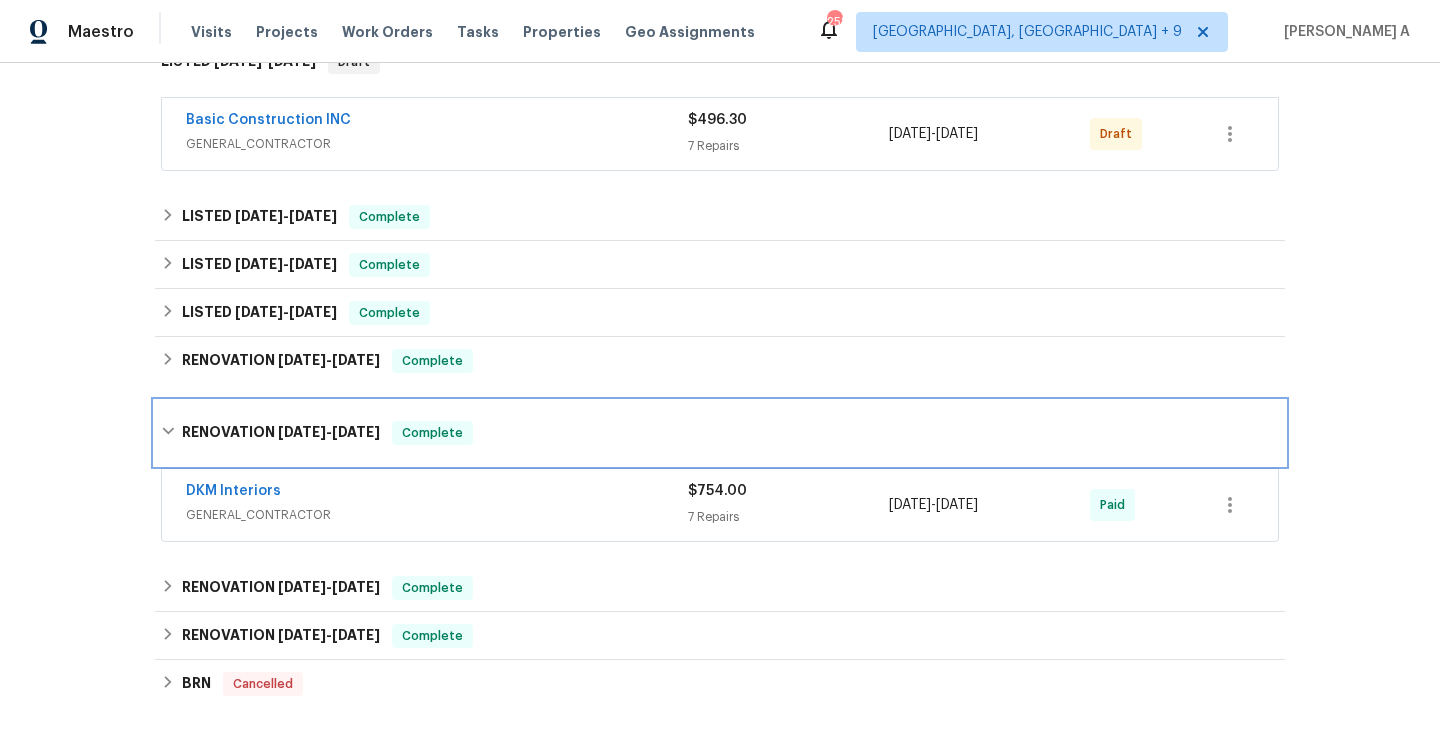 scroll, scrollTop: 358, scrollLeft: 0, axis: vertical 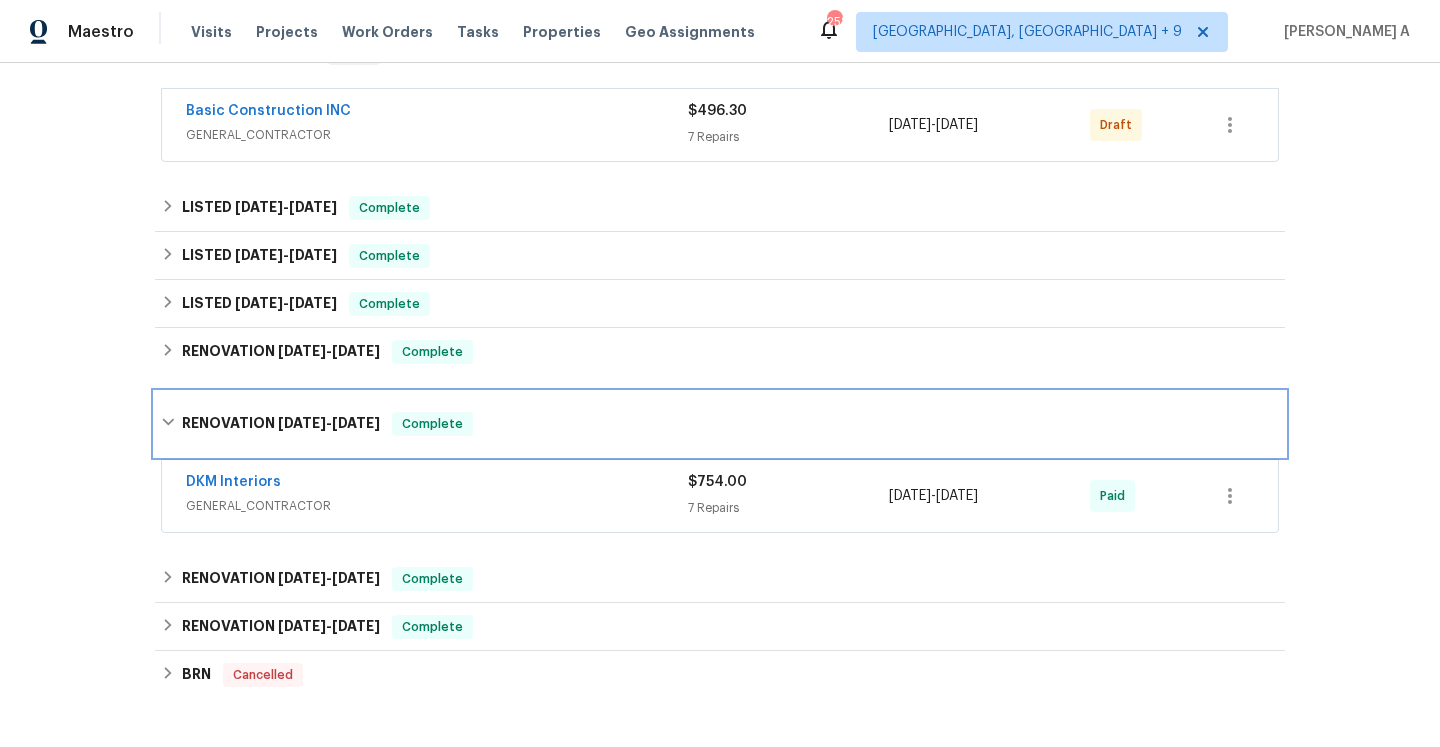 click on "Complete" at bounding box center (432, 424) 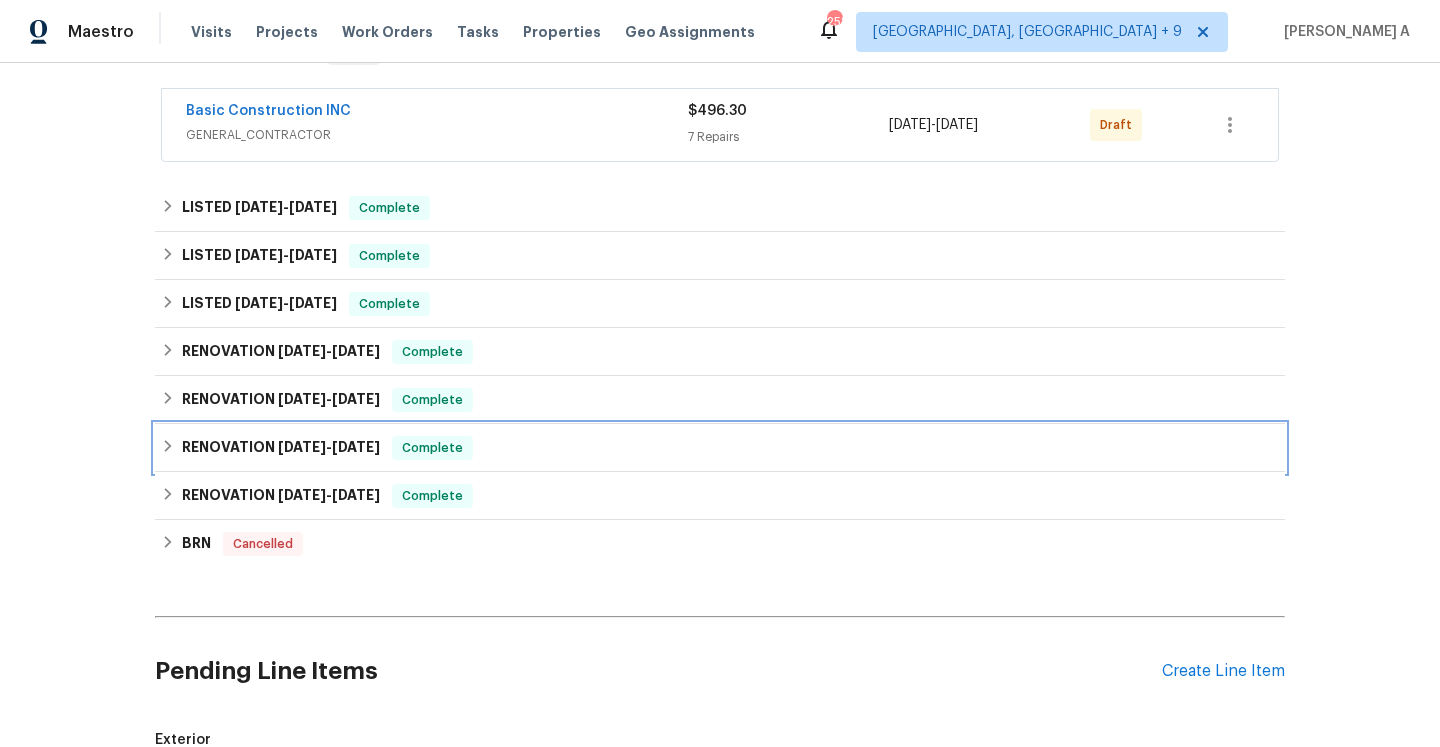 click on "RENOVATION   11/19/24  -  11/21/24 Complete" at bounding box center [720, 448] 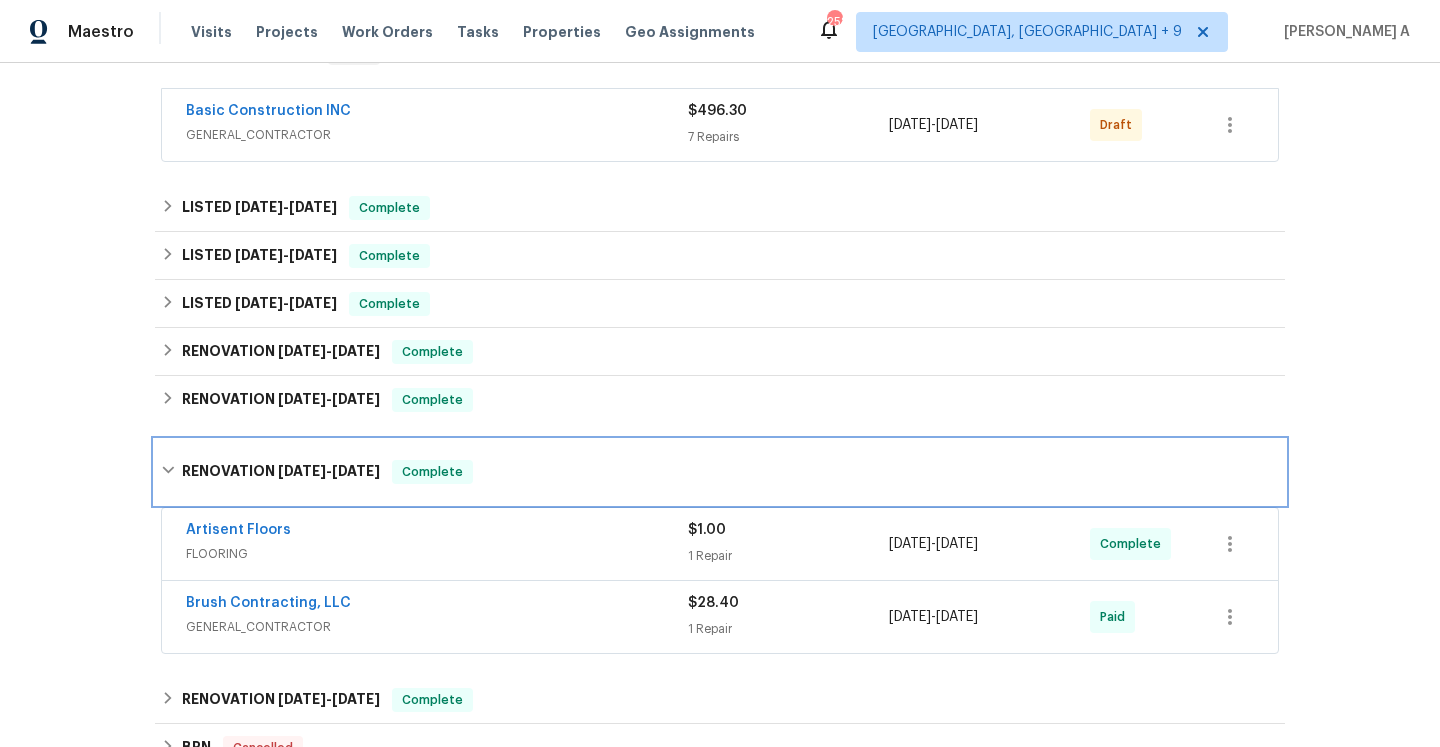 click on "RENOVATION   11/19/24  -  11/21/24 Complete" at bounding box center (720, 472) 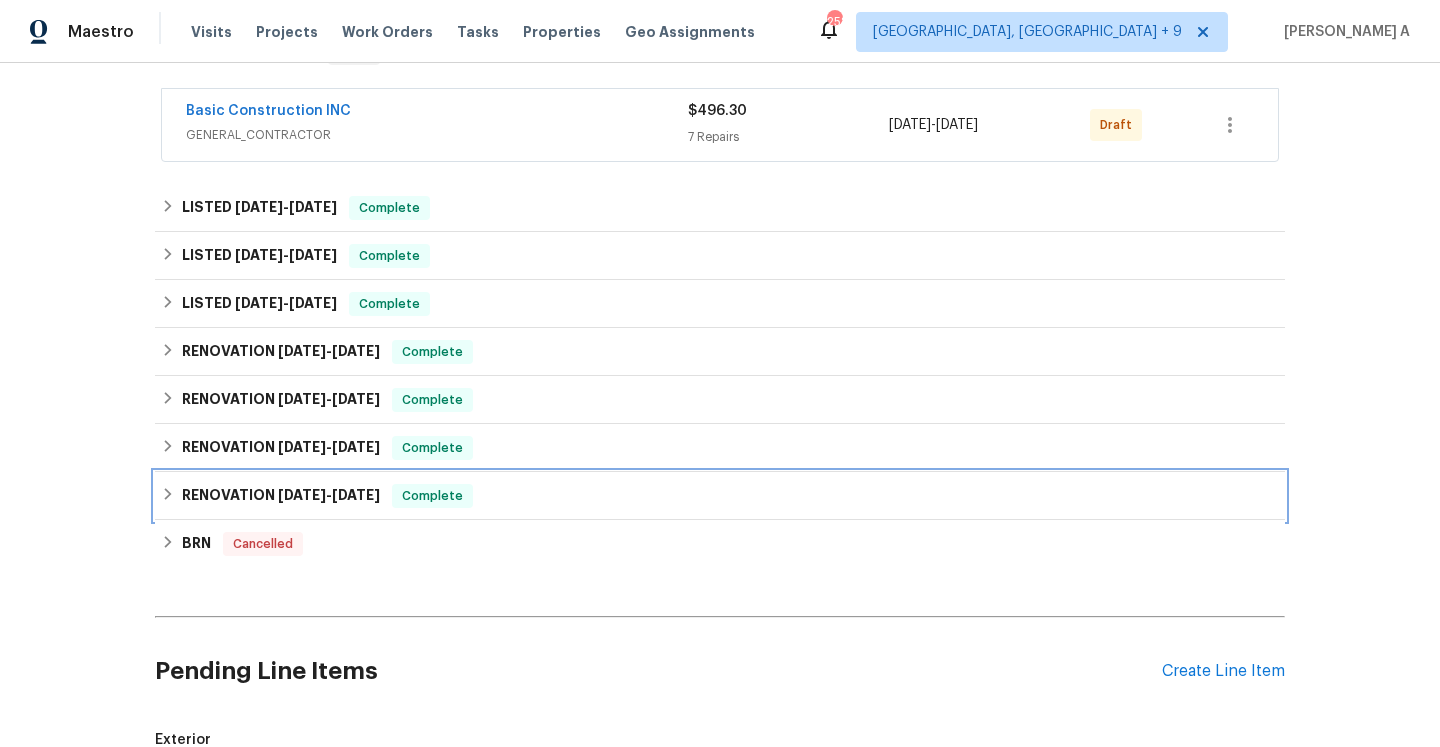 click on "RENOVATION   7/29/24  -  11/18/24 Complete" at bounding box center (720, 496) 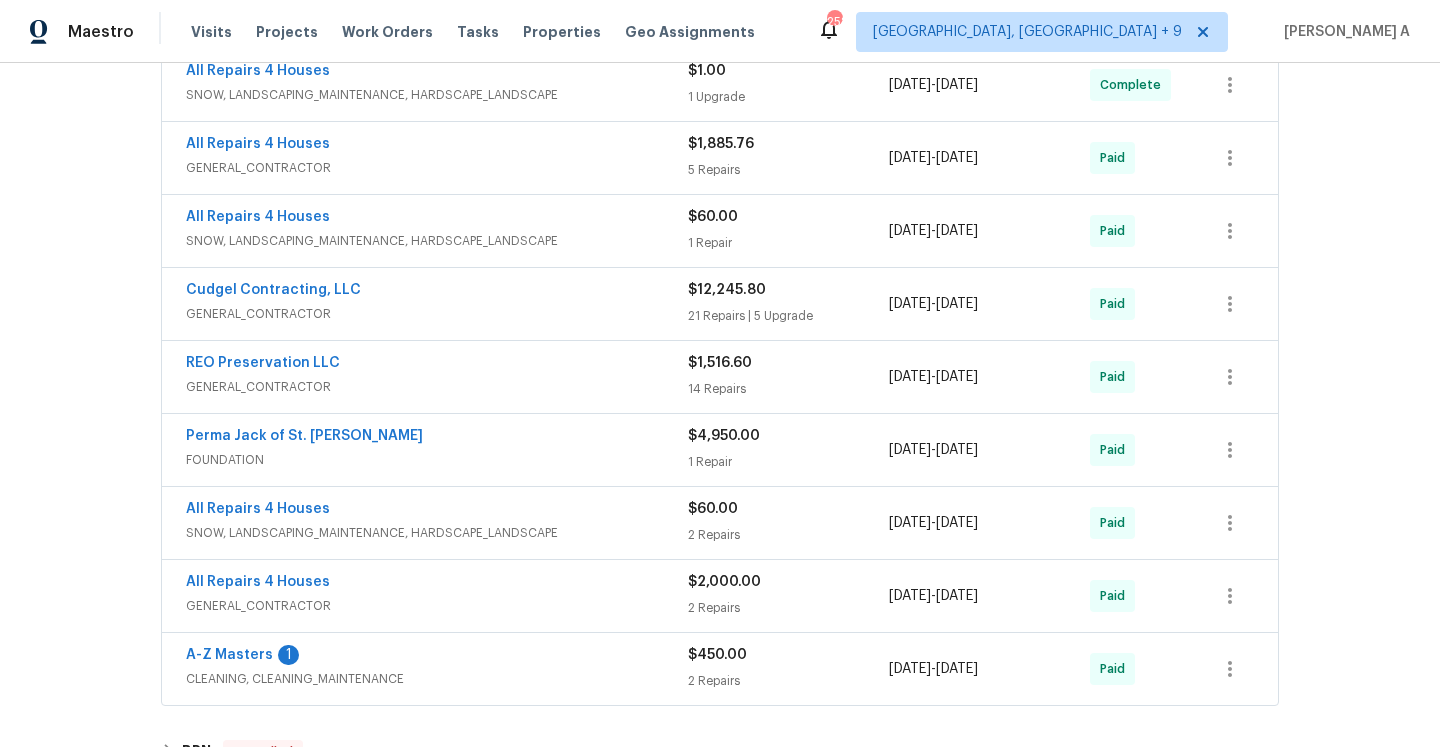 scroll, scrollTop: 1033, scrollLeft: 0, axis: vertical 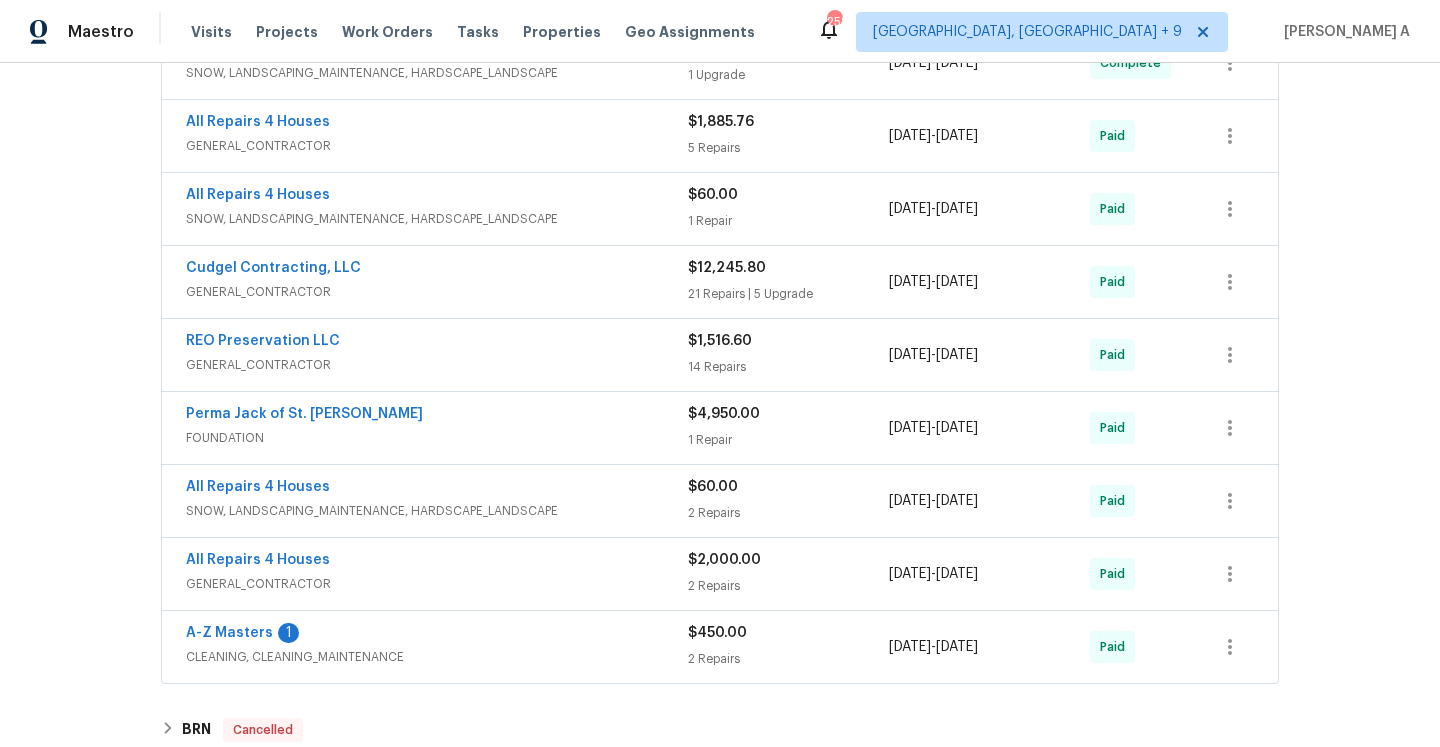 click on "Perma Jack of St. Louis" at bounding box center [437, 416] 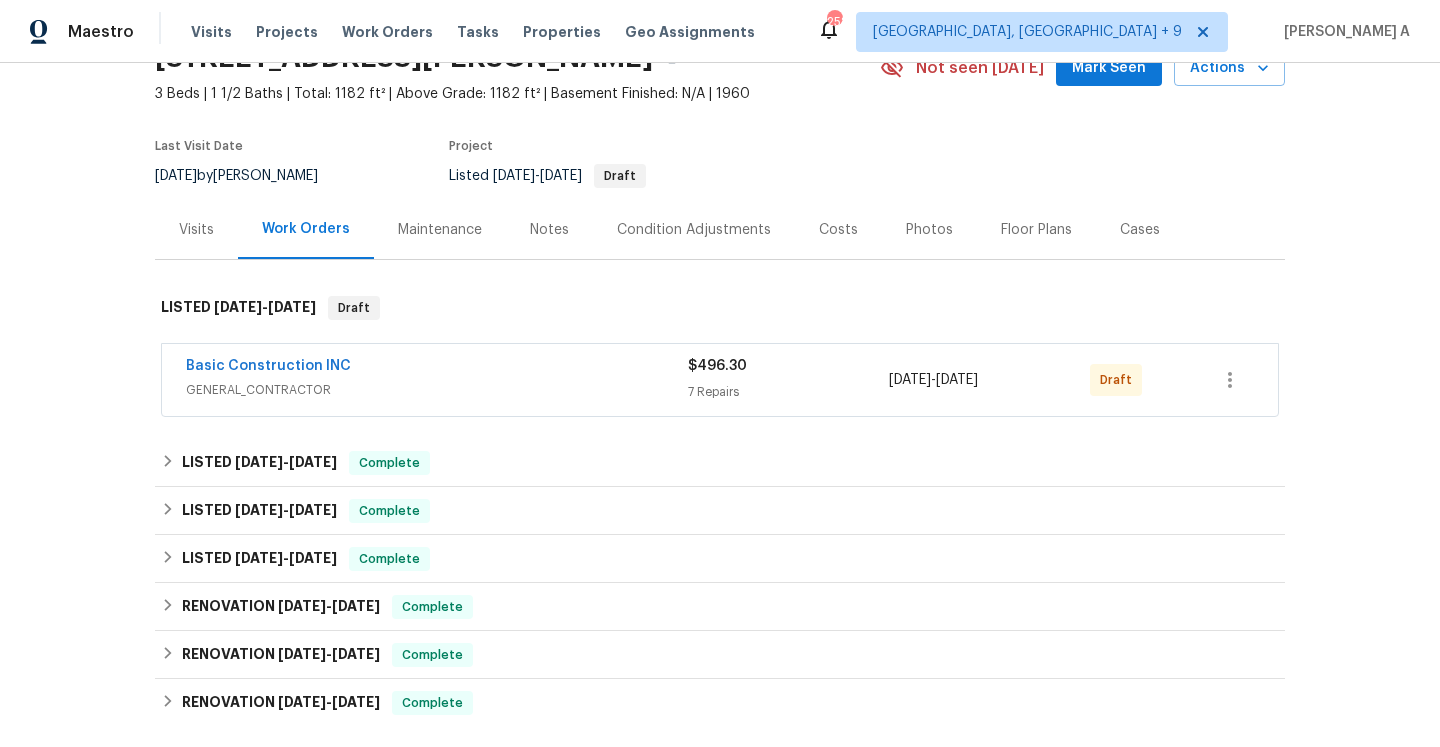 scroll, scrollTop: 0, scrollLeft: 0, axis: both 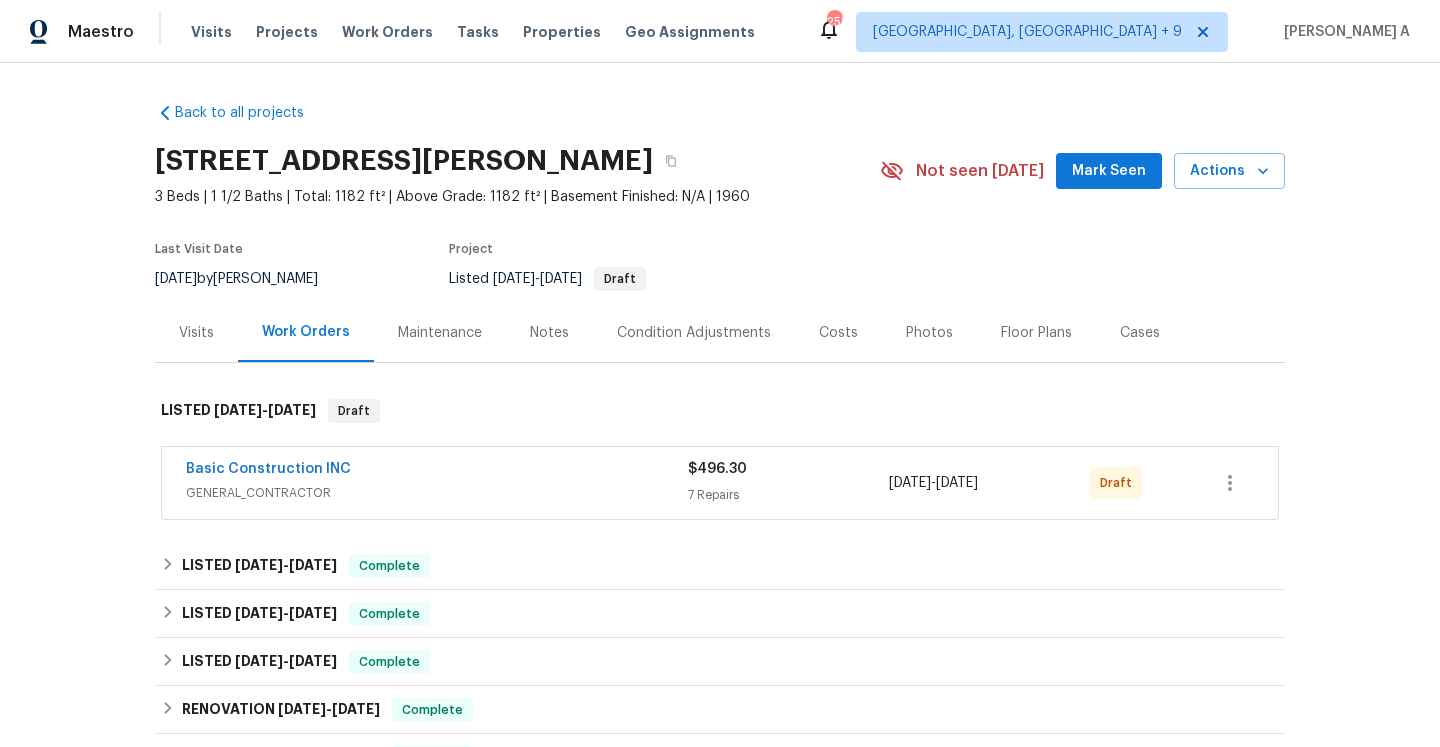 click on "Visits" at bounding box center [196, 333] 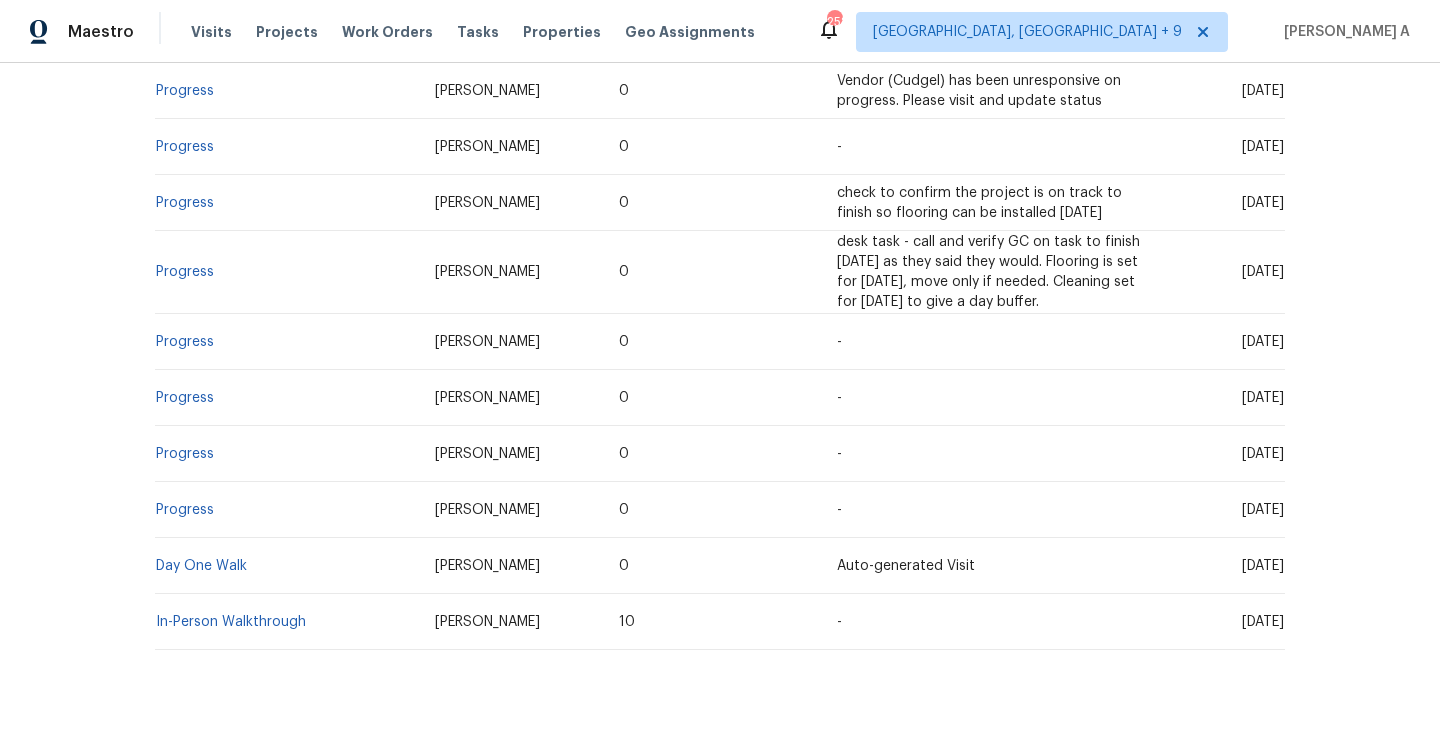 scroll, scrollTop: 3357, scrollLeft: 0, axis: vertical 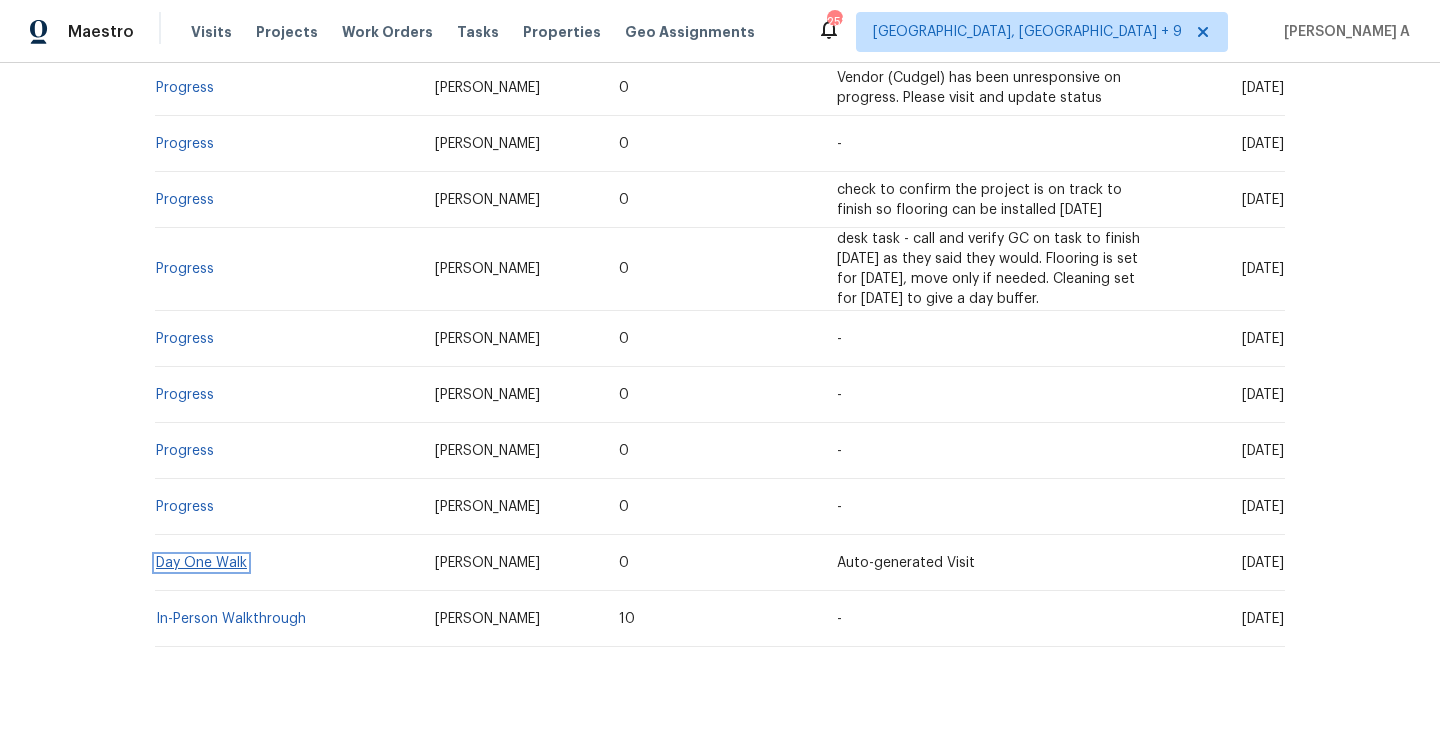 click on "Day One Walk" at bounding box center [201, 563] 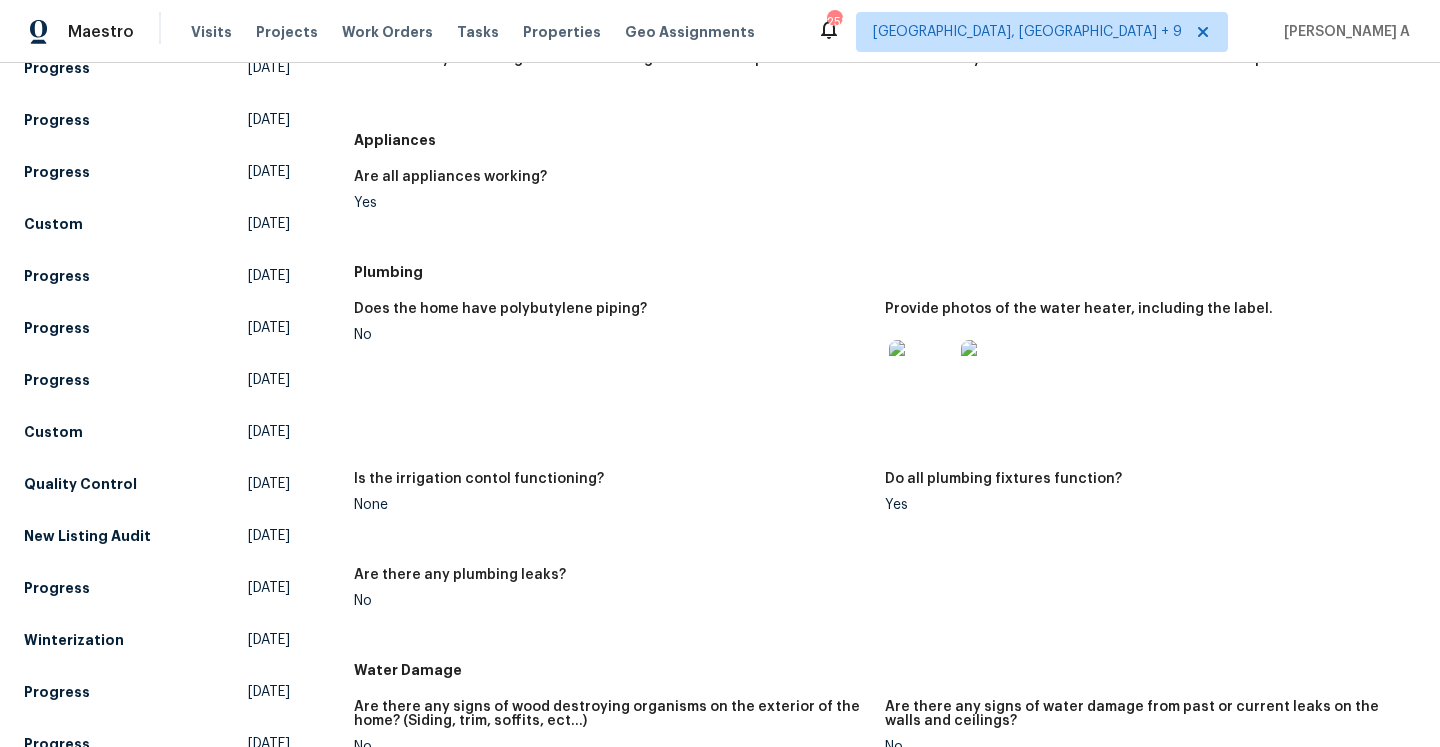 scroll, scrollTop: 1292, scrollLeft: 0, axis: vertical 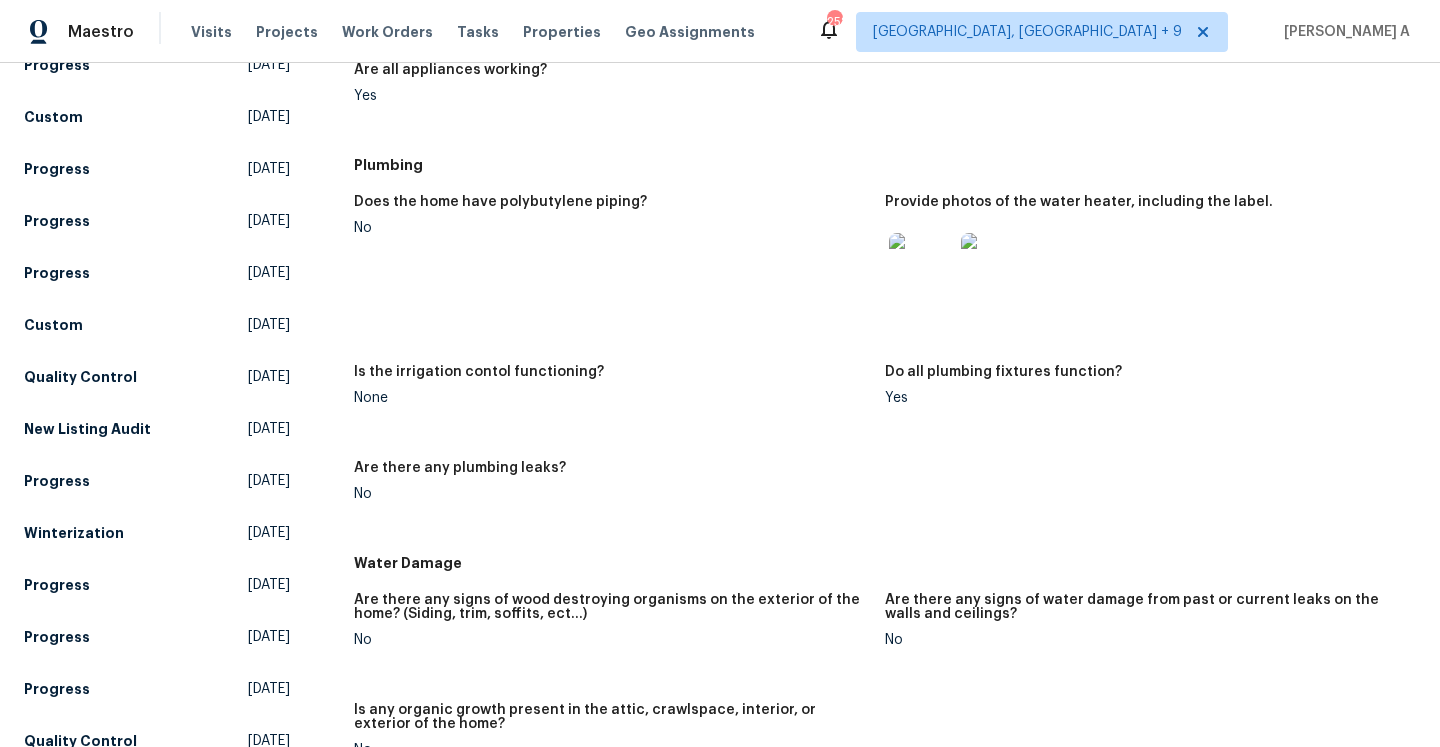 click at bounding box center (993, 265) 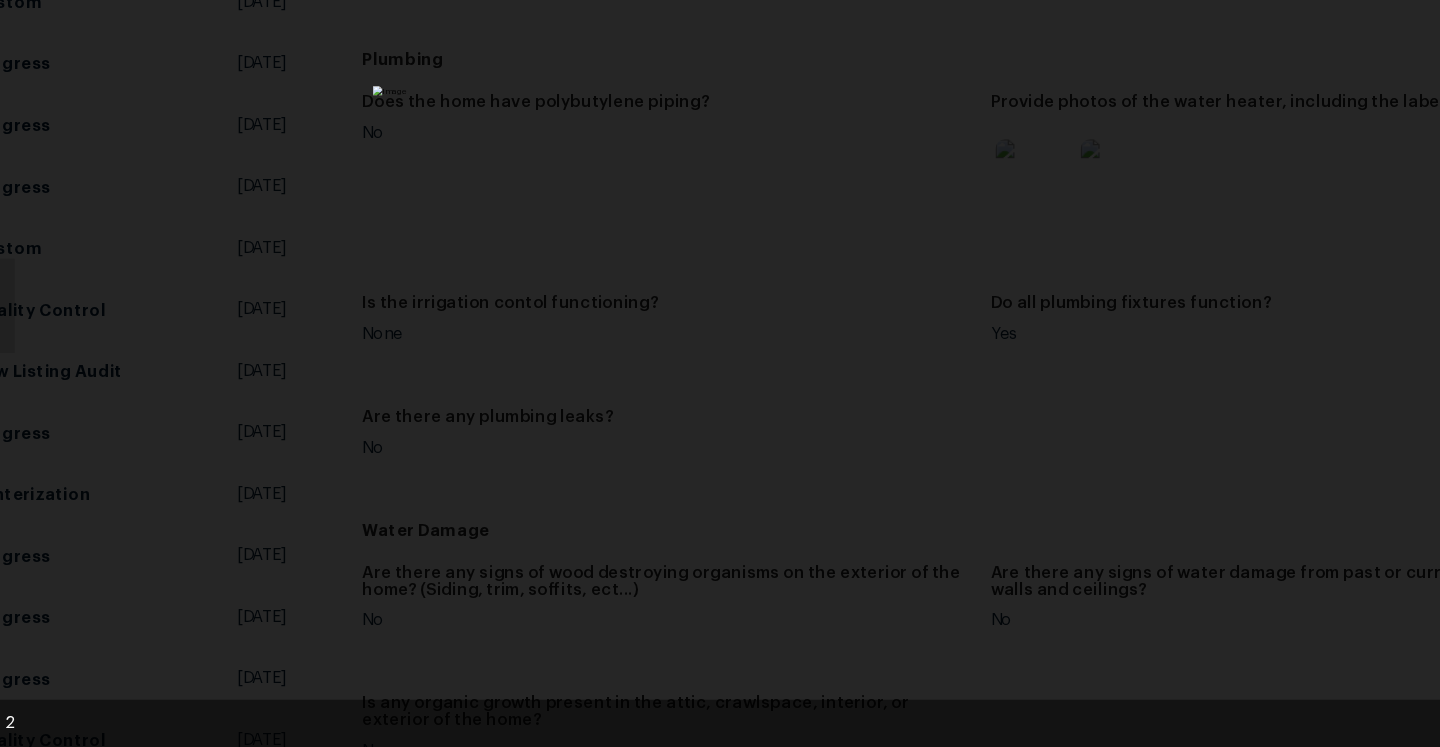 scroll, scrollTop: 0, scrollLeft: 0, axis: both 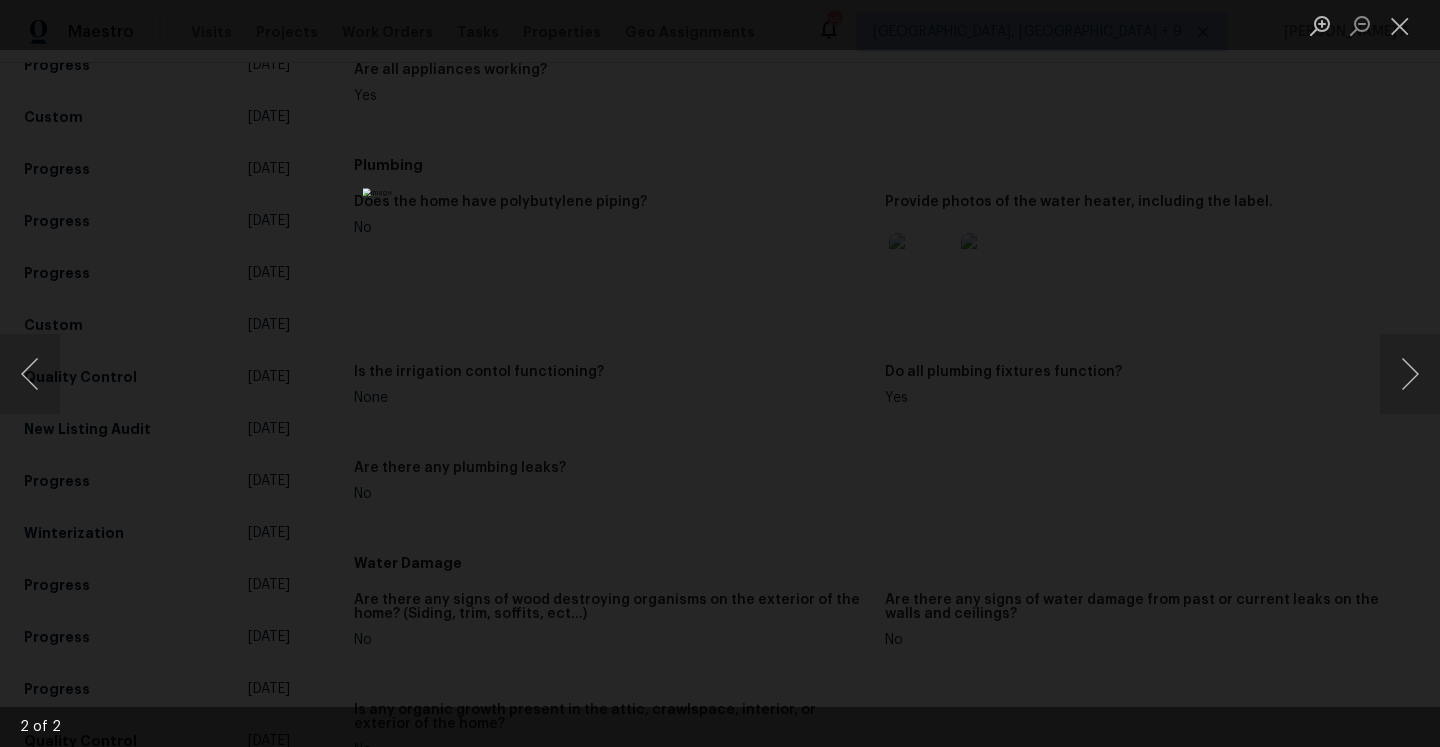click at bounding box center [720, 373] 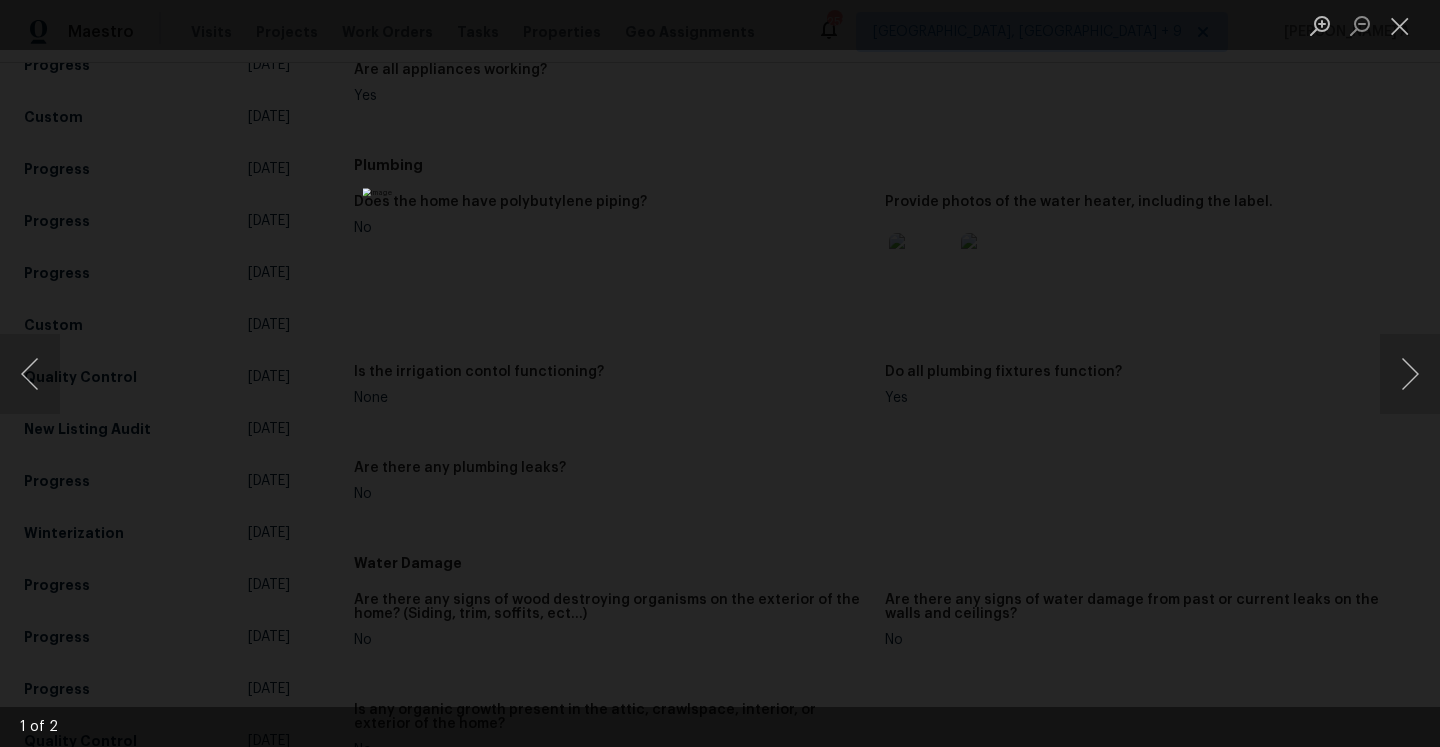 click at bounding box center [720, 373] 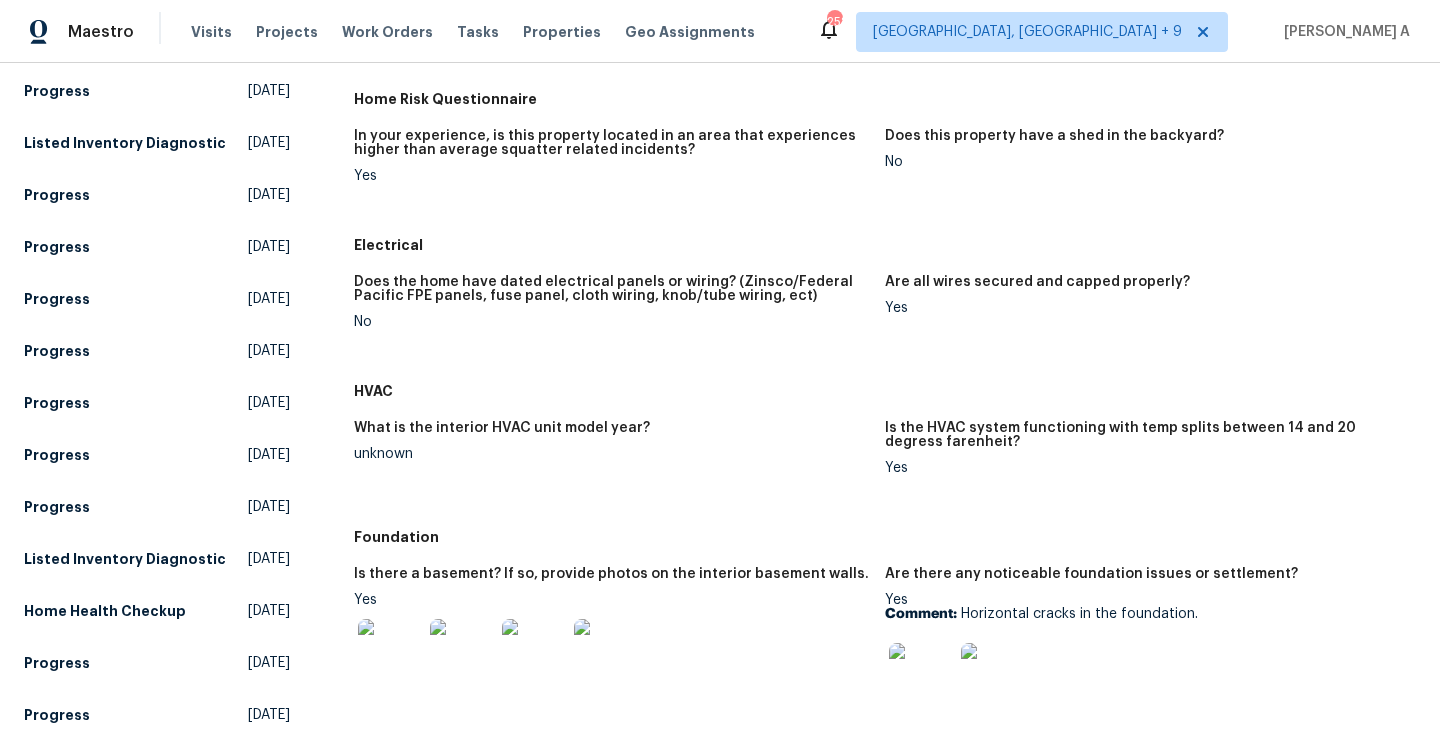 scroll, scrollTop: 0, scrollLeft: 0, axis: both 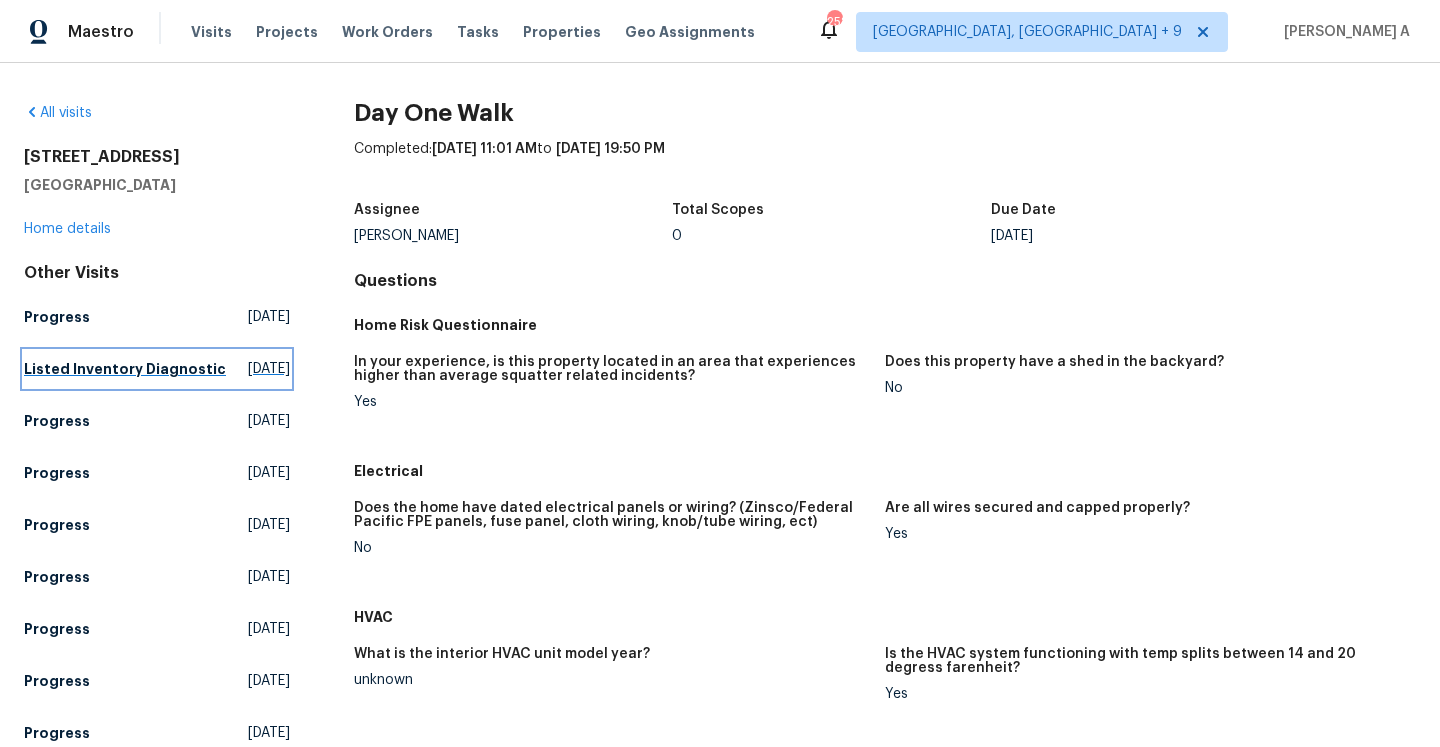 click on "Fri, Jun 20 2025" at bounding box center [269, 369] 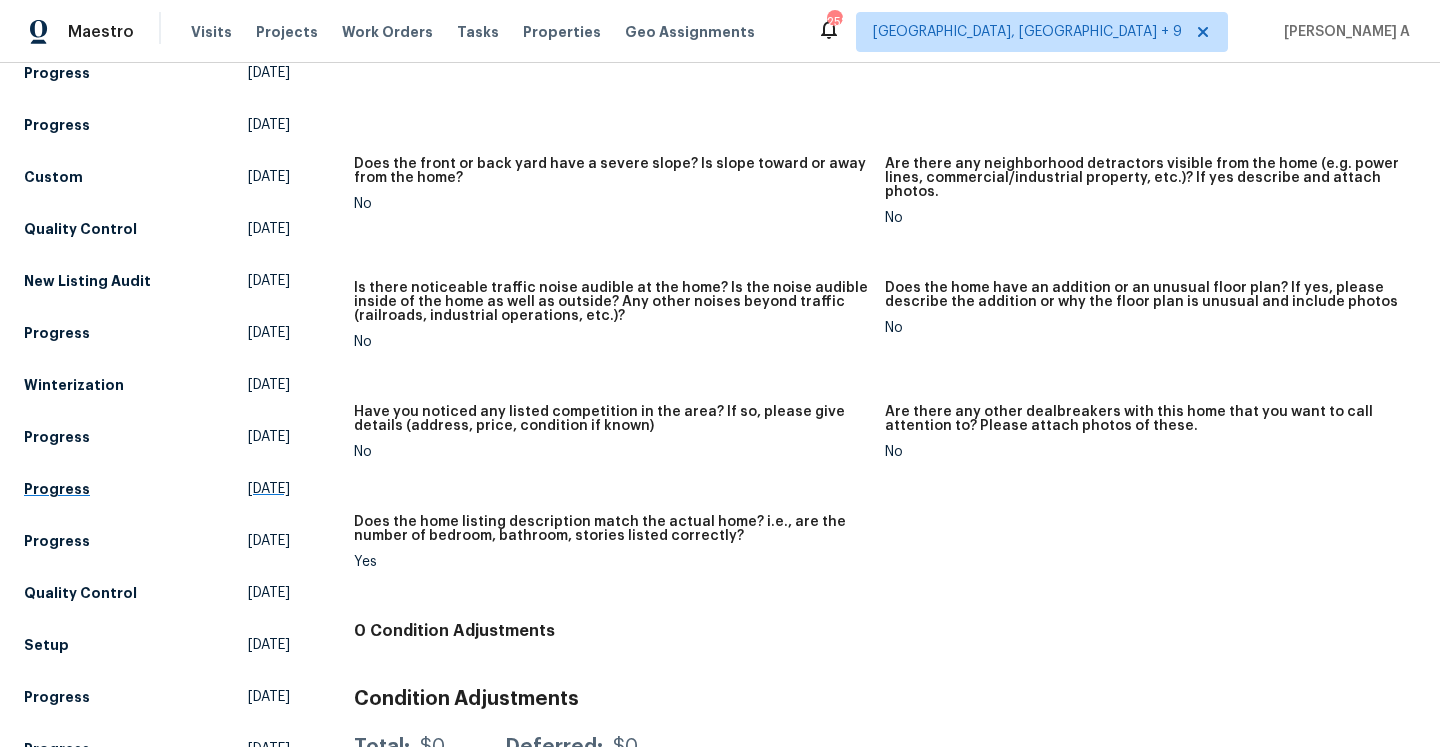 scroll, scrollTop: 1505, scrollLeft: 0, axis: vertical 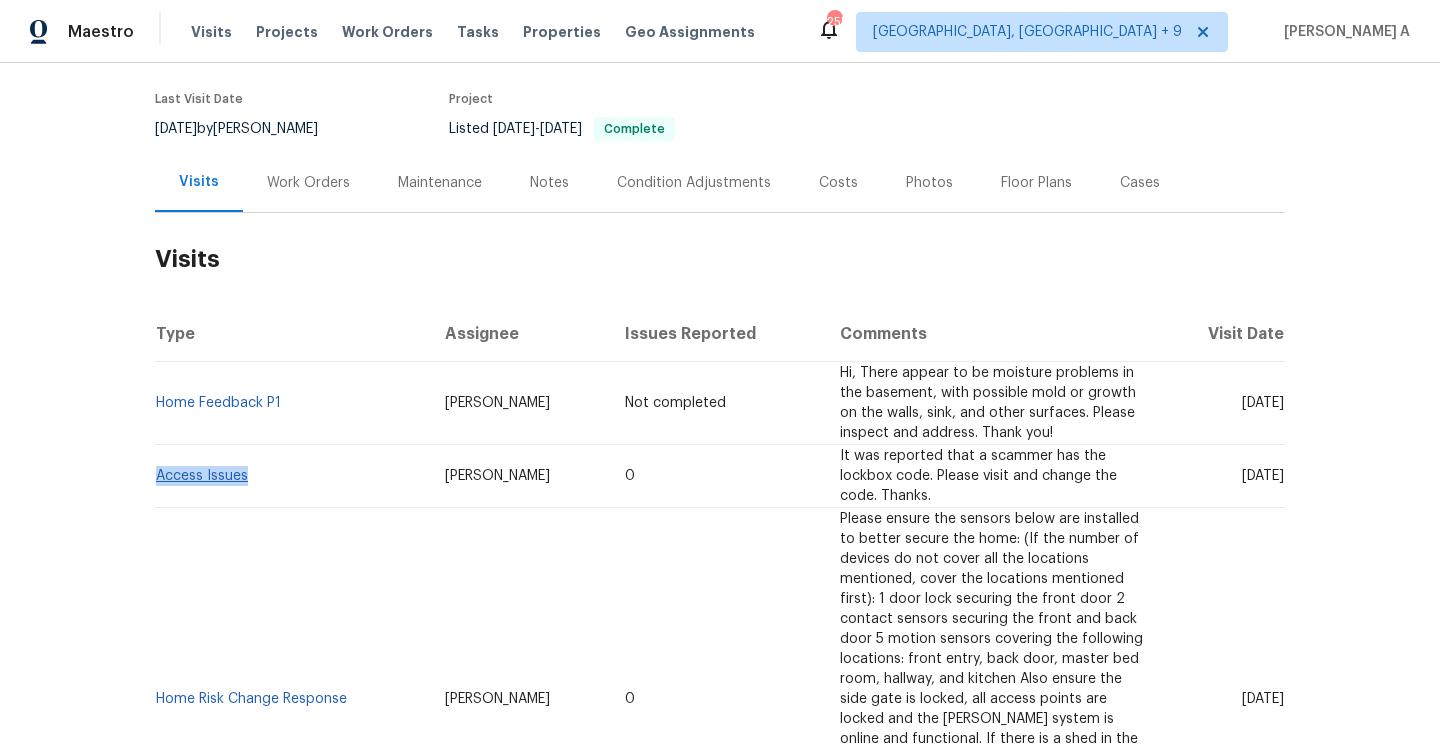 drag, startPoint x: 255, startPoint y: 482, endPoint x: 155, endPoint y: 479, distance: 100.04499 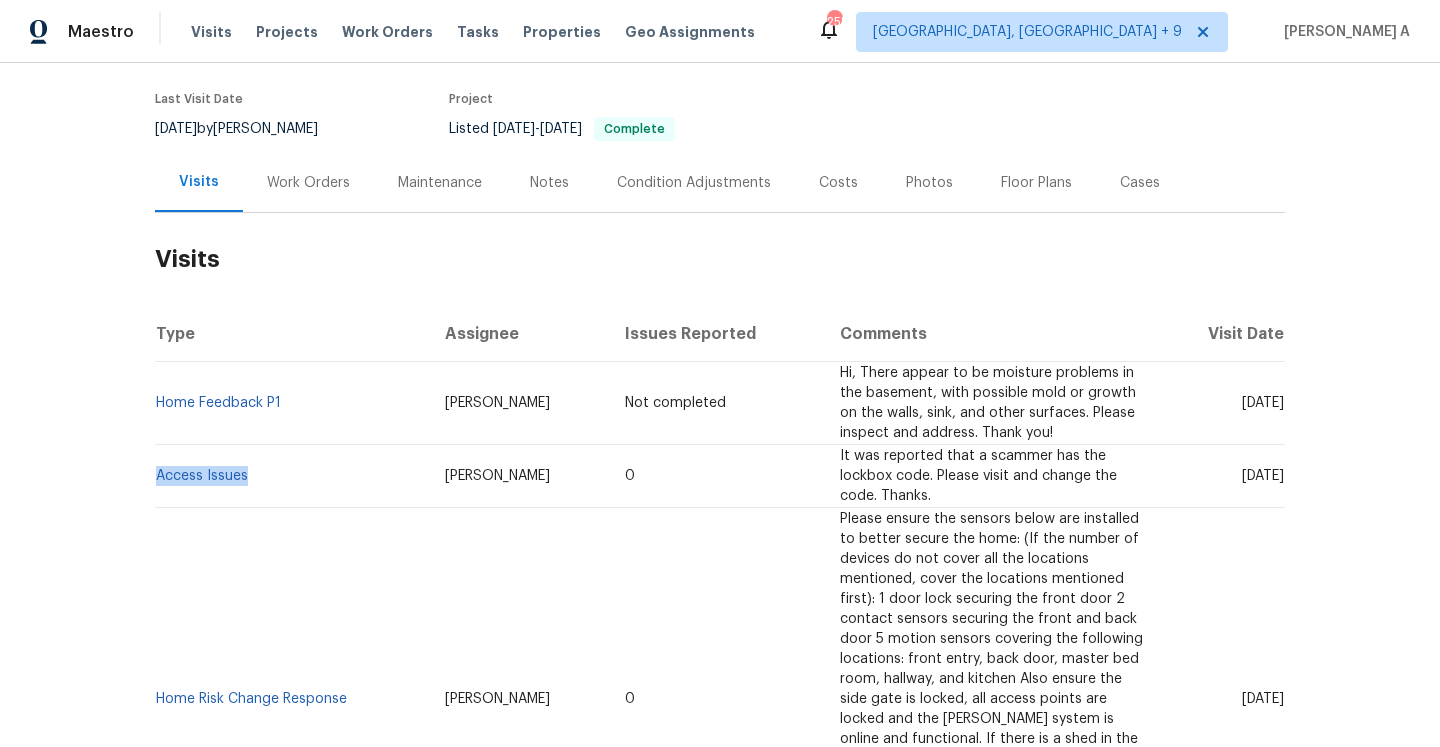 copy on "Access Issues" 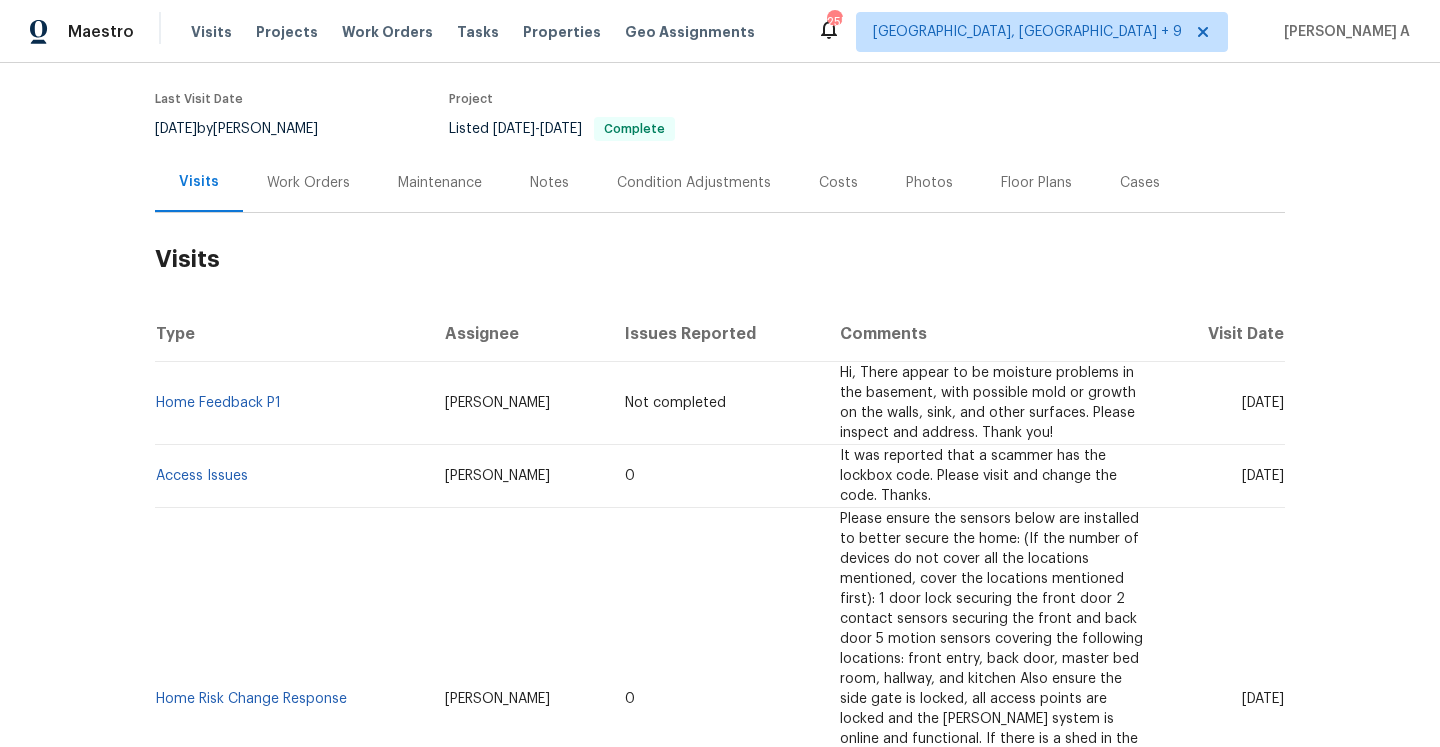 click on "Work Orders" at bounding box center [308, 182] 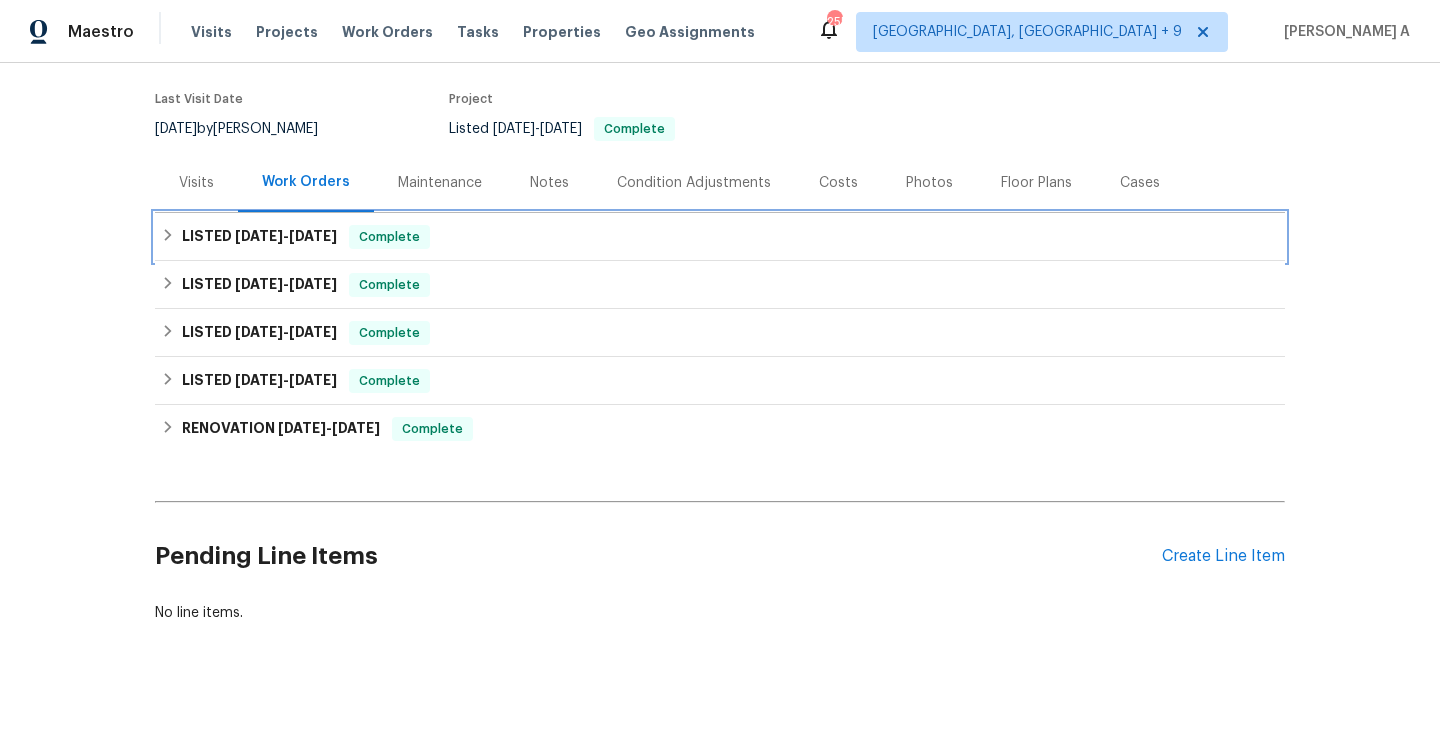 click on "LISTED   6/12/25  -  6/20/25" at bounding box center (259, 237) 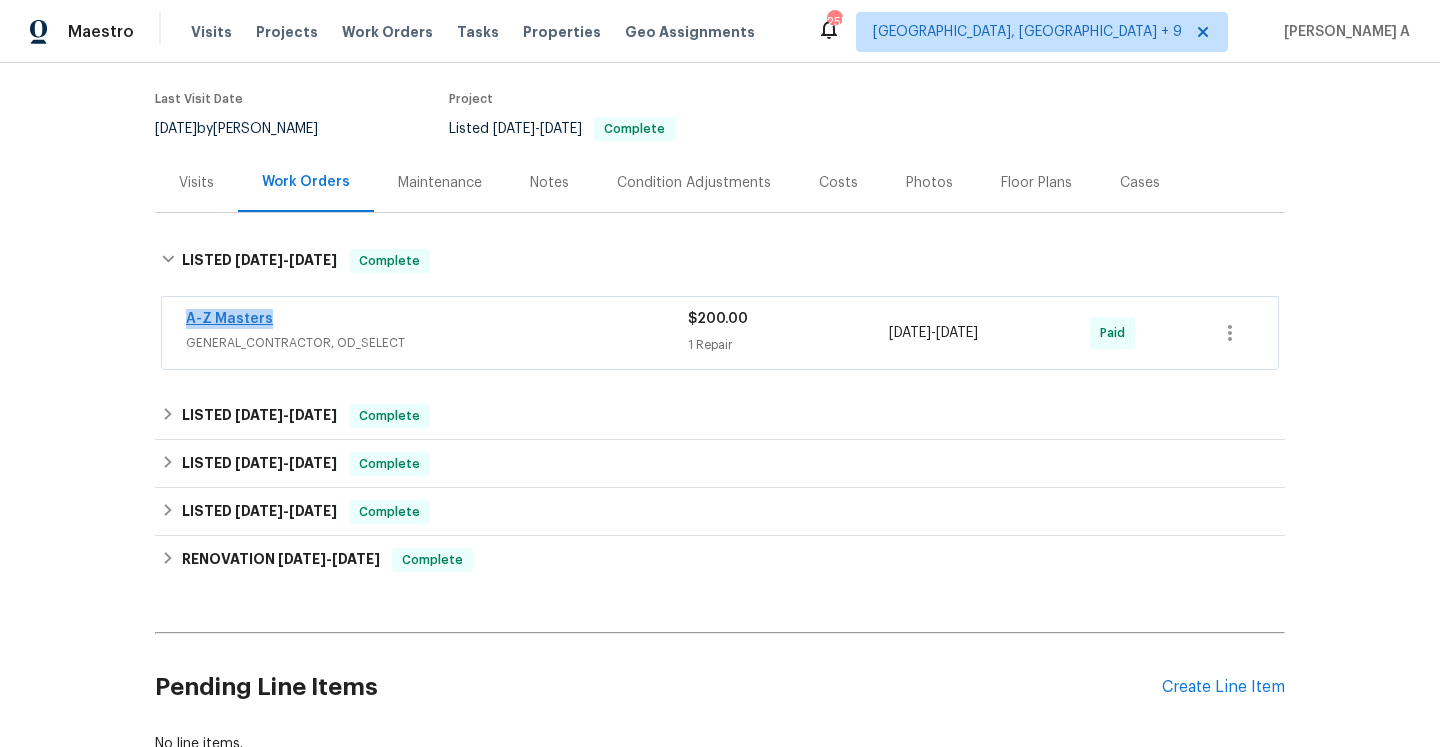 drag, startPoint x: 297, startPoint y: 327, endPoint x: 188, endPoint y: 323, distance: 109.07337 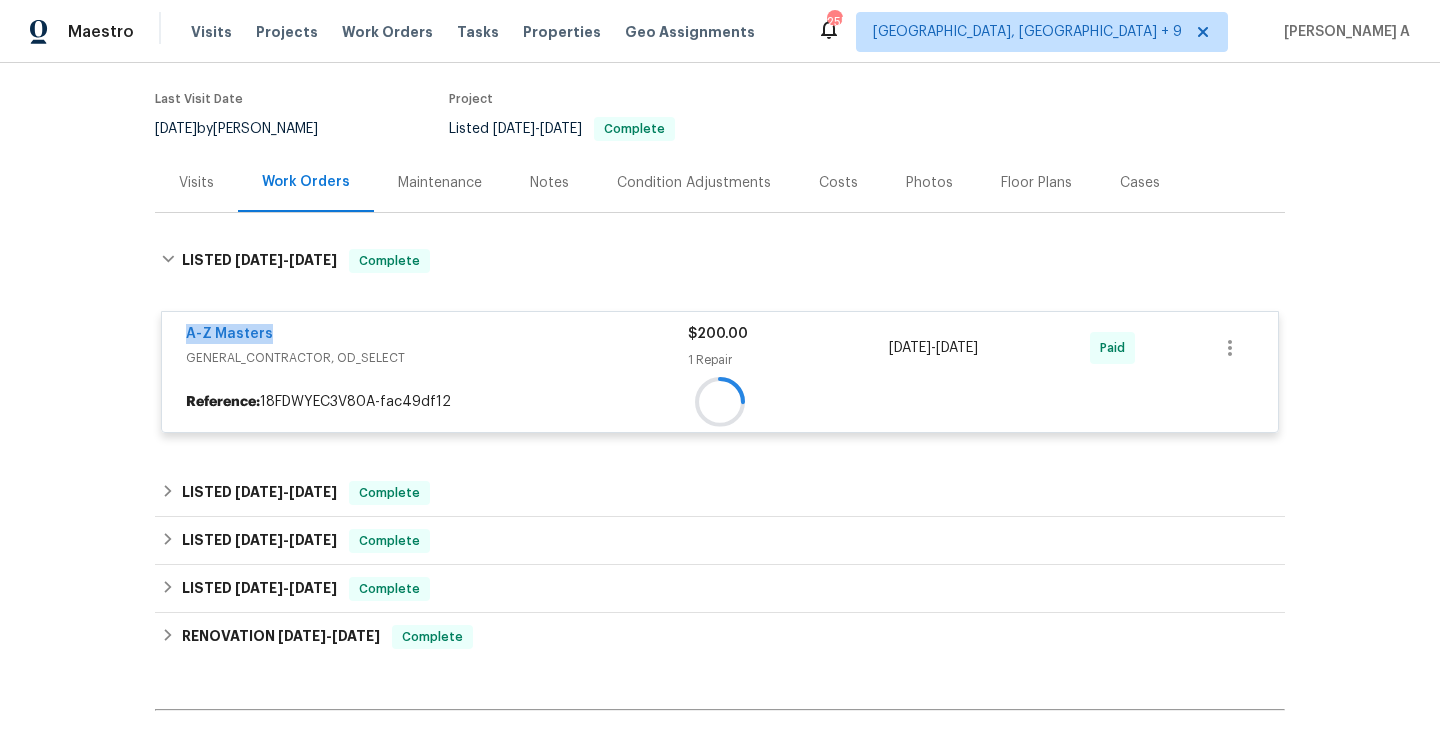 copy on "A-Z Masters" 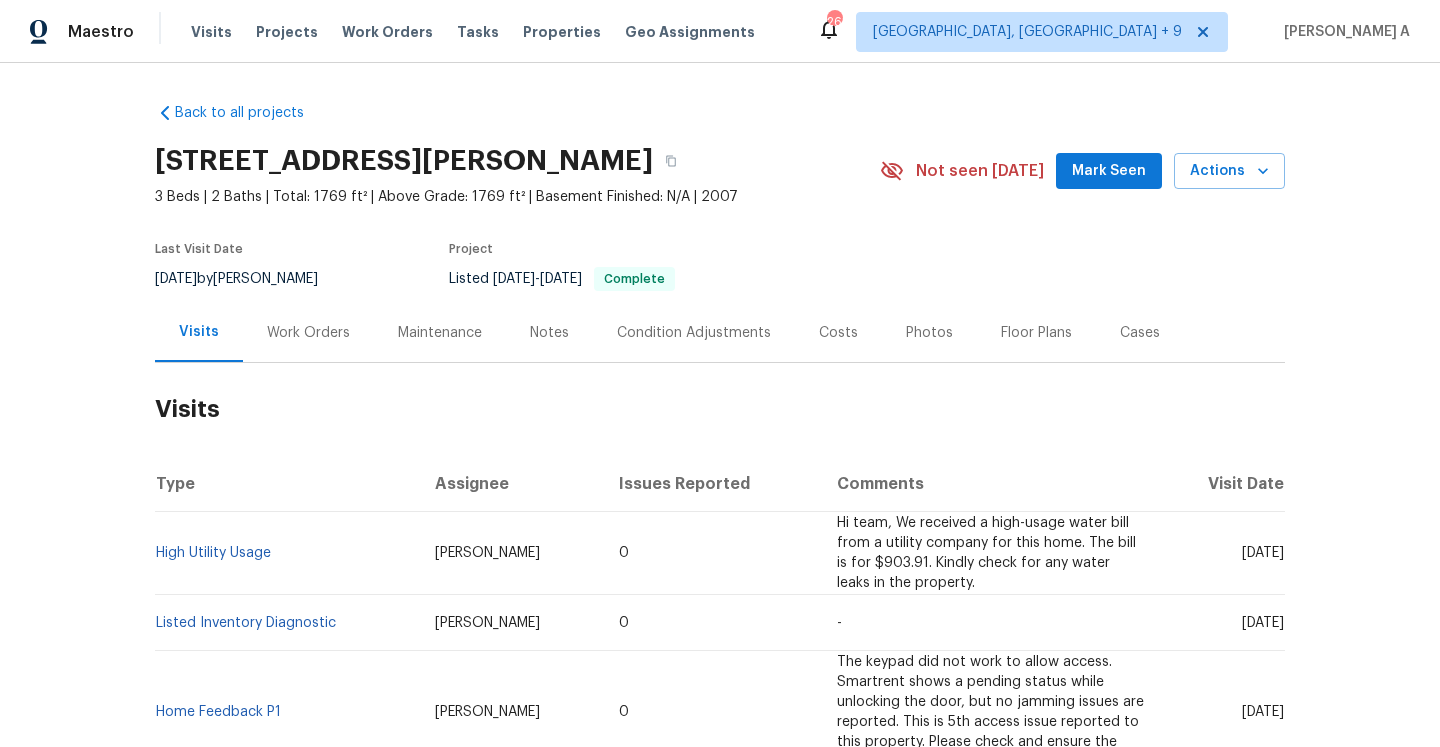 scroll, scrollTop: 0, scrollLeft: 0, axis: both 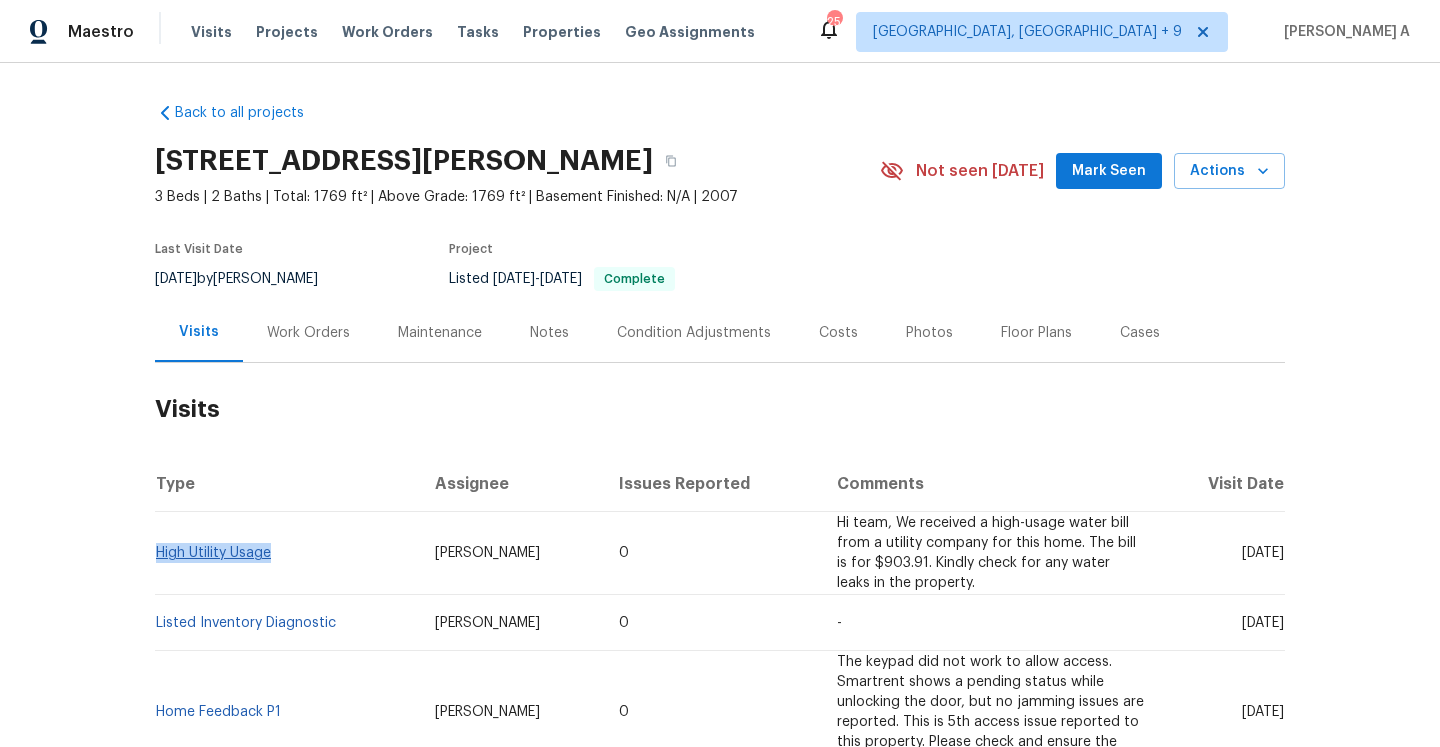 drag, startPoint x: 289, startPoint y: 556, endPoint x: 159, endPoint y: 558, distance: 130.01538 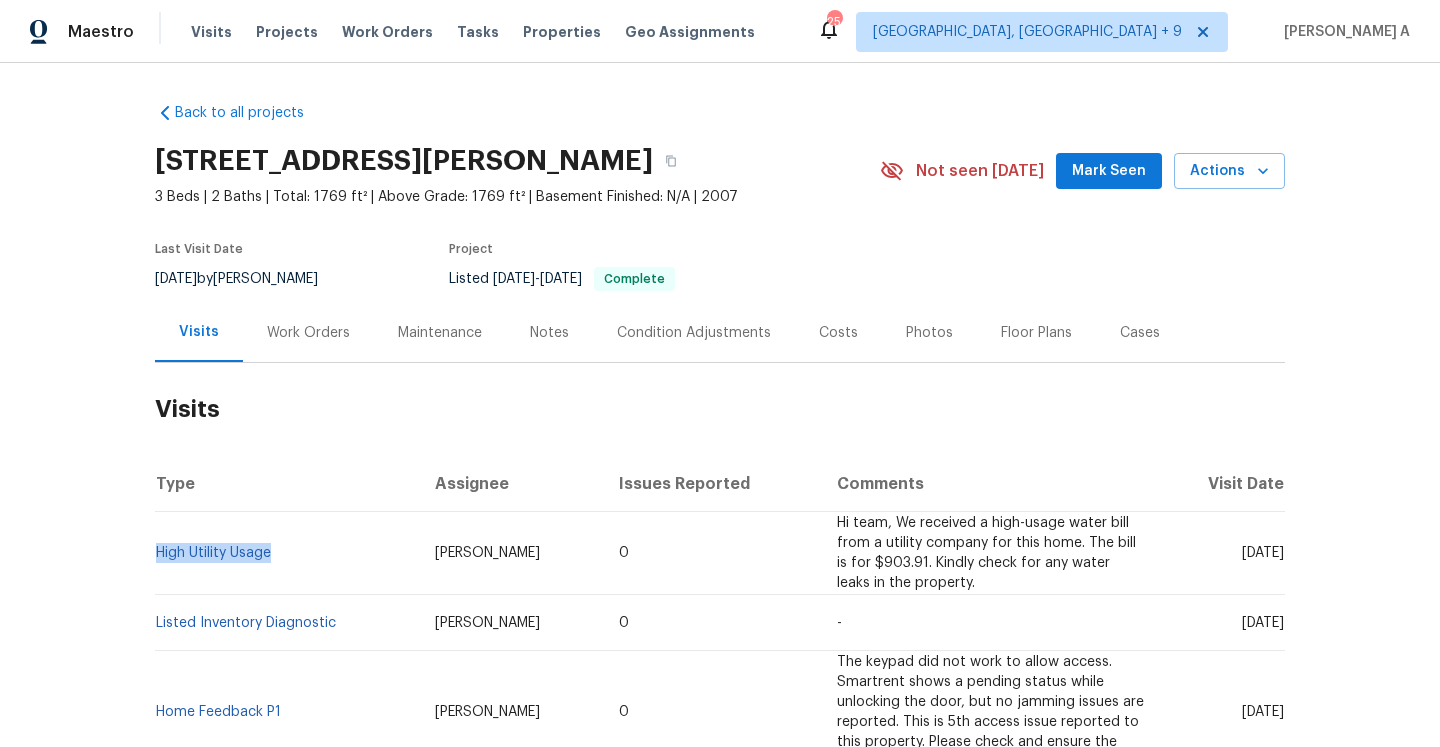copy on "High Utility Usage" 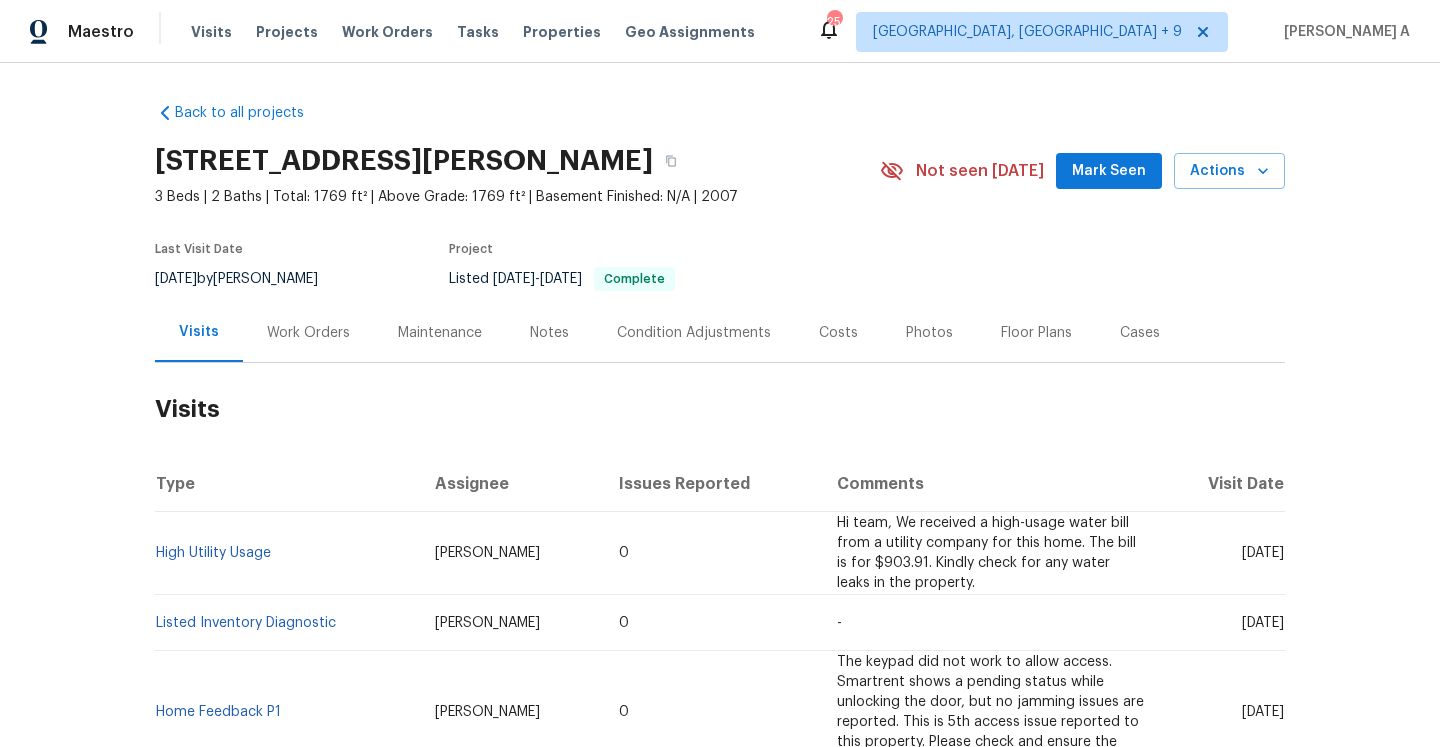 click on "Work Orders" at bounding box center (308, 332) 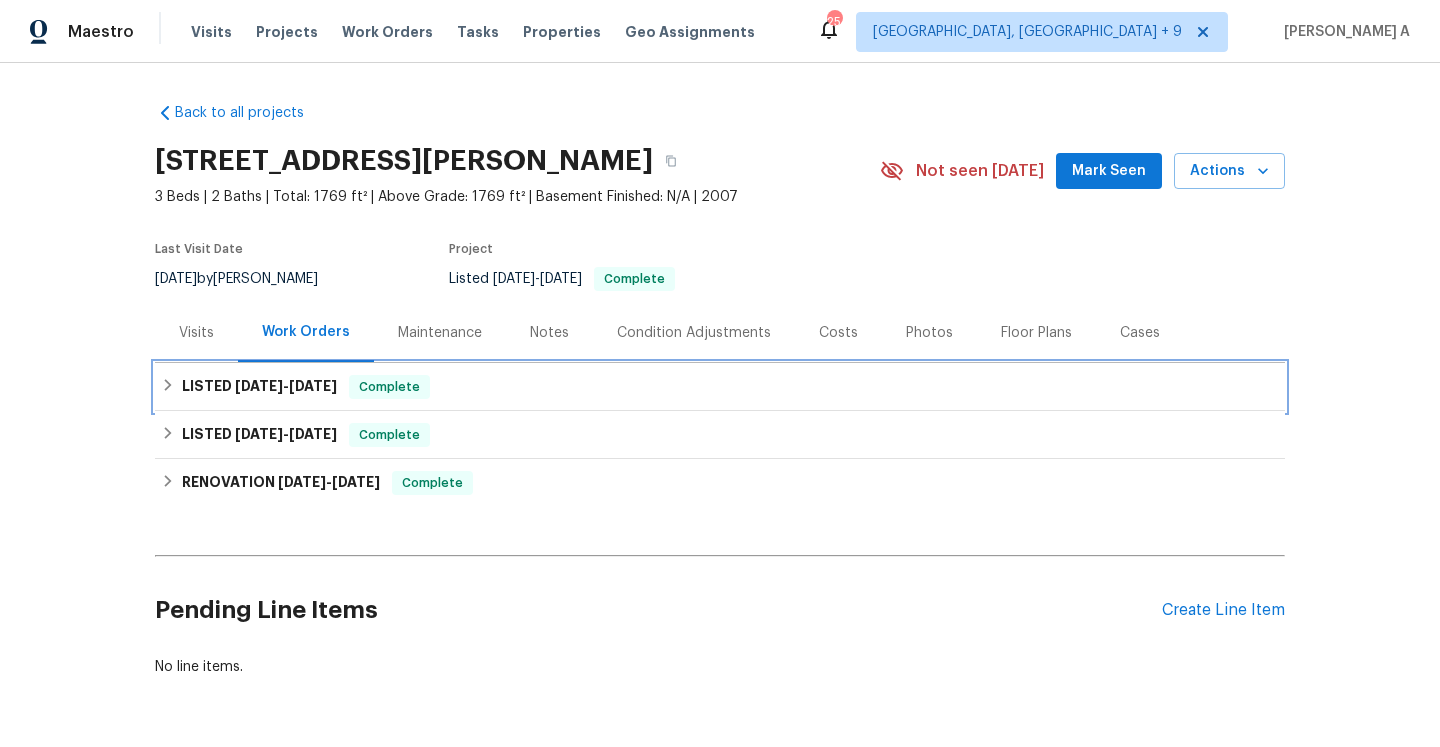 click on "LISTED   5/21/25  -  5/23/25" at bounding box center (259, 387) 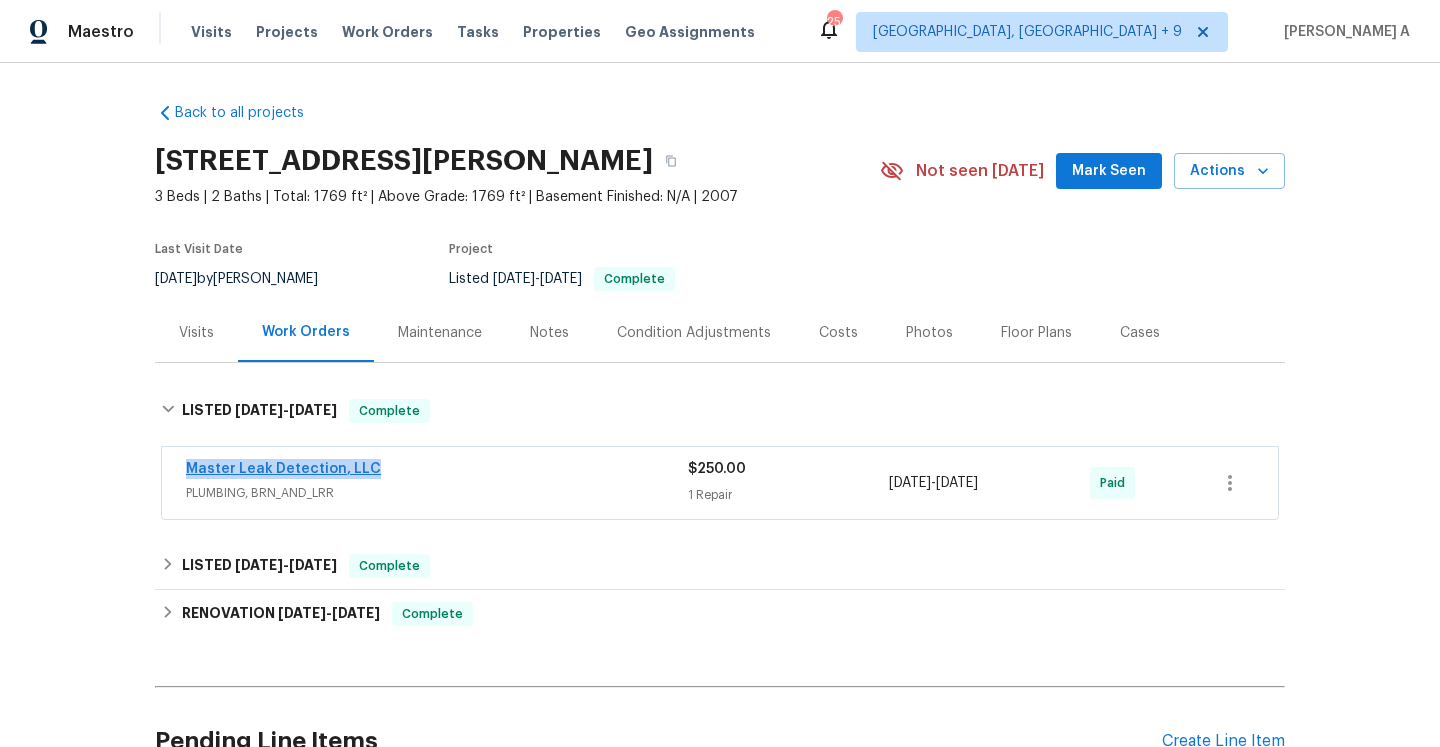 drag, startPoint x: 401, startPoint y: 466, endPoint x: 186, endPoint y: 465, distance: 215.00232 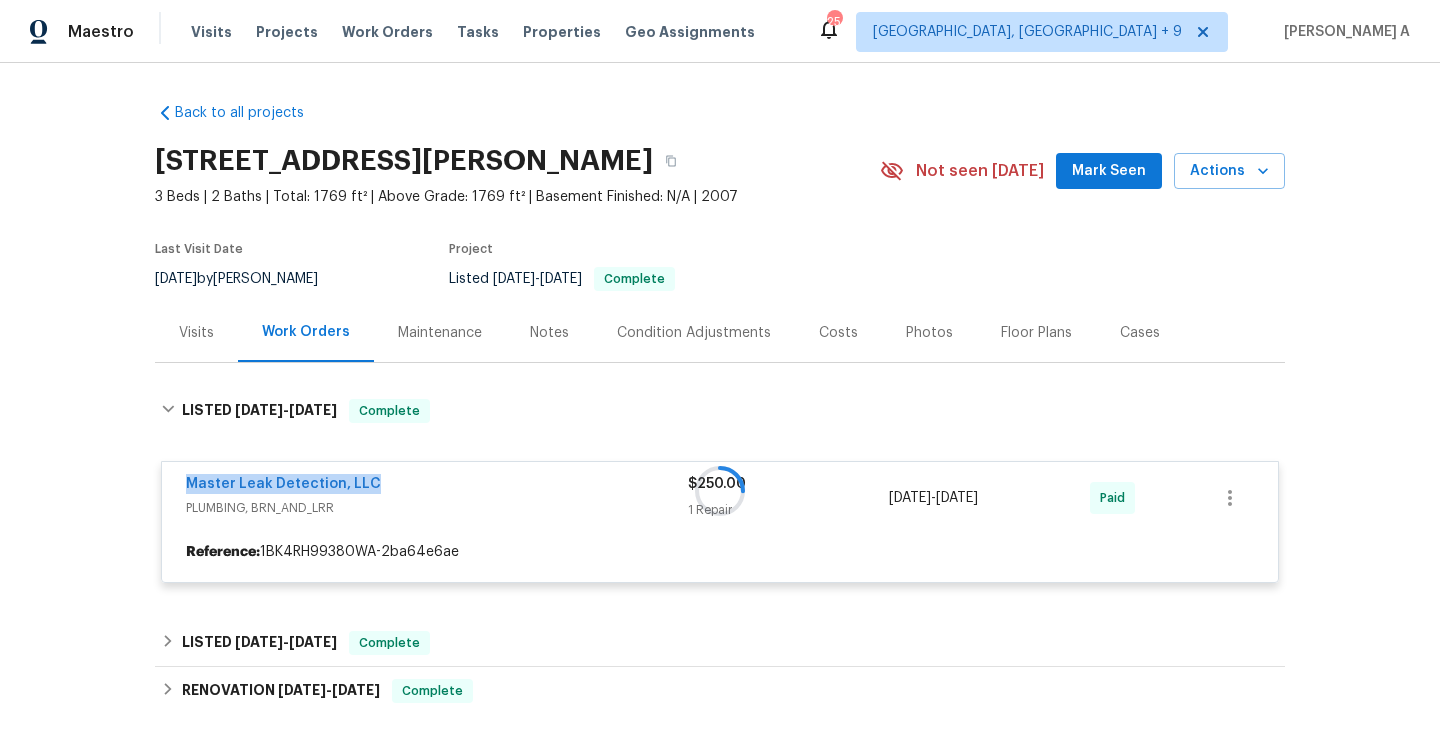 copy on "Master Leak Detection, LLC" 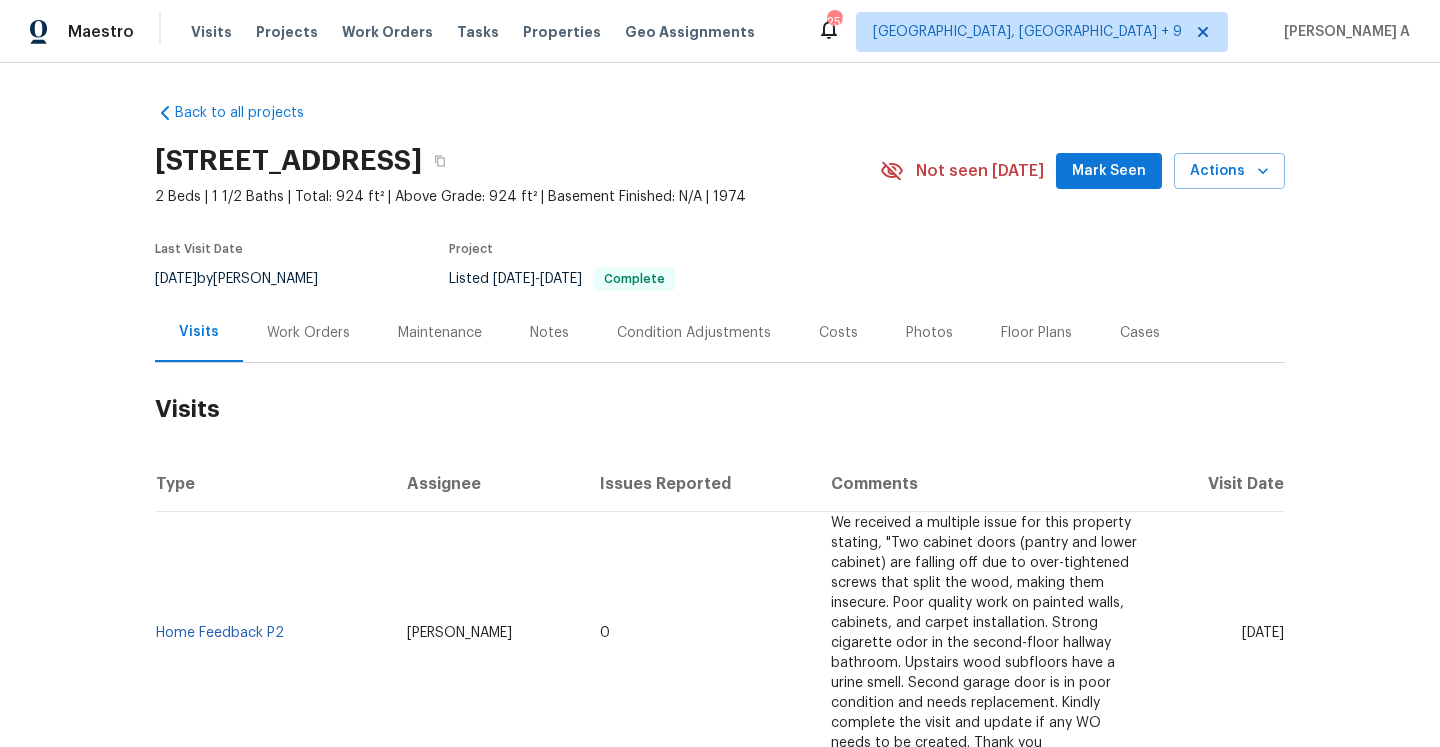 scroll, scrollTop: 0, scrollLeft: 0, axis: both 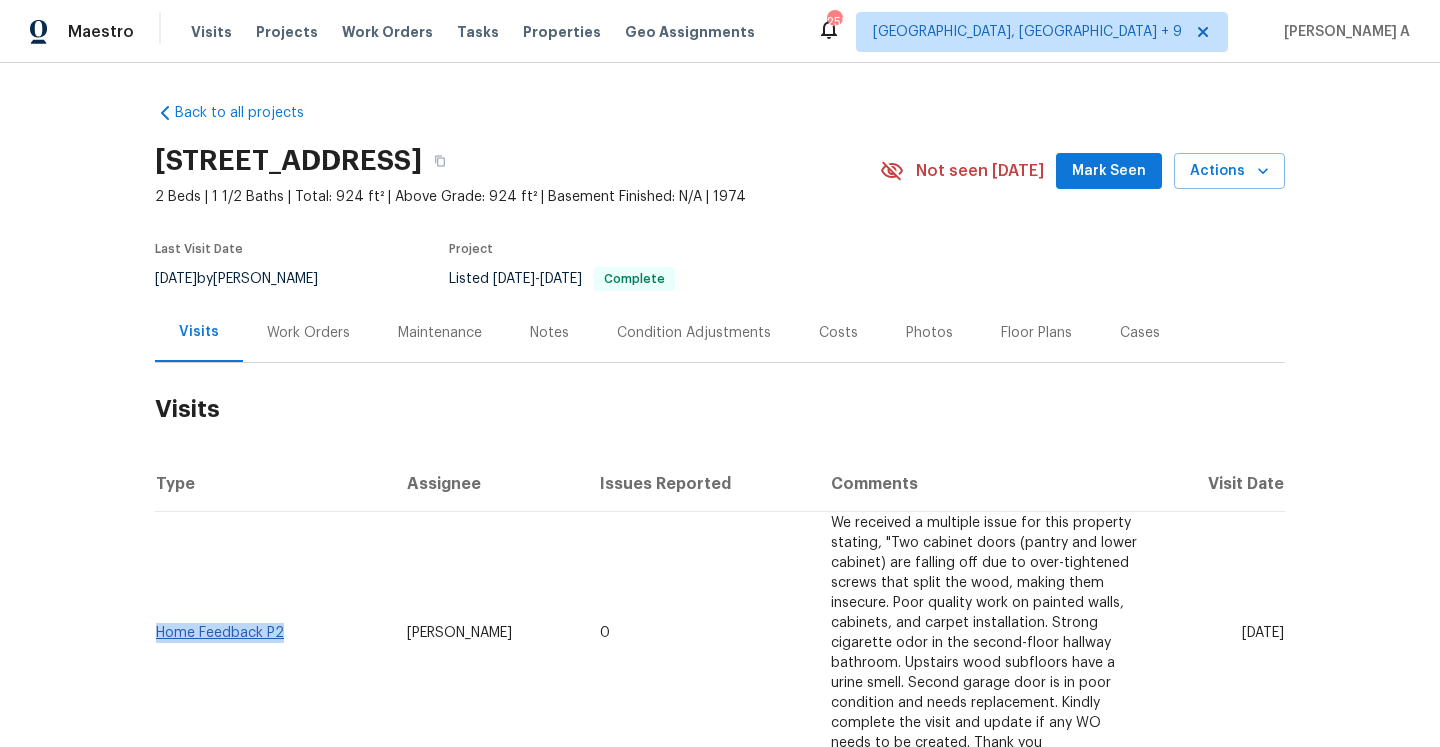 drag, startPoint x: 295, startPoint y: 640, endPoint x: 161, endPoint y: 640, distance: 134 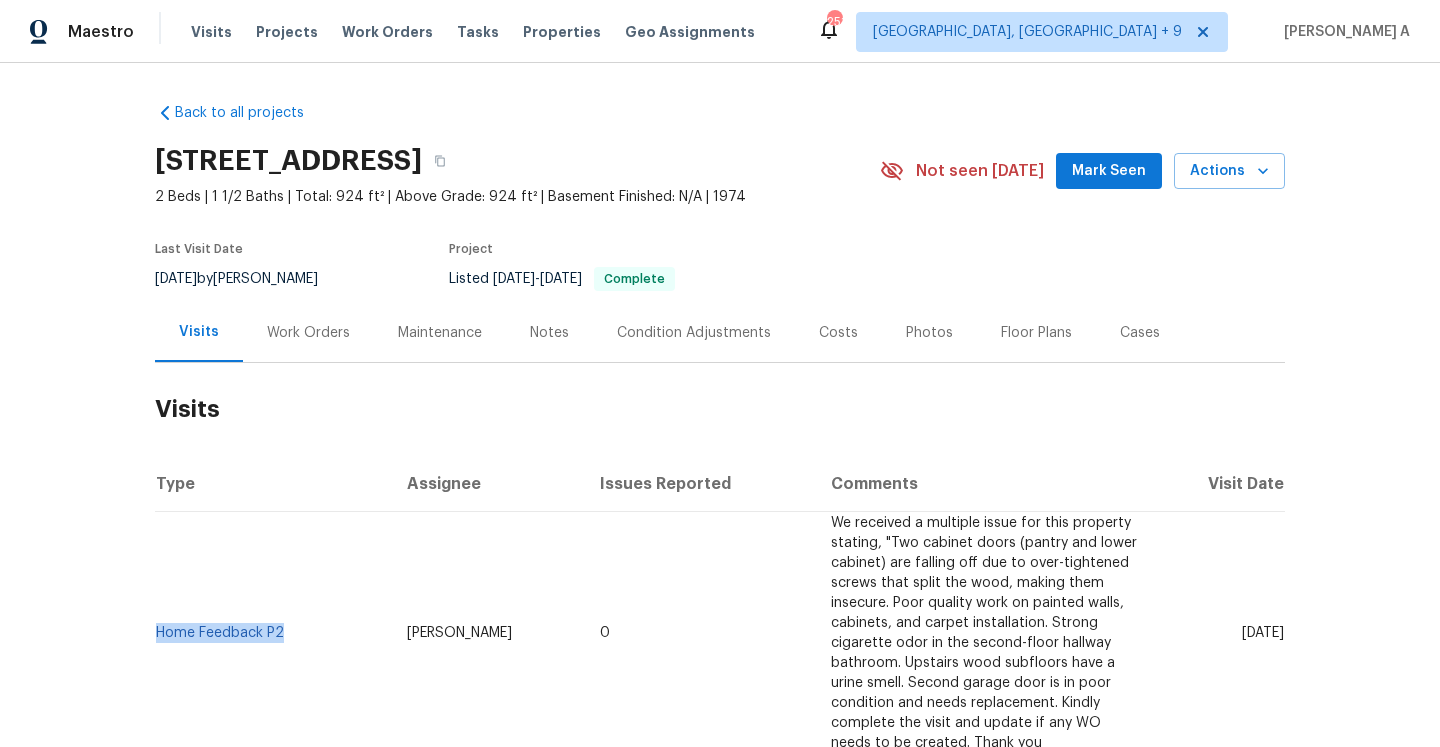 copy on "Home Feedback P2" 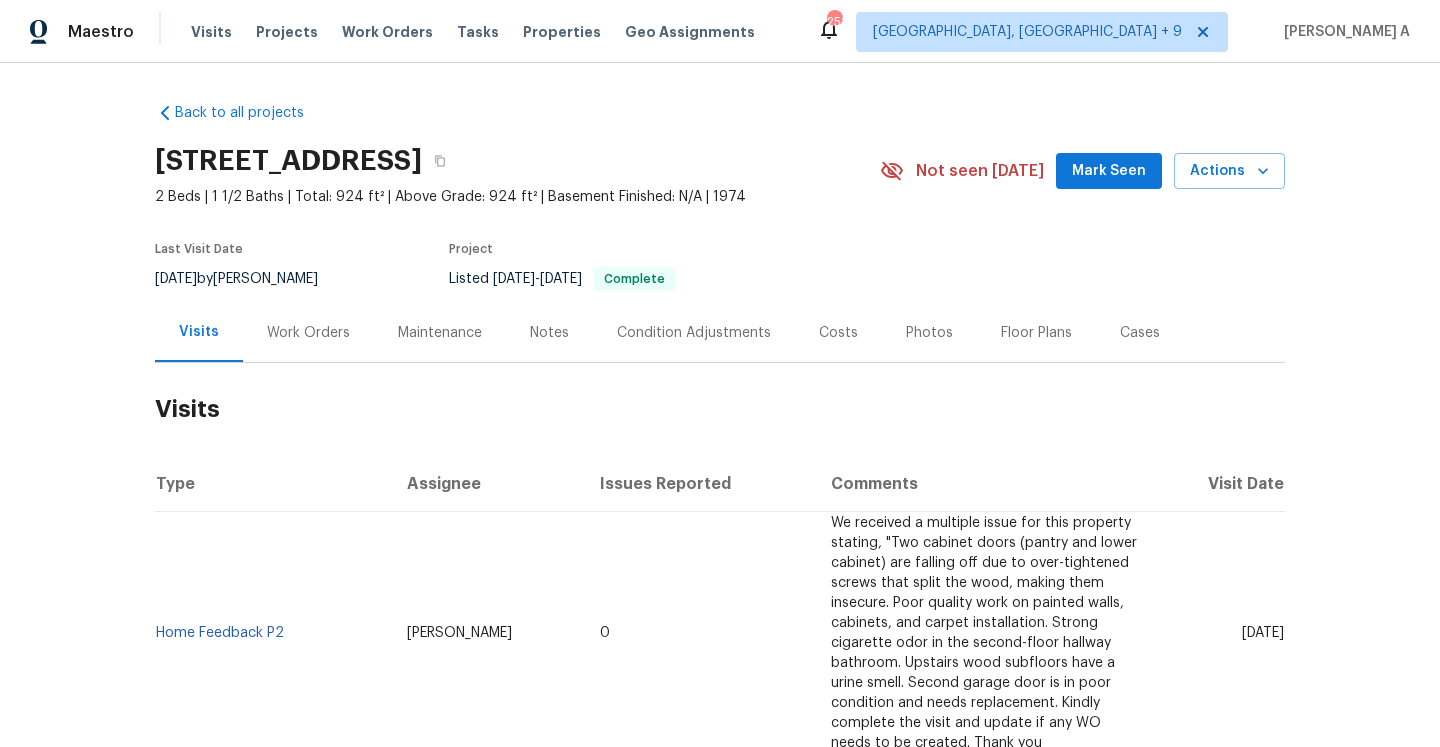 click on "Work Orders" at bounding box center (308, 333) 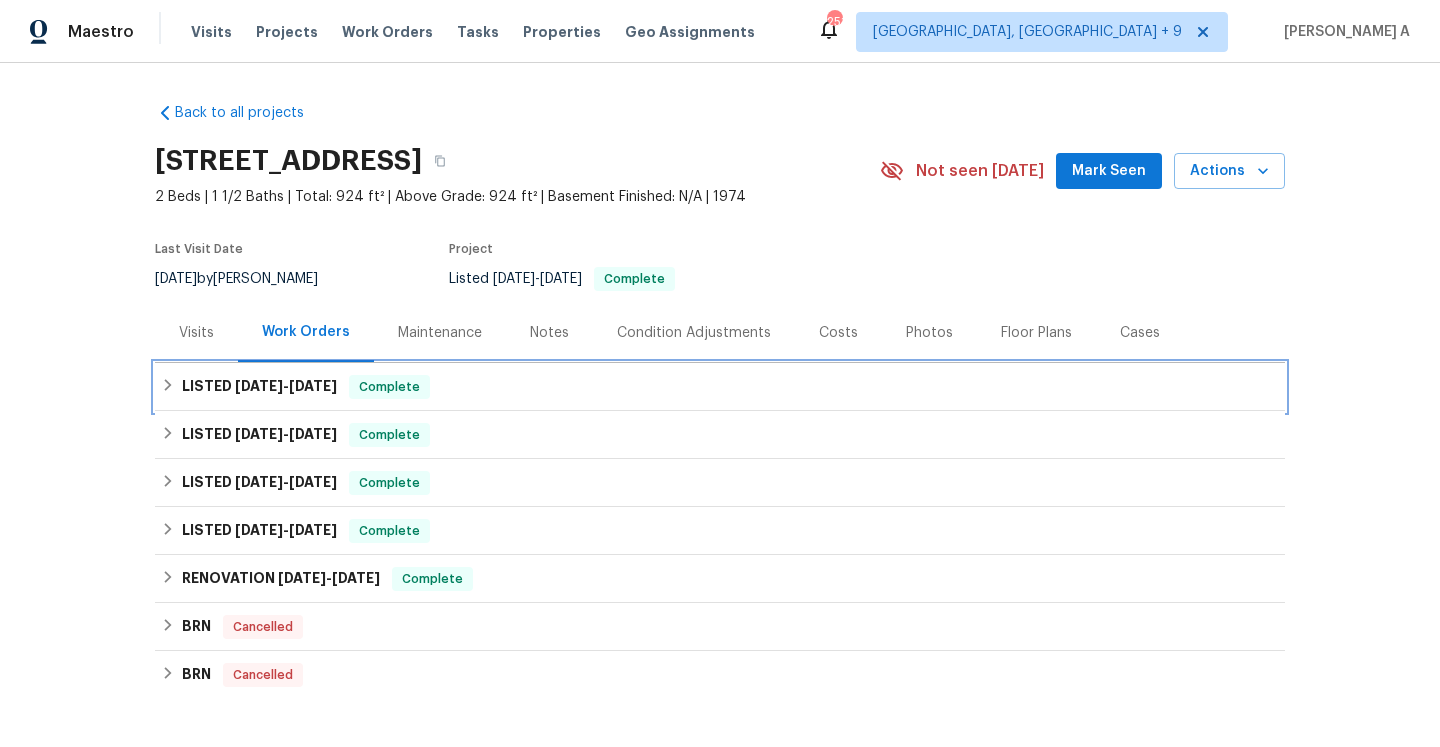 click on "[DATE]" at bounding box center [313, 386] 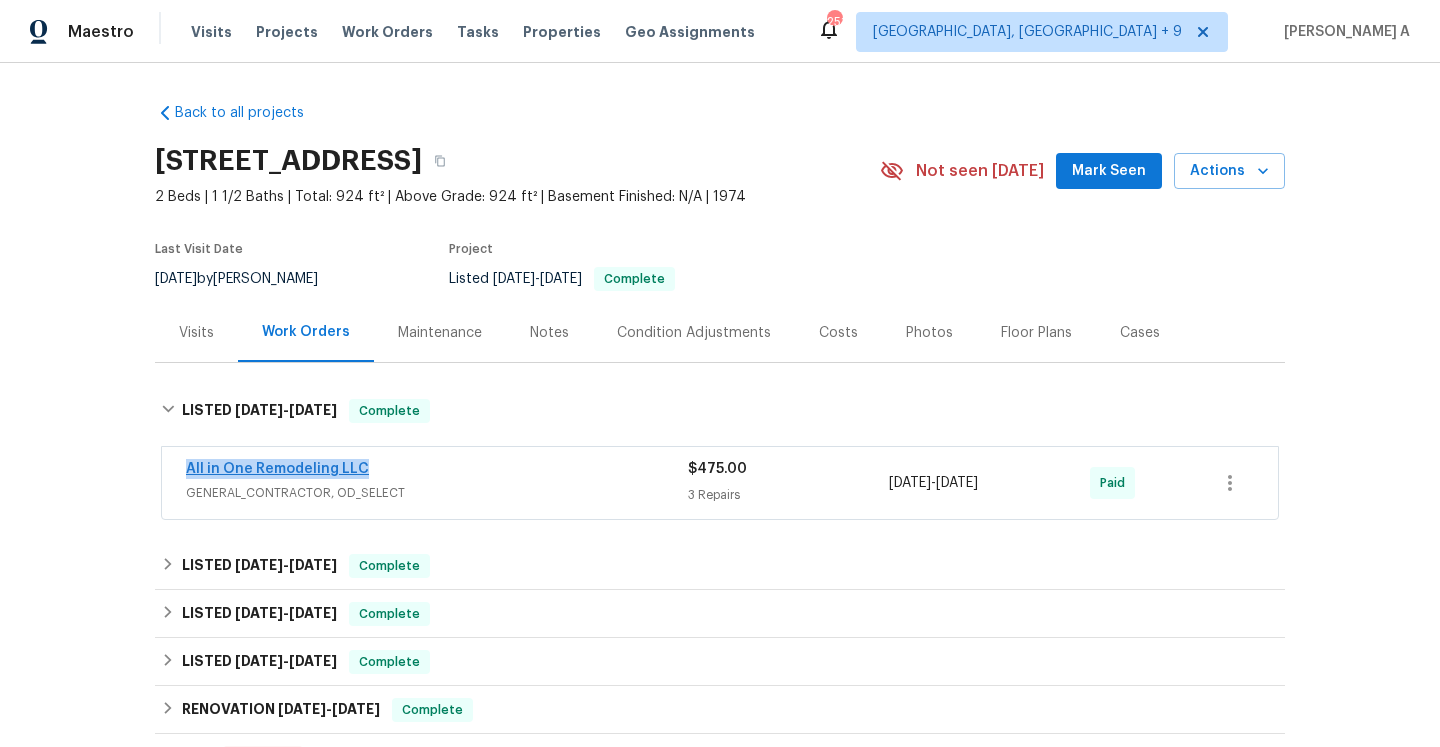 drag, startPoint x: 374, startPoint y: 480, endPoint x: 189, endPoint y: 471, distance: 185.2188 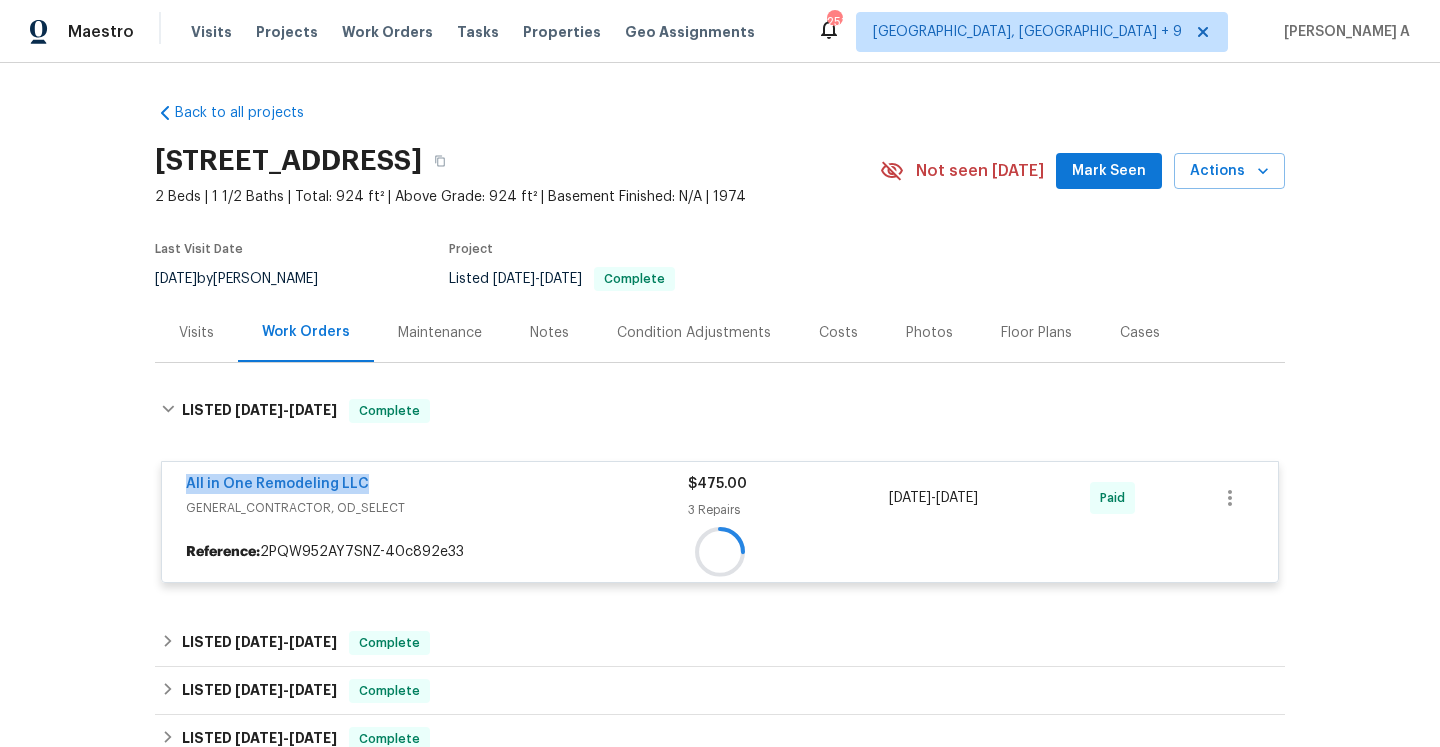 copy on "All in One Remodeling LLC" 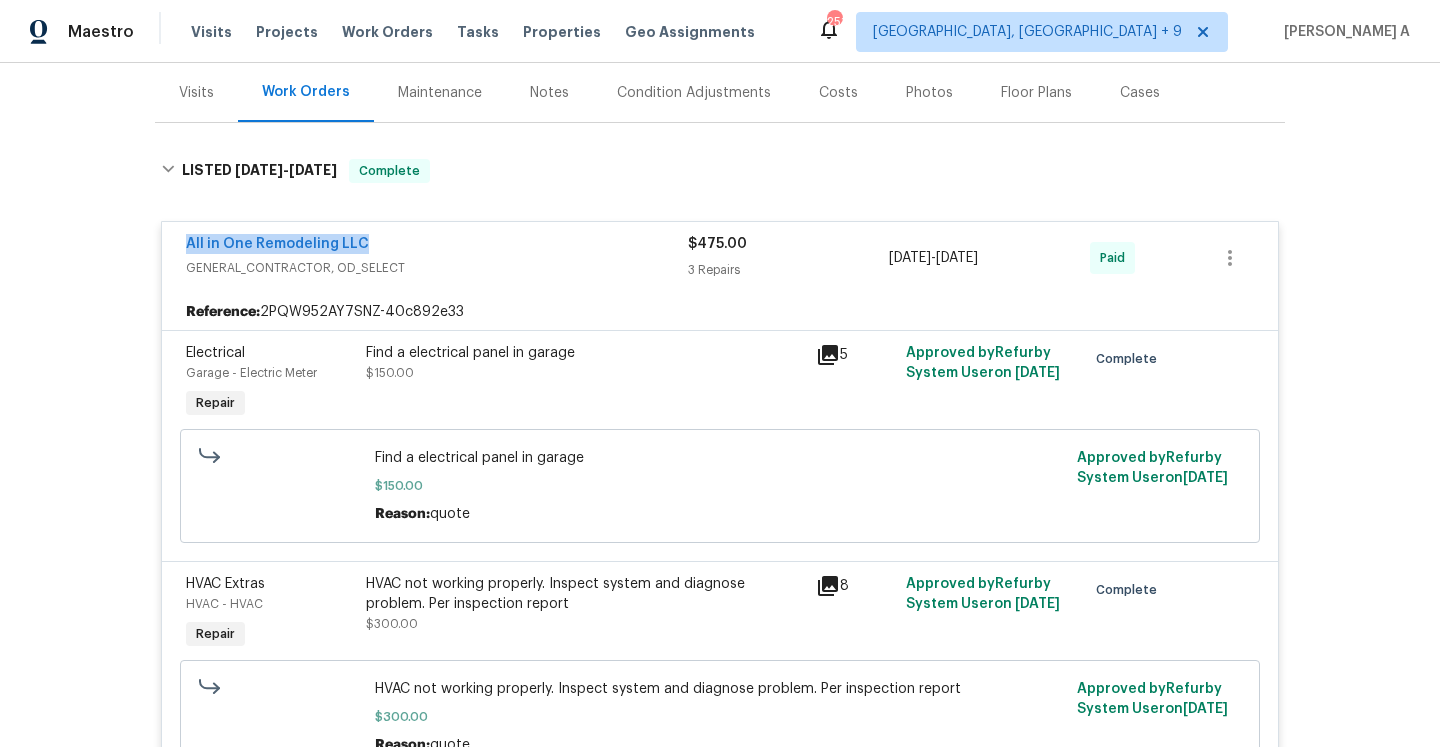 scroll, scrollTop: 360, scrollLeft: 0, axis: vertical 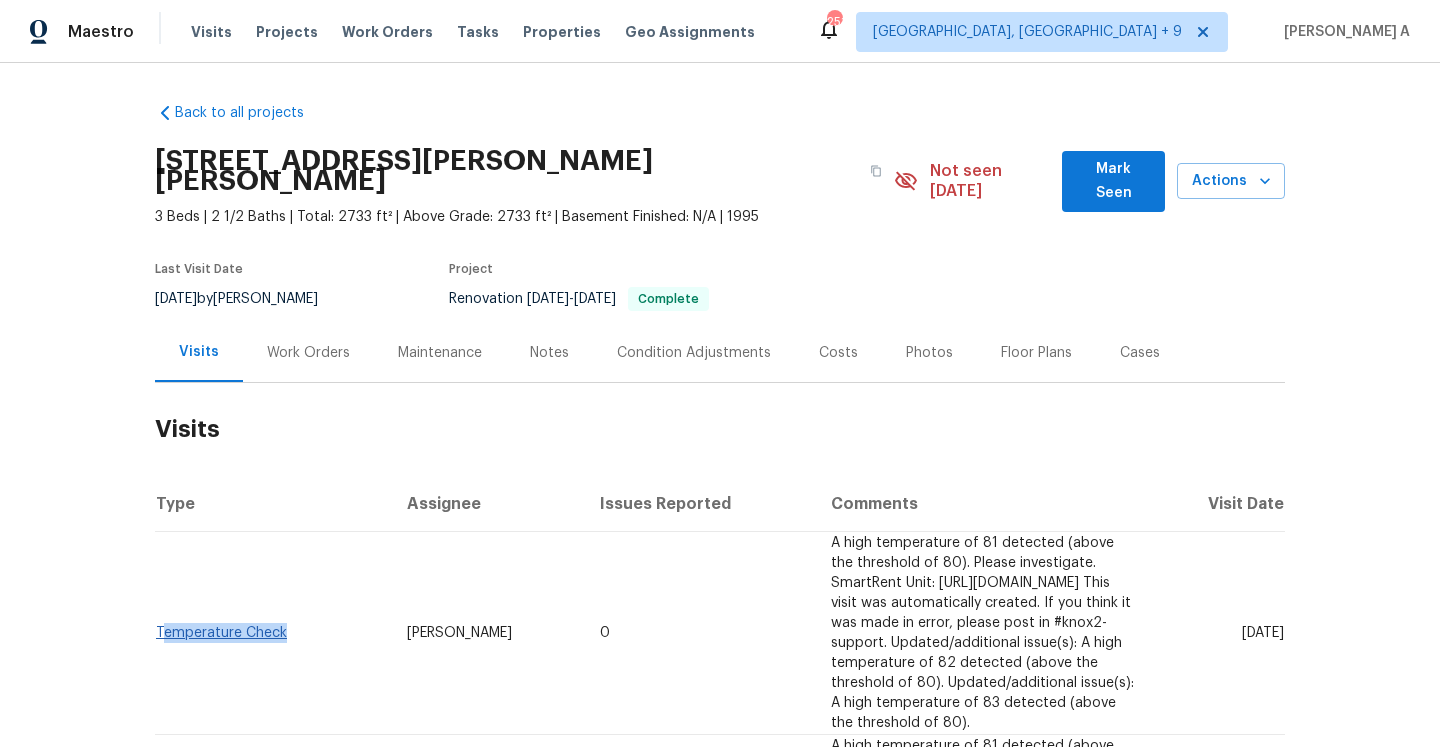drag, startPoint x: 294, startPoint y: 596, endPoint x: 159, endPoint y: 596, distance: 135 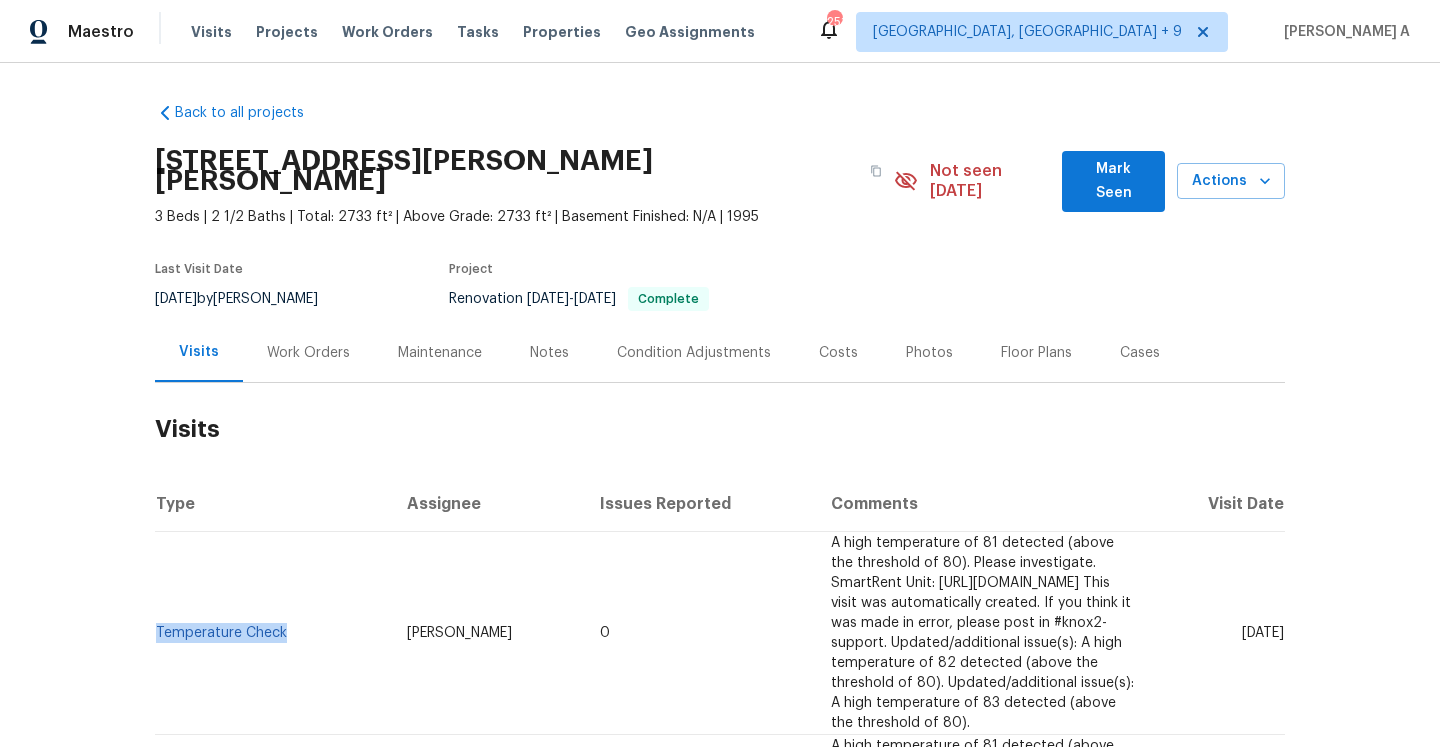 copy on "Temperature Check" 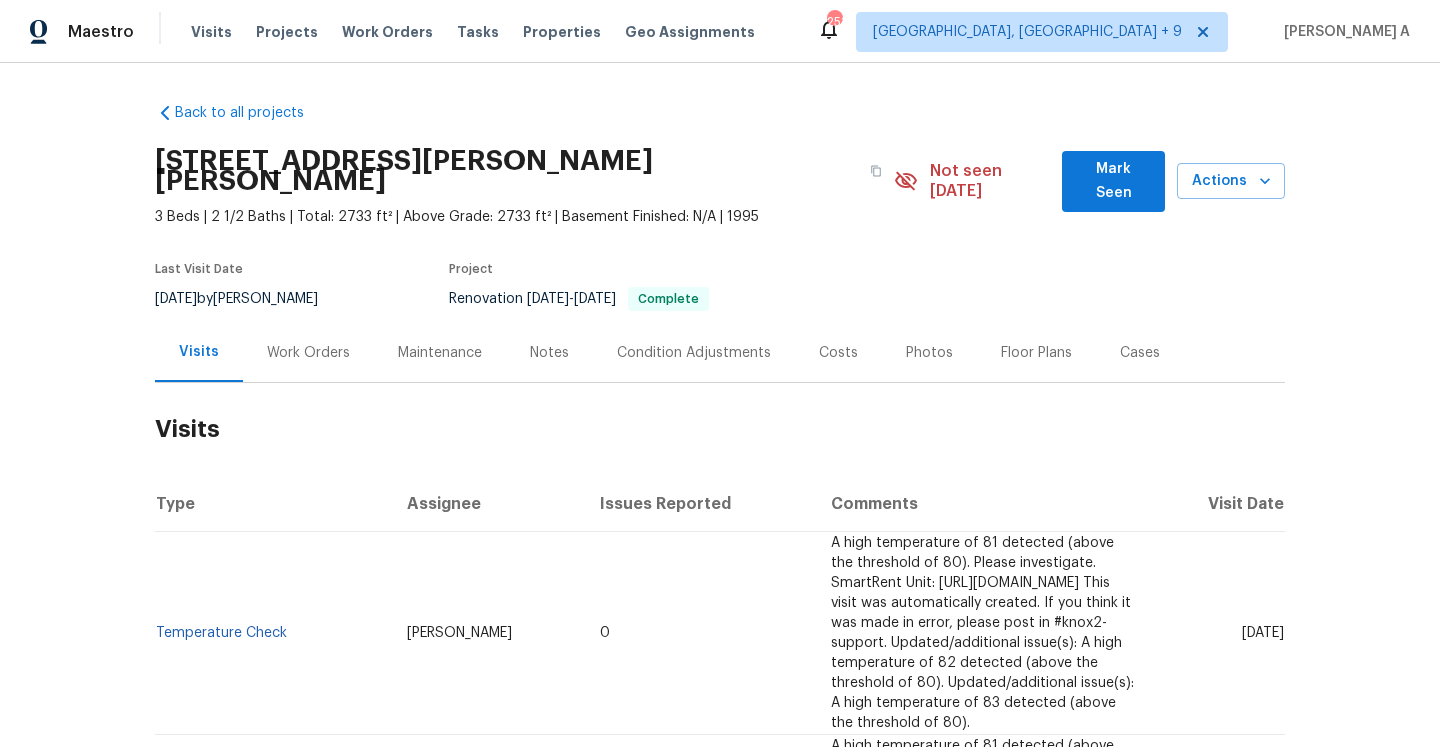 click on "Work Orders" at bounding box center [308, 353] 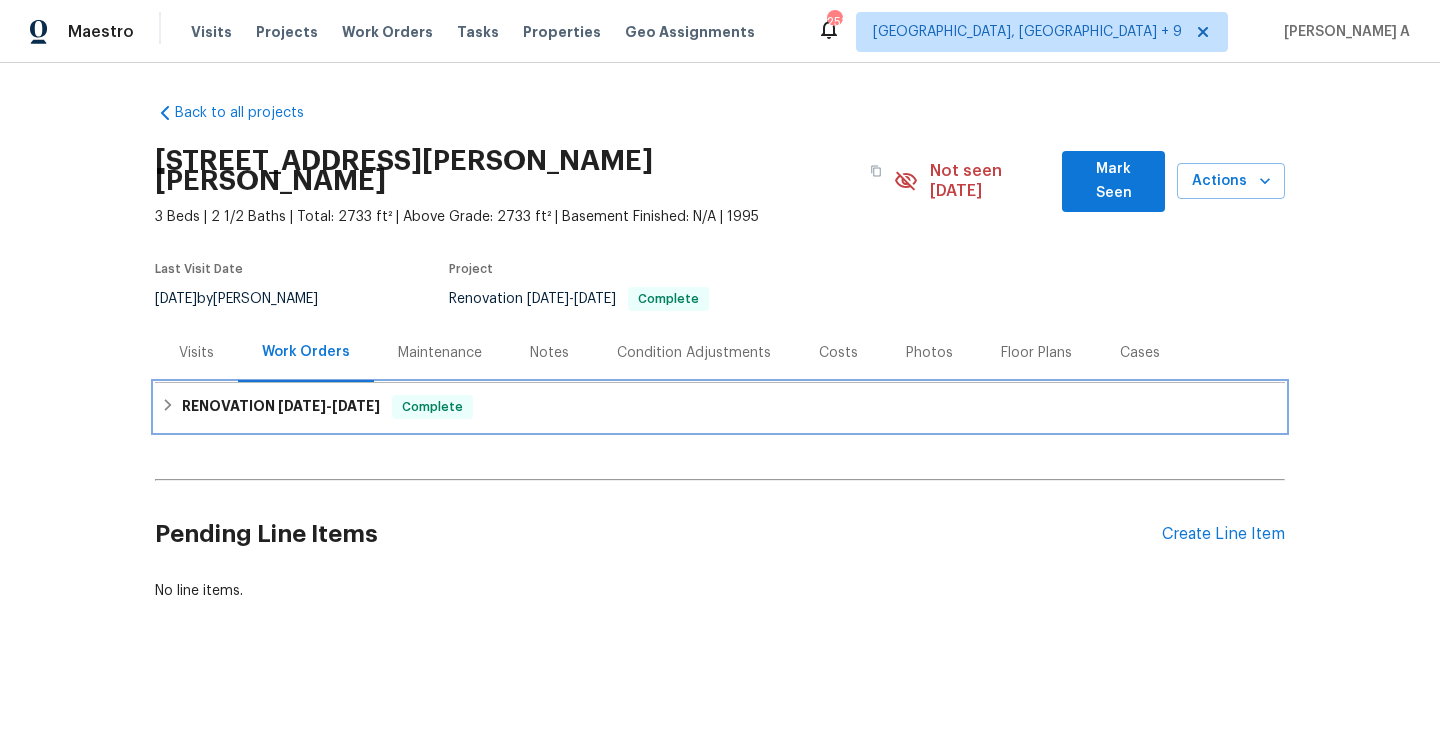 click on "RENOVATION   [DATE]  -  [DATE] Complete" at bounding box center (720, 407) 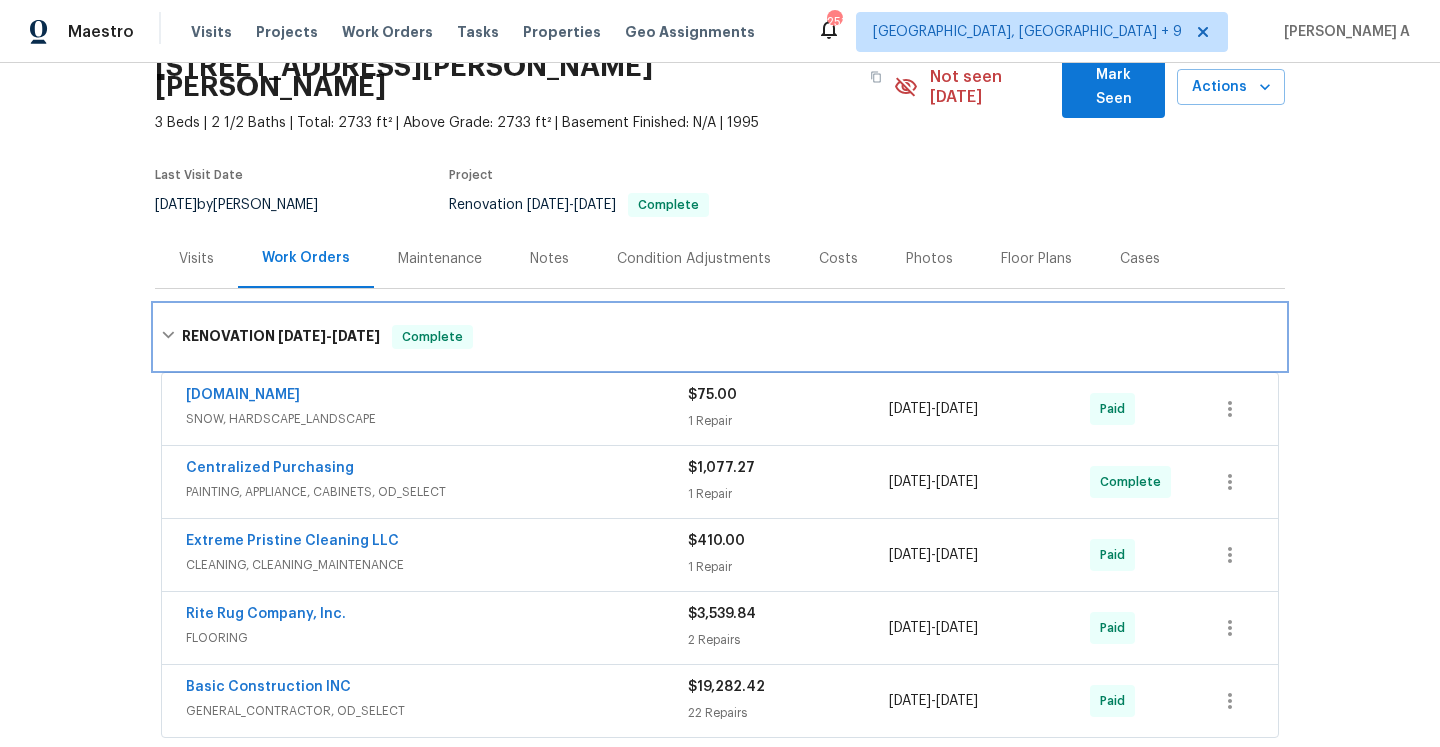 scroll, scrollTop: 208, scrollLeft: 0, axis: vertical 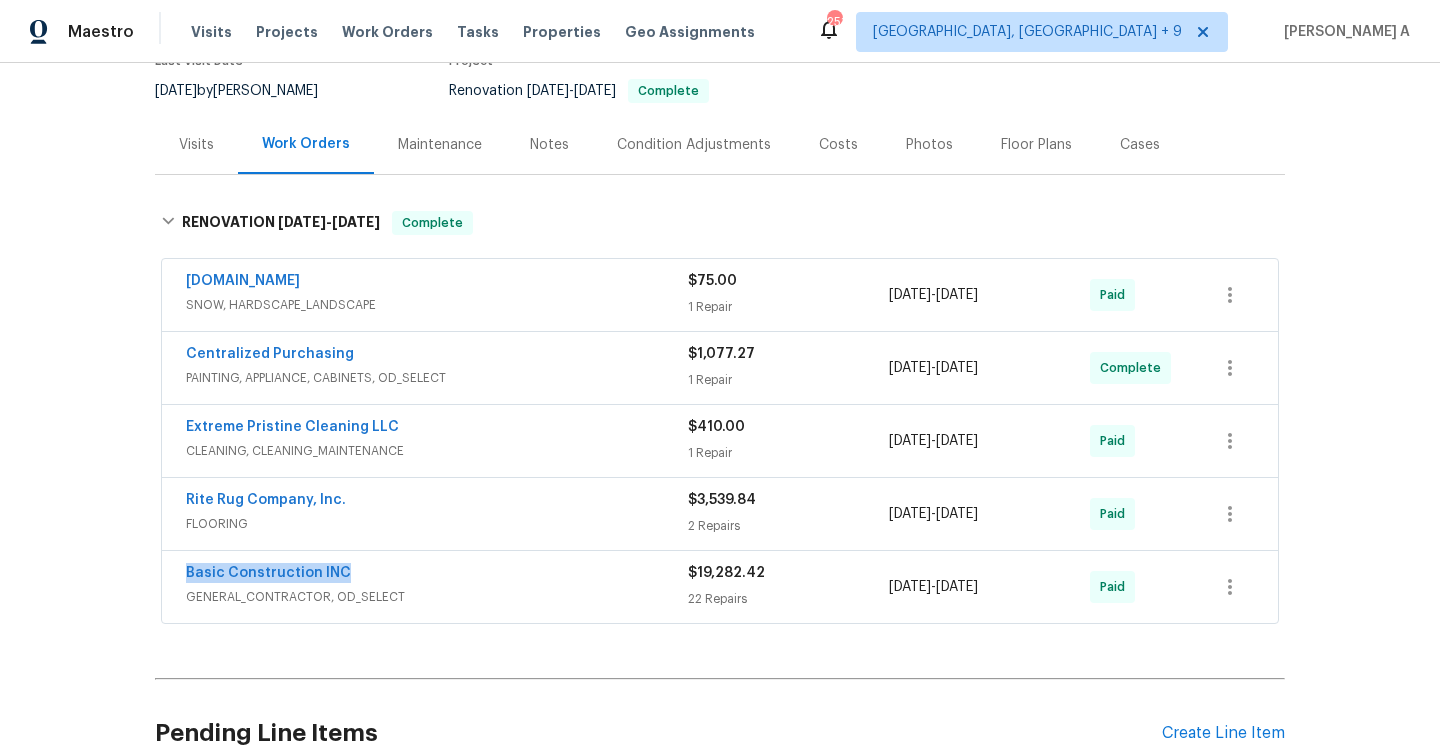 drag, startPoint x: 359, startPoint y: 552, endPoint x: 183, endPoint y: 555, distance: 176.02557 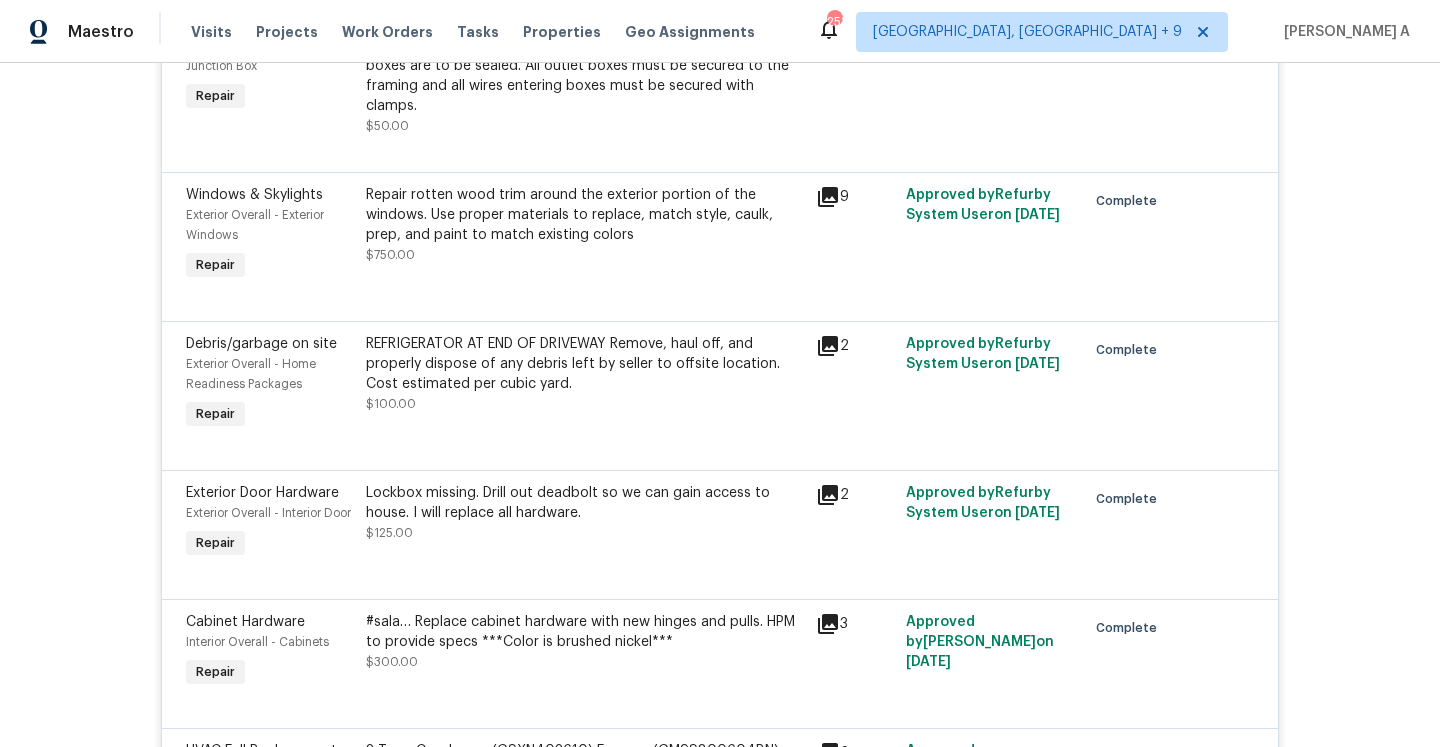 scroll, scrollTop: 1443, scrollLeft: 0, axis: vertical 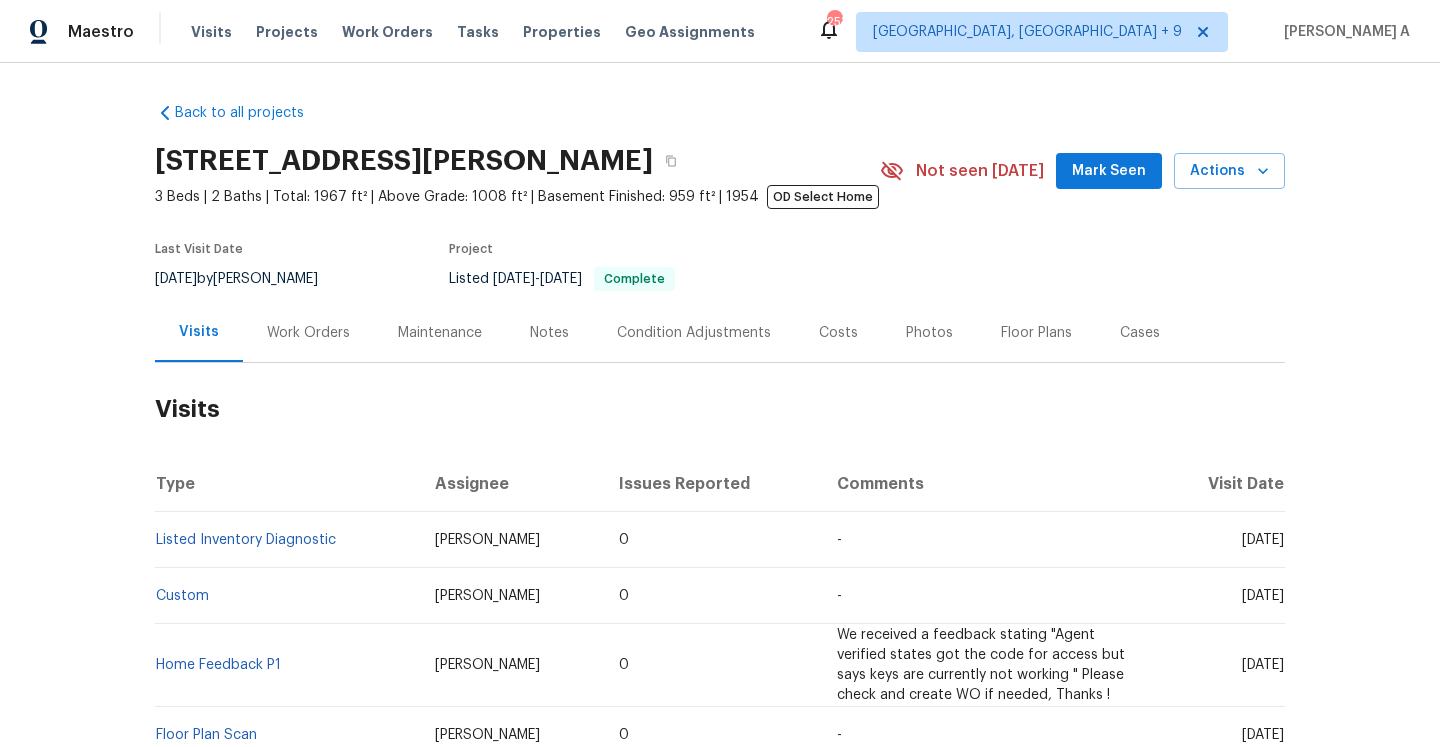 click on "Work Orders" at bounding box center [308, 332] 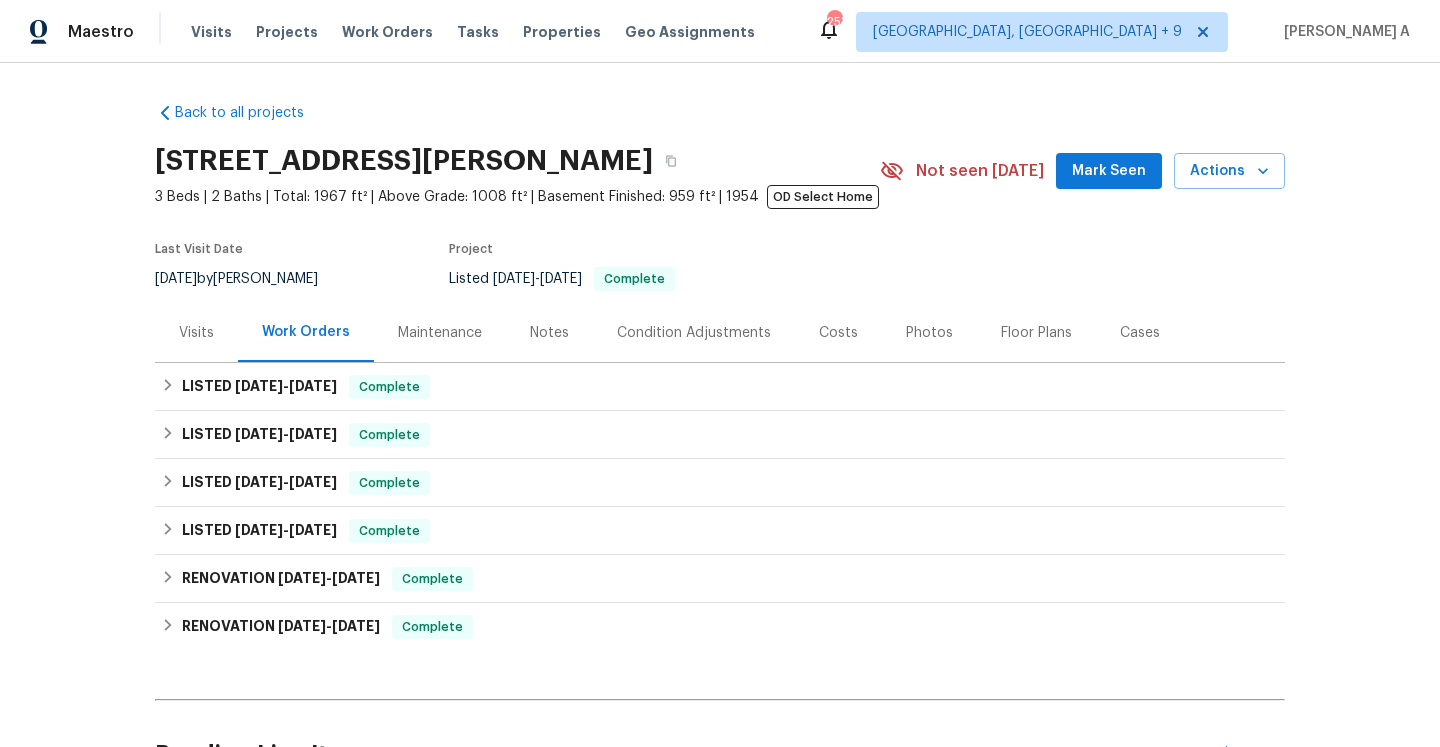 click on "Visits" at bounding box center (196, 332) 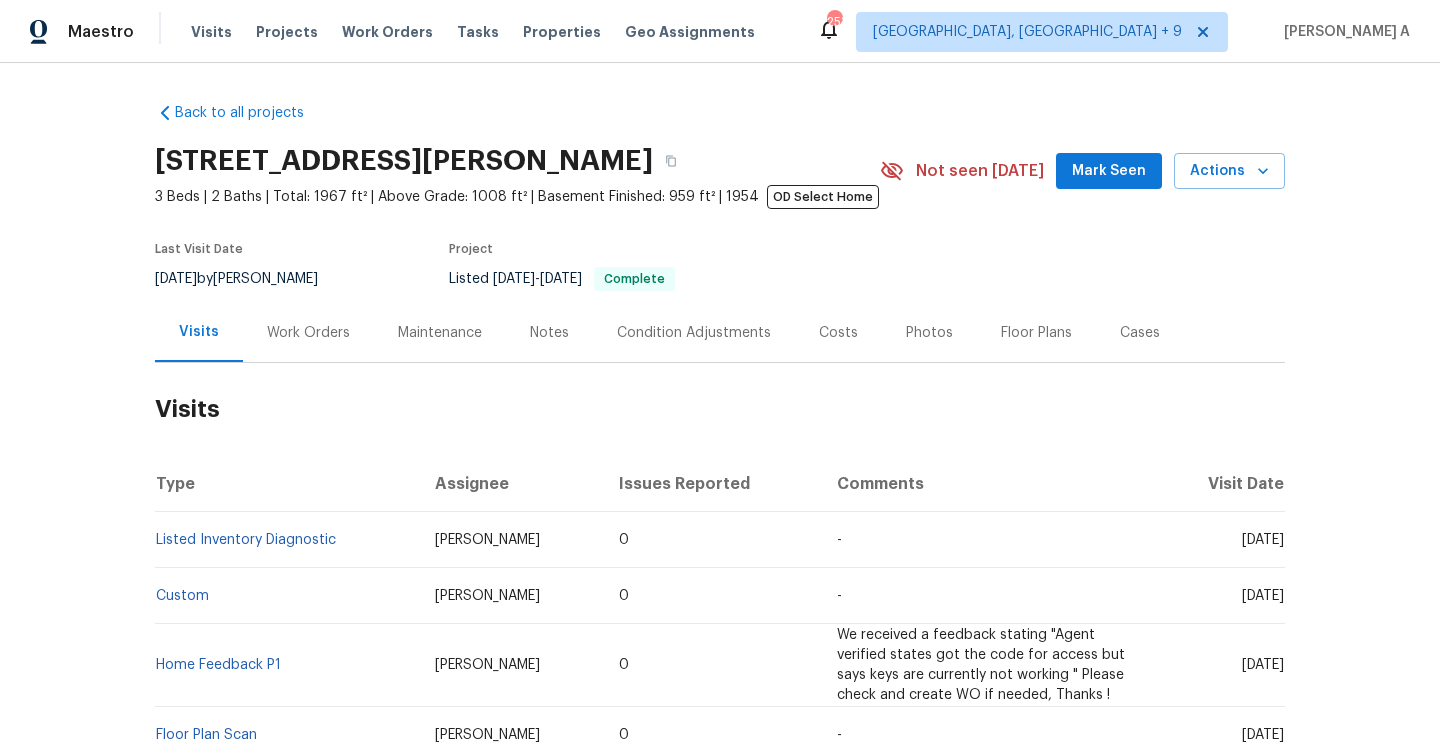 click on "Work Orders" at bounding box center (308, 332) 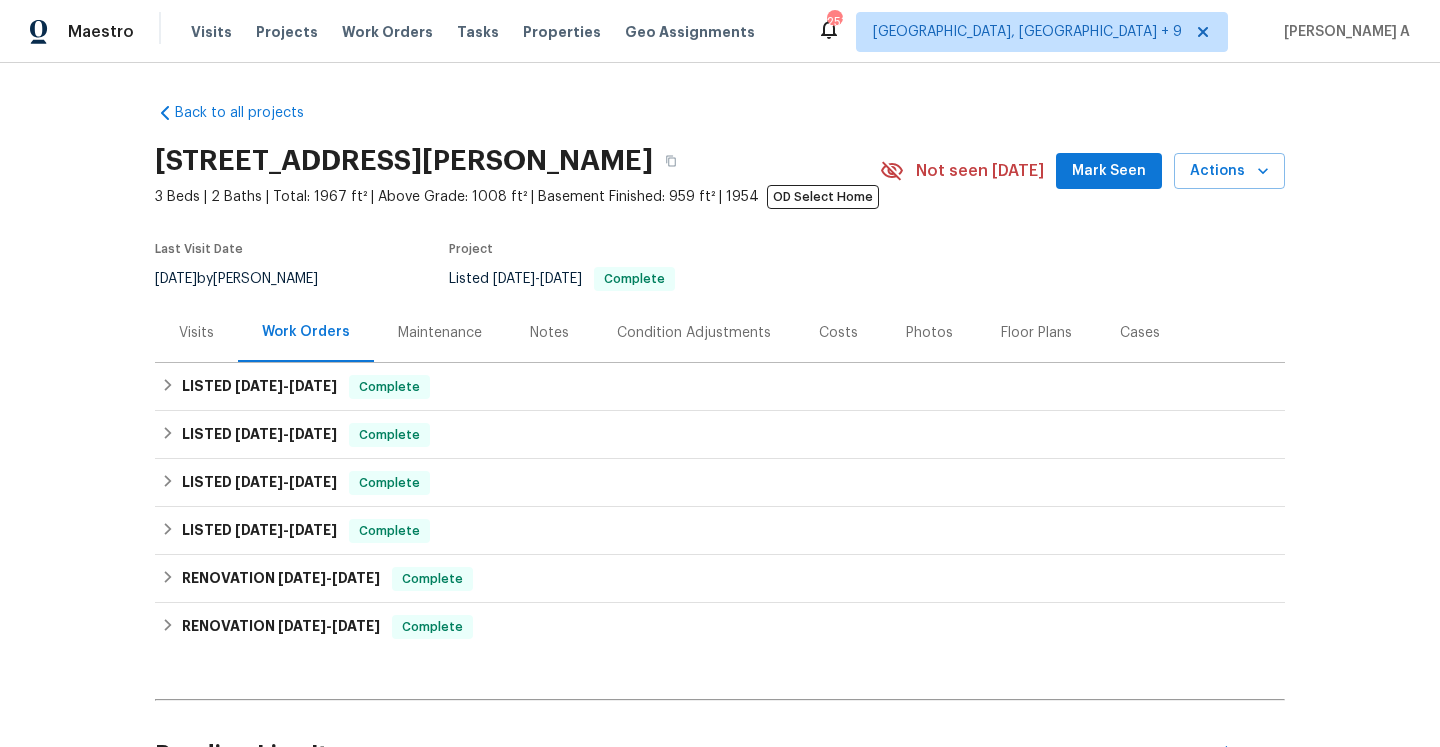 click on "Visits" at bounding box center [196, 333] 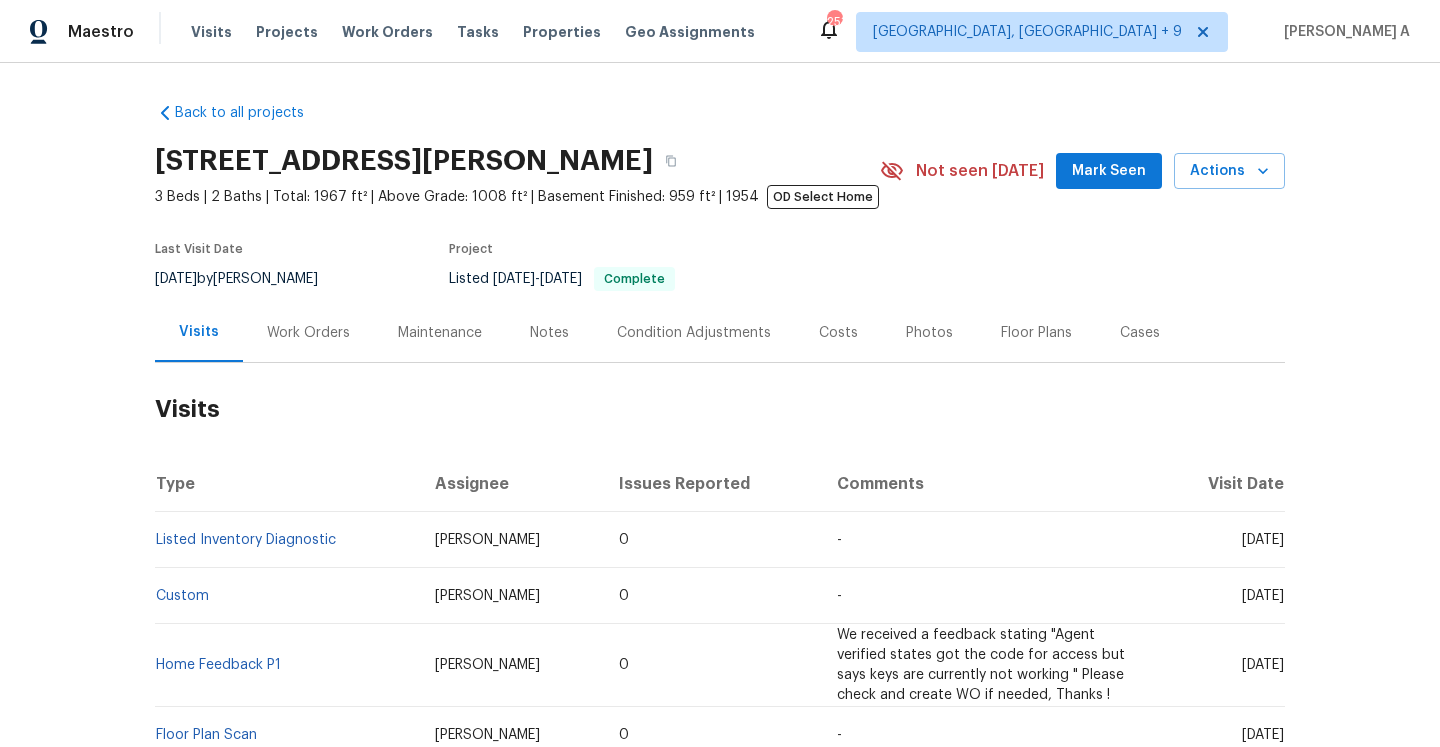 click on "Work Orders" at bounding box center [308, 332] 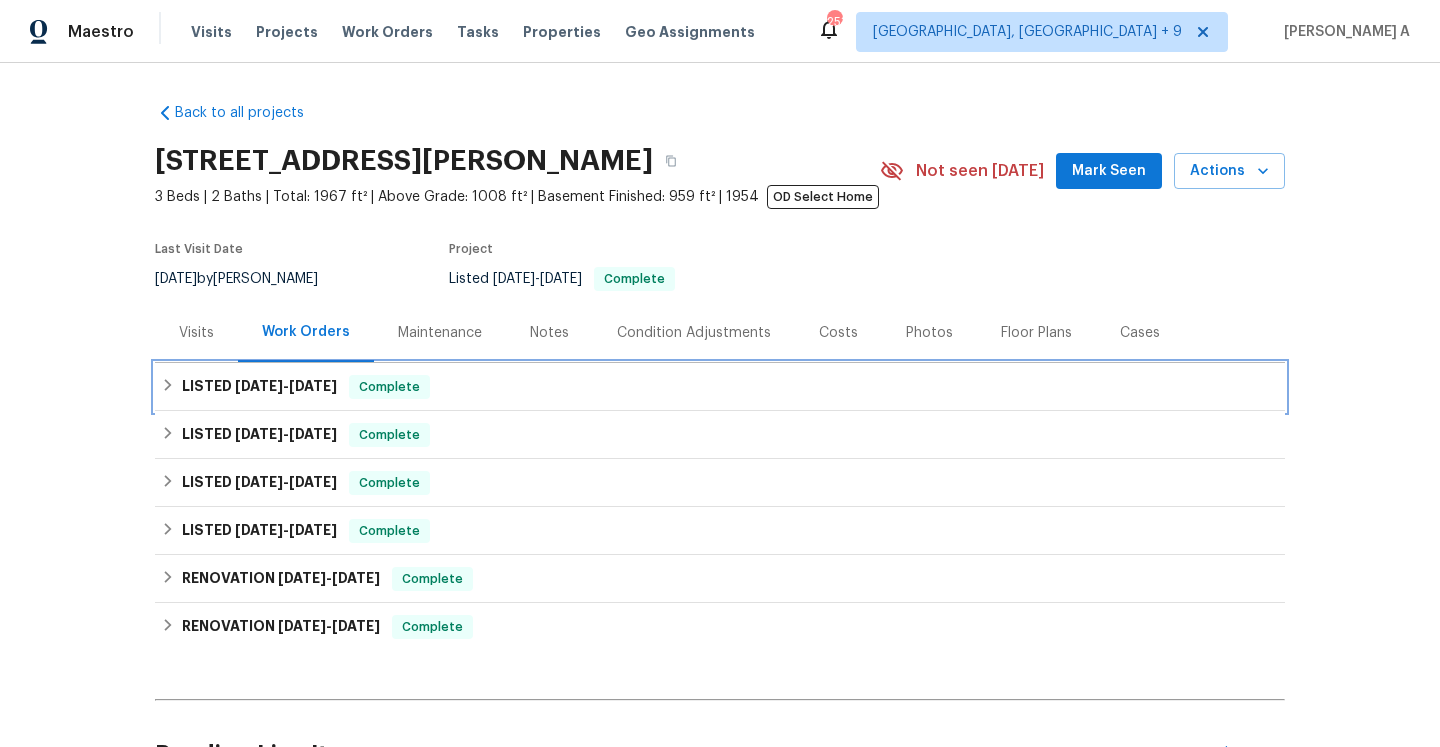 click on "LISTED   6/23/25  -  7/1/25" at bounding box center (259, 387) 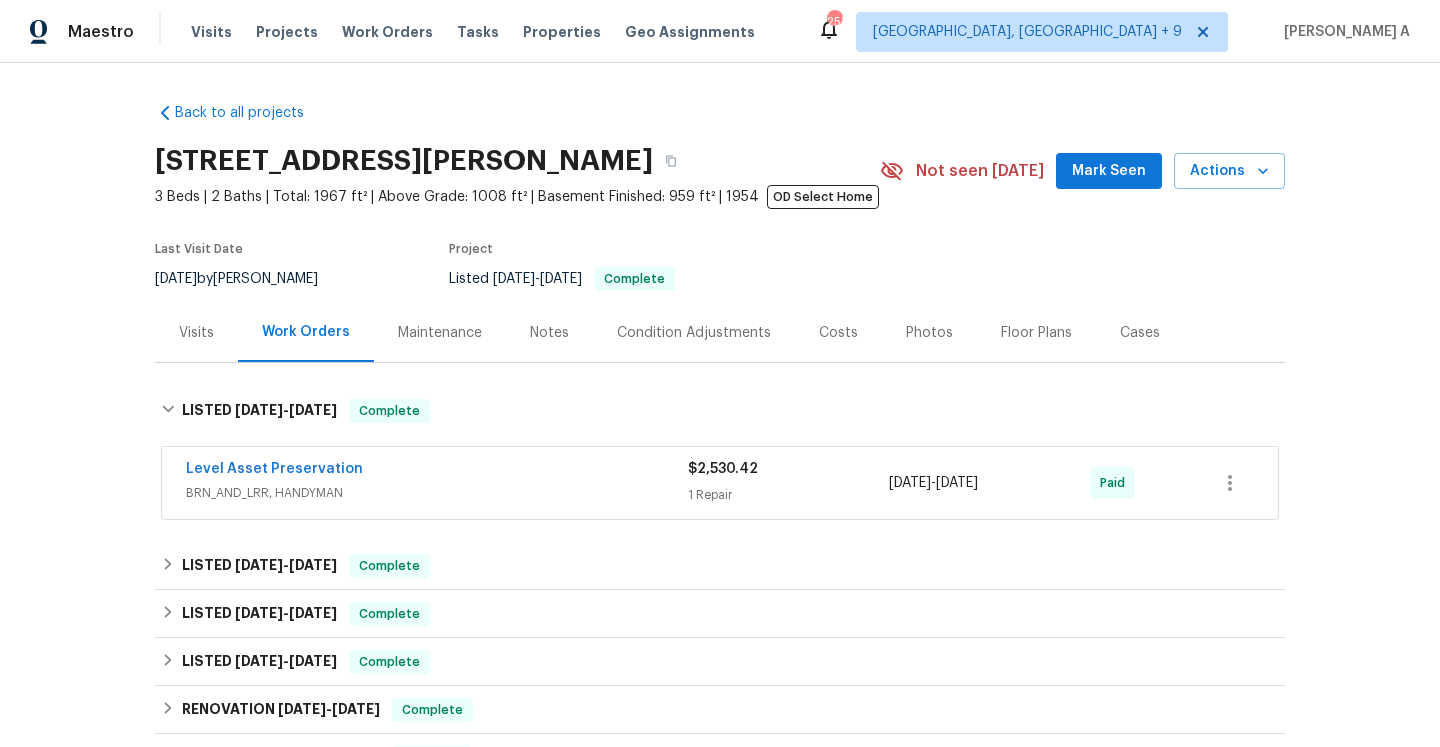 click on "BRN_AND_LRR, HANDYMAN" at bounding box center (437, 493) 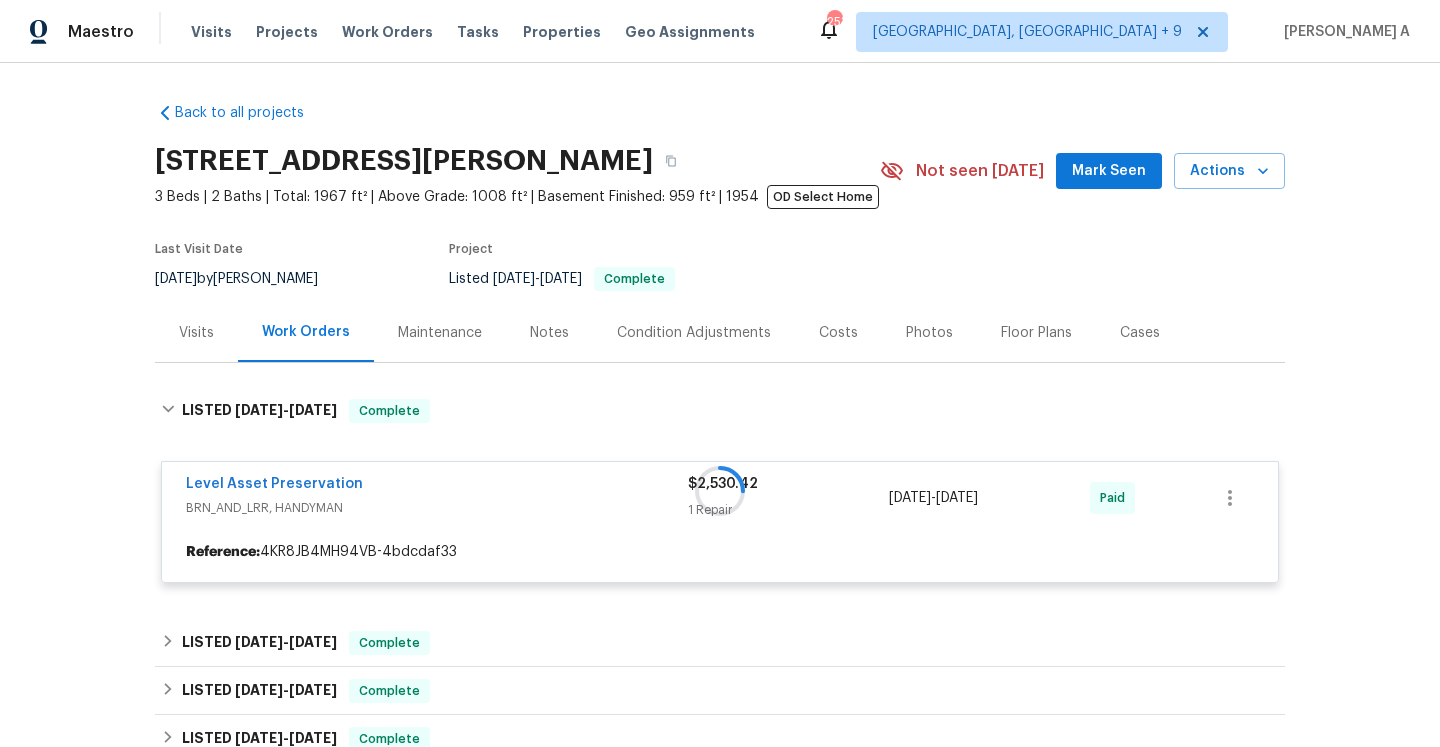scroll, scrollTop: 146, scrollLeft: 0, axis: vertical 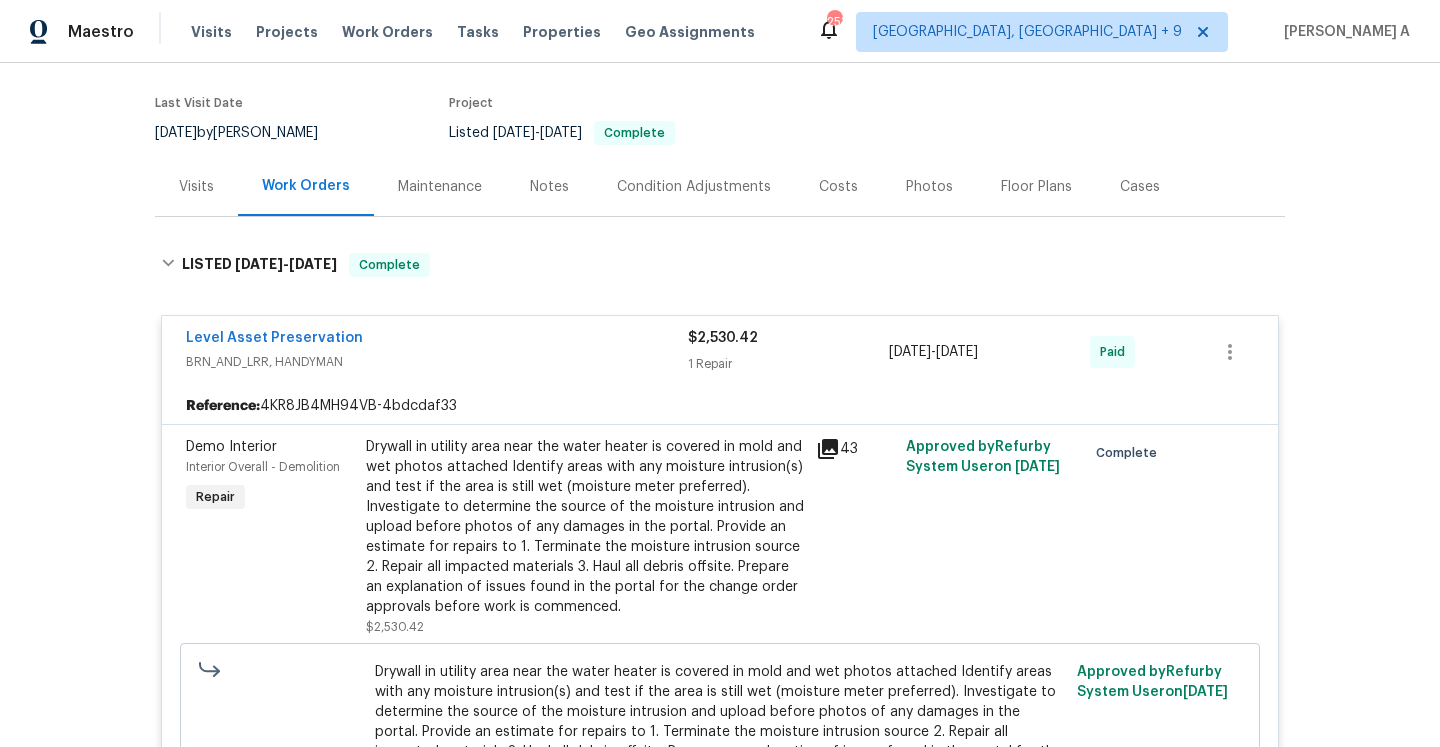 click on "BRN_AND_LRR, HANDYMAN" at bounding box center [437, 362] 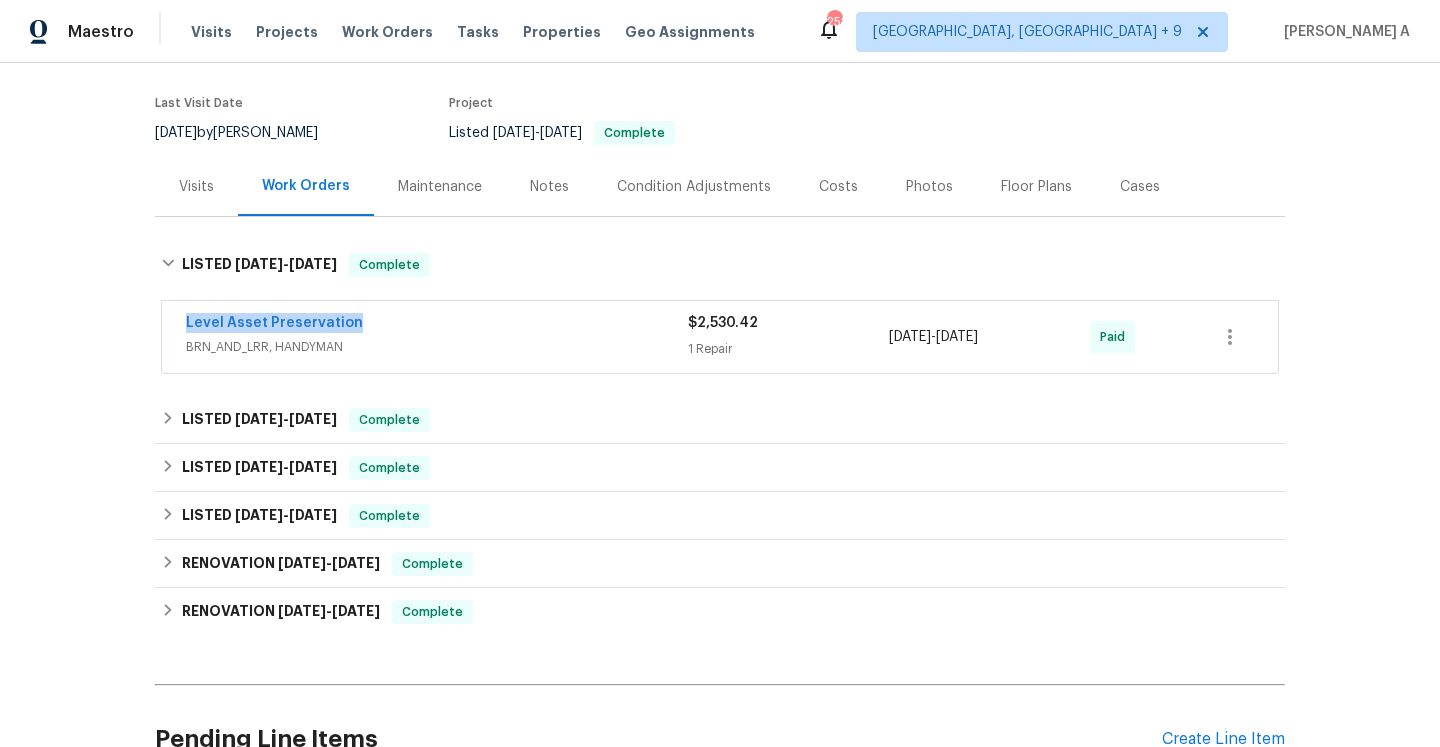 drag, startPoint x: 176, startPoint y: 326, endPoint x: 374, endPoint y: 334, distance: 198.16154 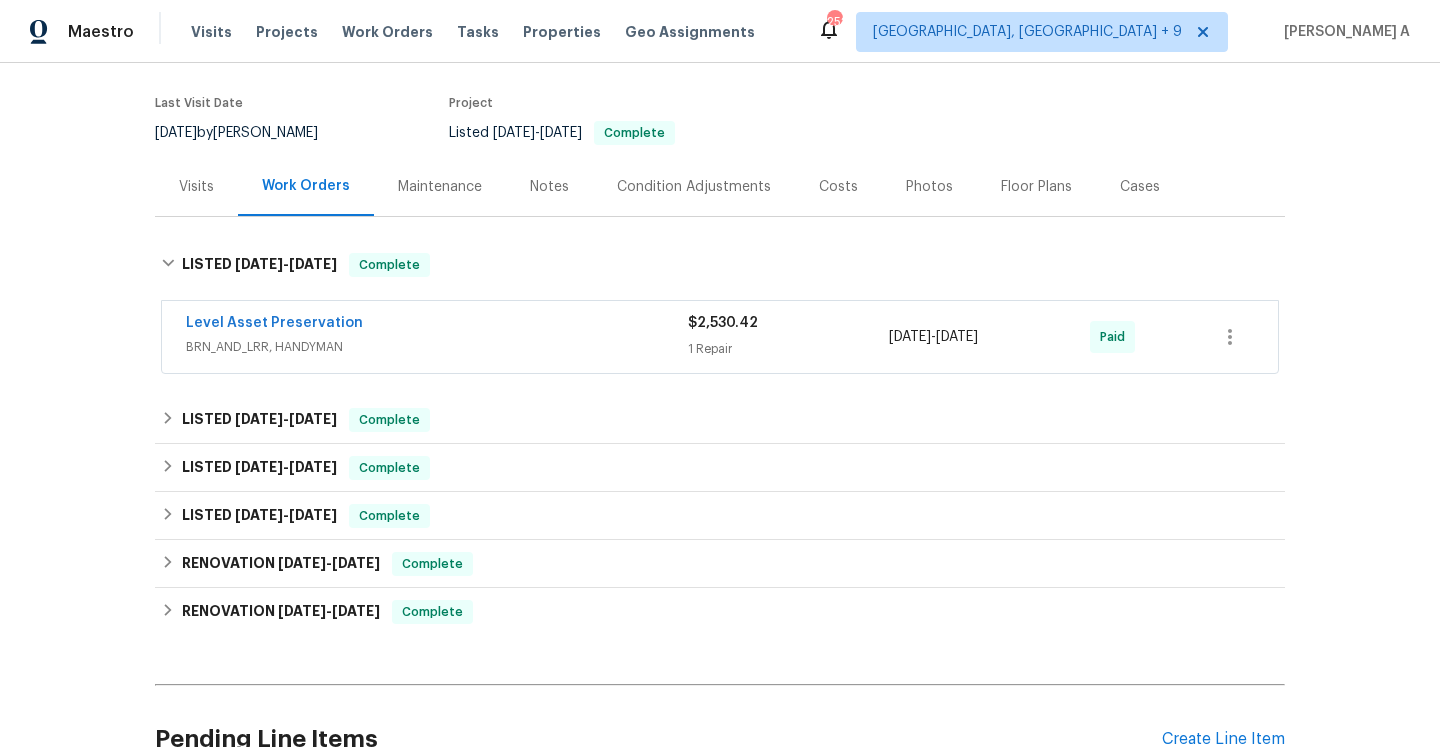 click on "BRN_AND_LRR, HANDYMAN" at bounding box center [437, 347] 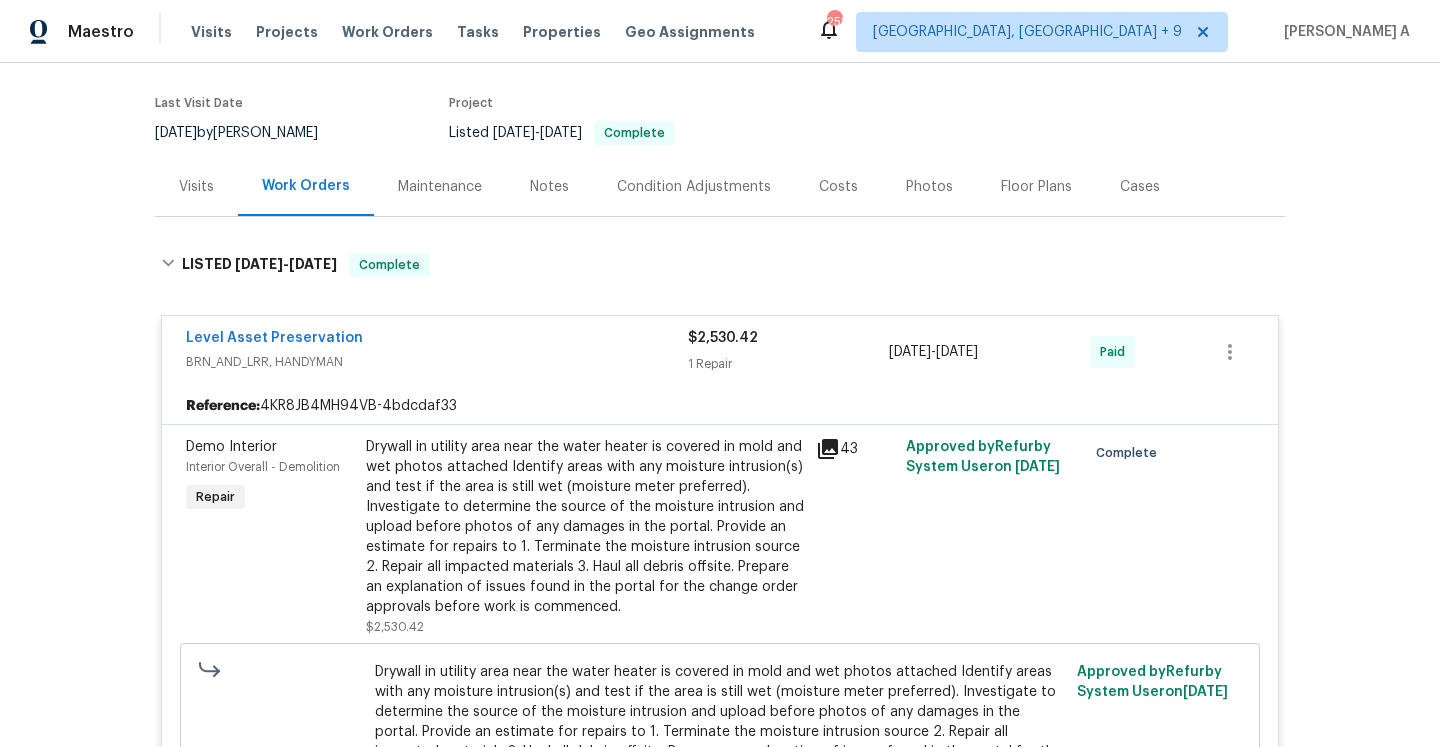 click on "Visits" at bounding box center (196, 186) 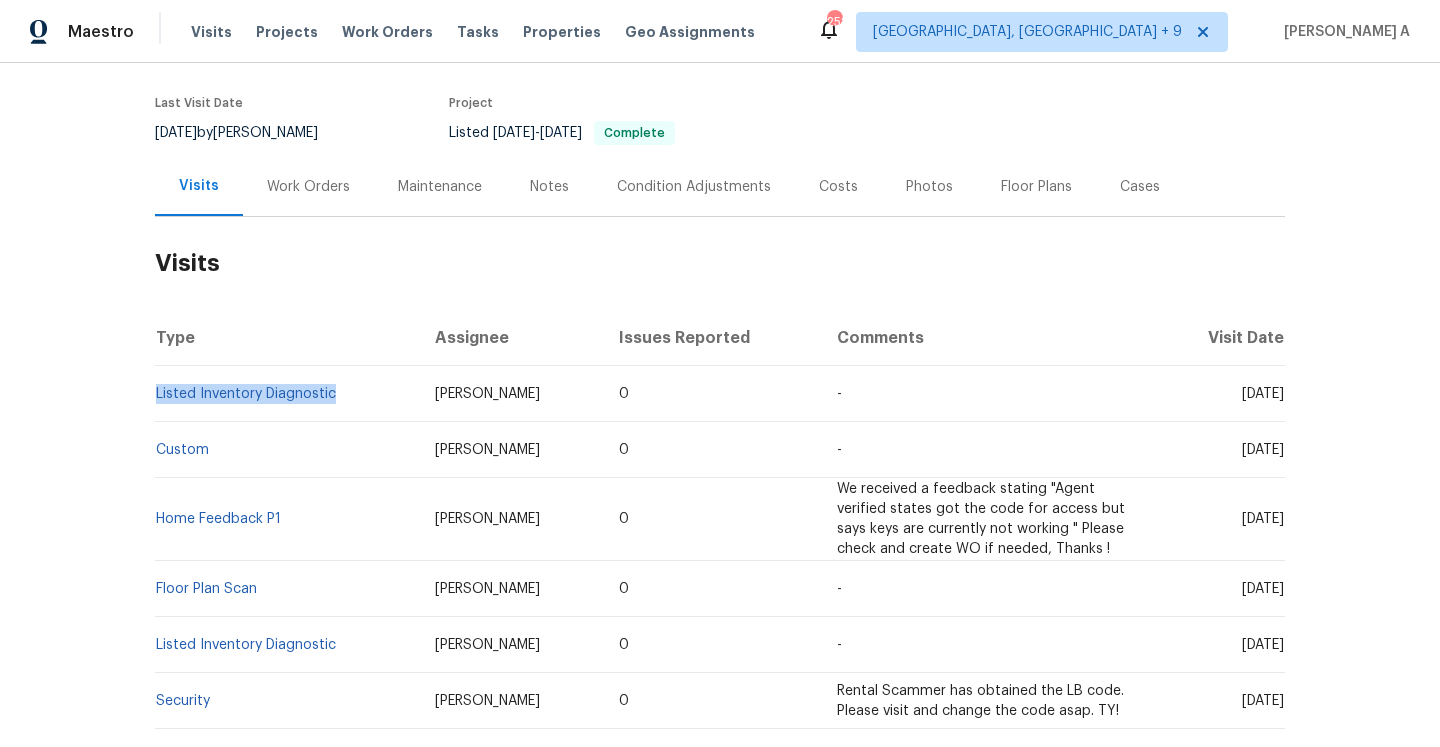 drag, startPoint x: 338, startPoint y: 399, endPoint x: 155, endPoint y: 397, distance: 183.01093 